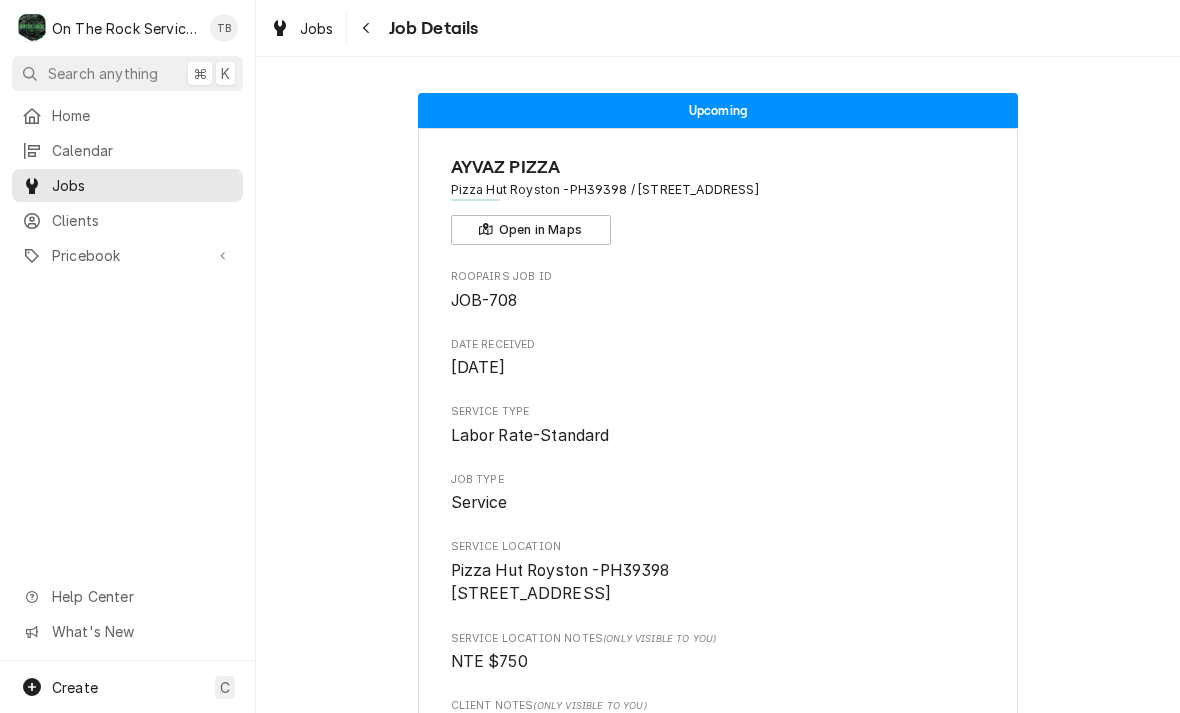 scroll, scrollTop: 0, scrollLeft: 0, axis: both 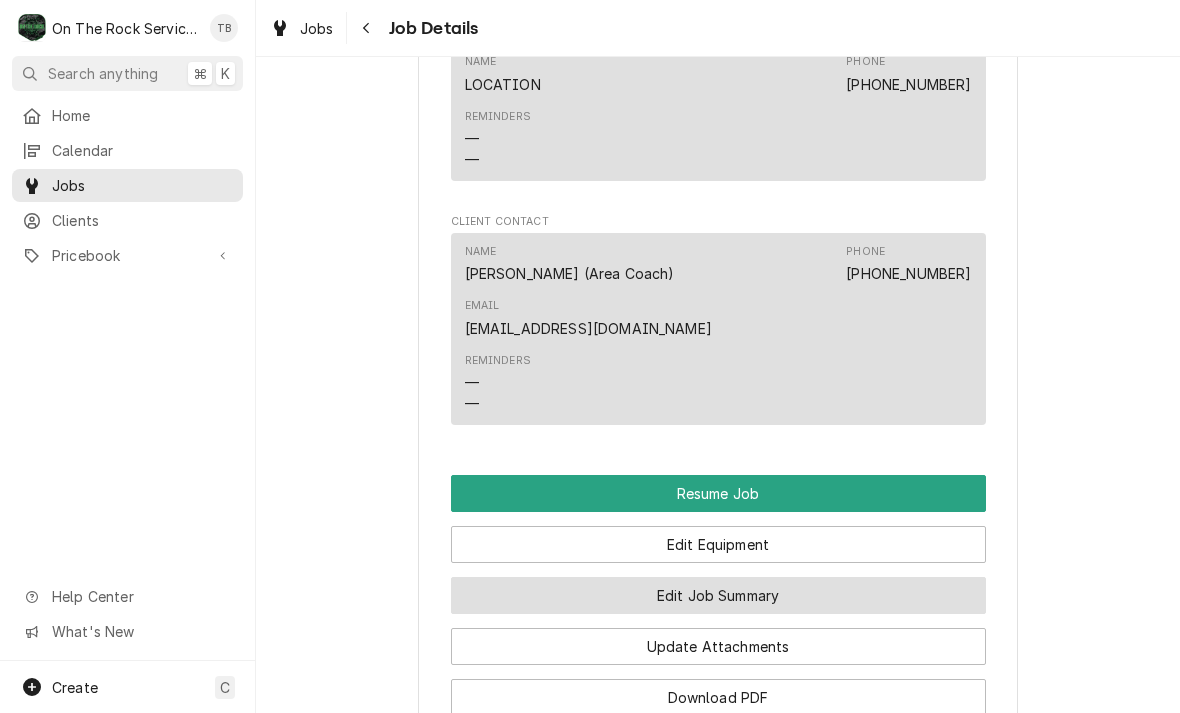 click on "Edit Job Summary" at bounding box center (718, 595) 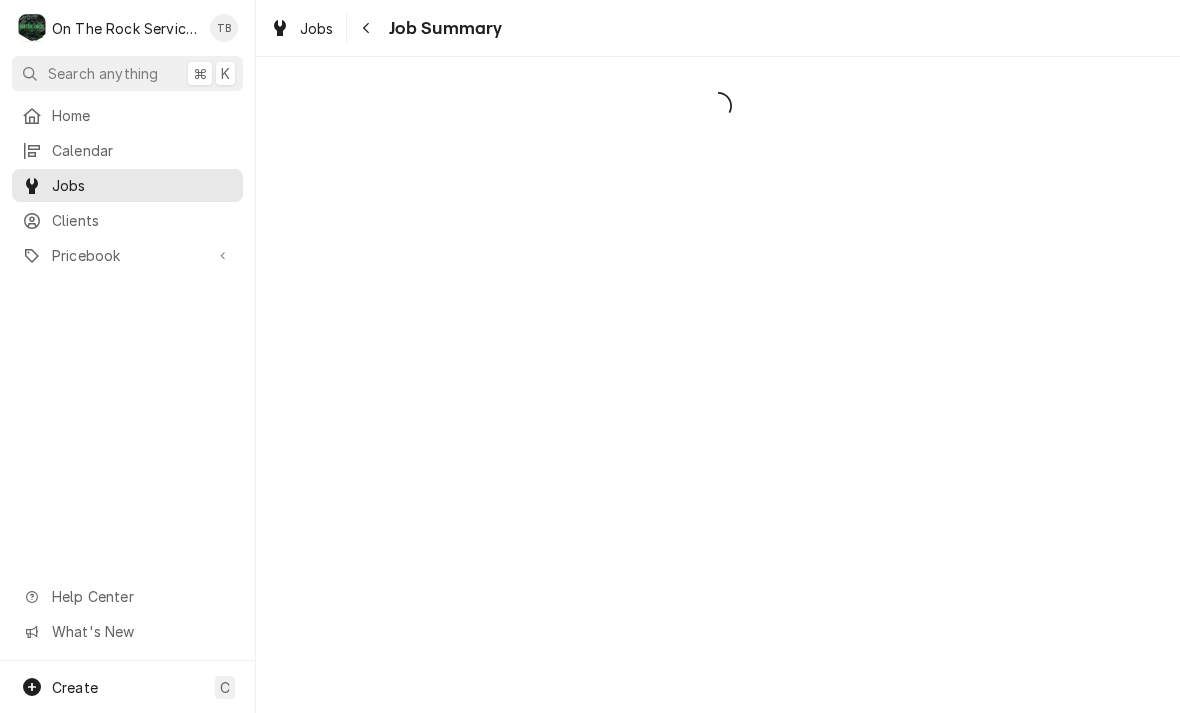 scroll, scrollTop: 0, scrollLeft: 0, axis: both 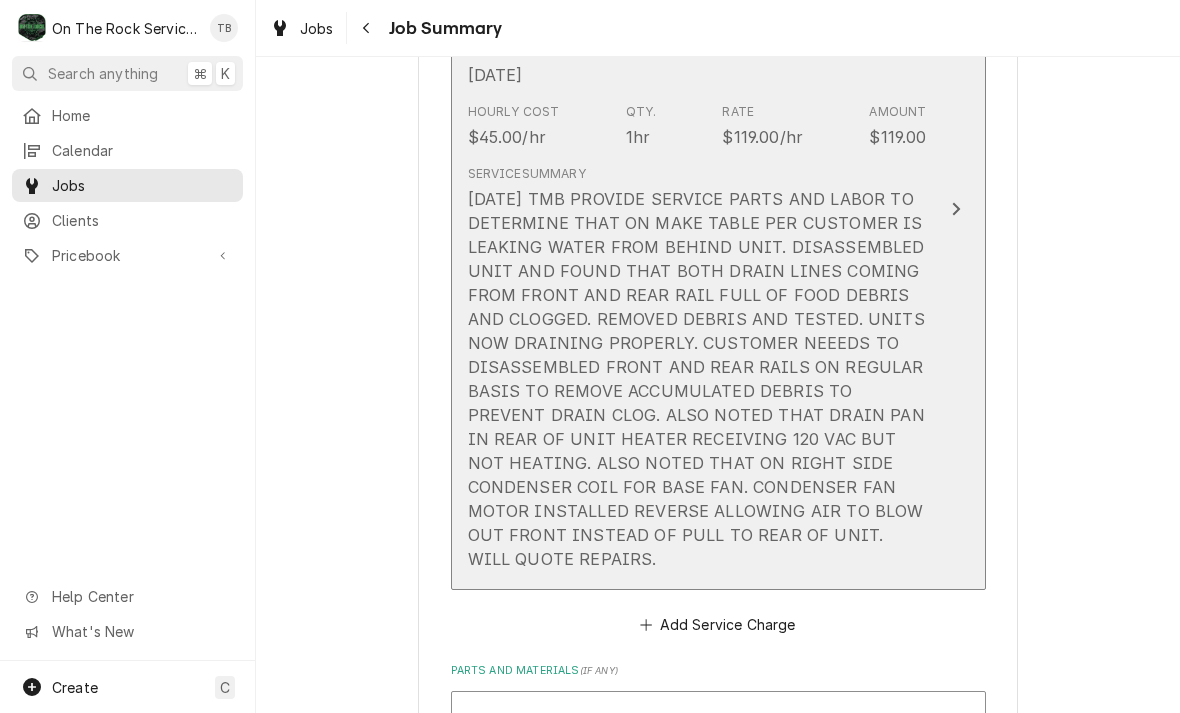 click on "6/10/25 TMB PROVIDE SERVICE PARTS AND LABOR TO DETERMINE THAT ON MAKE TABLE PER CUSTOMER IS LEAKING WATER FROM BEHIND UNIT. DISASSEMBLED UNIT AND FOUND THAT BOTH DRAIN LINES COMING FROM FRONT AND REAR RAIL FULL OF FOOD DEBRIS AND CLOGGED. REMOVED DEBRIS AND TESTED. UNITS NOW DRAINING PROPERLY. CUSTOMER NEEEDS TO DISASSEMBLED FRONT AND REAR RAILS ON REGULAR BASIS TO REMOVE ACCUMULATED DEBRIS TO PREVENT DRAIN CLOG. ALSO NOTED THAT DRAIN PAN IN REAR OF UNIT HEATER RECEIVING 120 VAC BUT NOT HEATING. ALSO NOTED THAT ON RIGHT SIDE CONDENSER COIL FOR BASE FAN. CONDENSER FAN MOTOR INSTALLED REVERSE ALLOWING AIR TO BLOW OUT FRONT INSTEAD OF PULL TO REAR OF UNIT. WILL QUOTE REPAIRS." at bounding box center (697, 379) 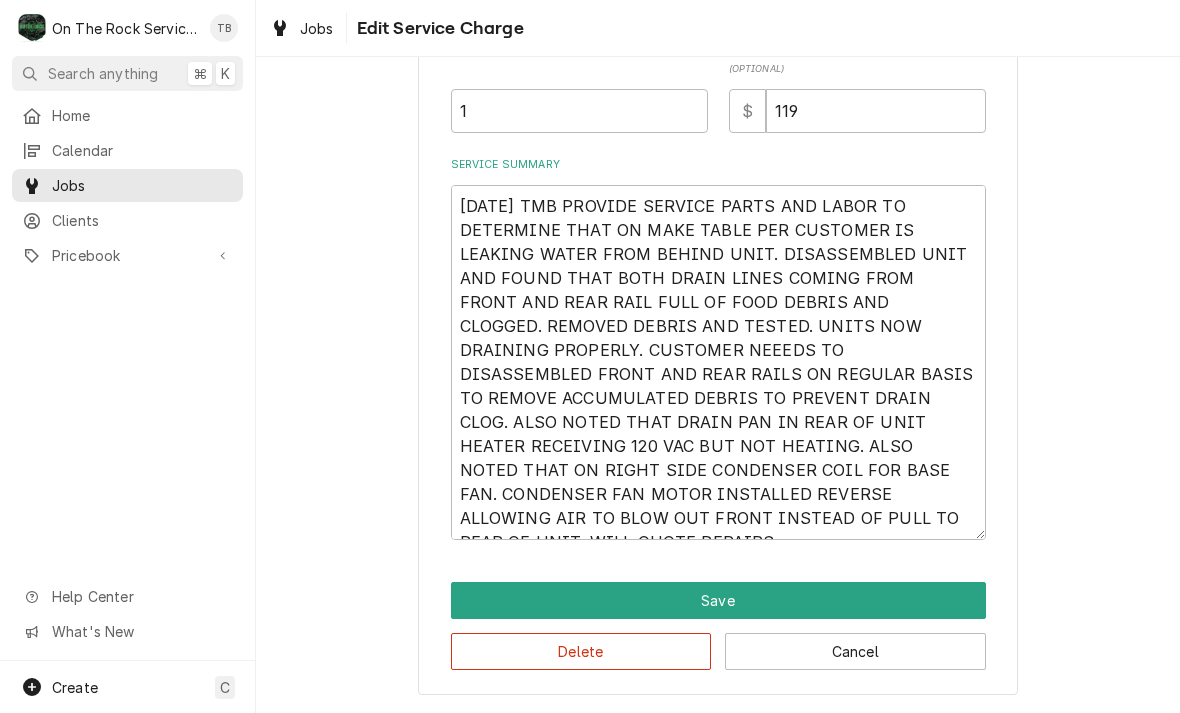 scroll, scrollTop: 653, scrollLeft: 0, axis: vertical 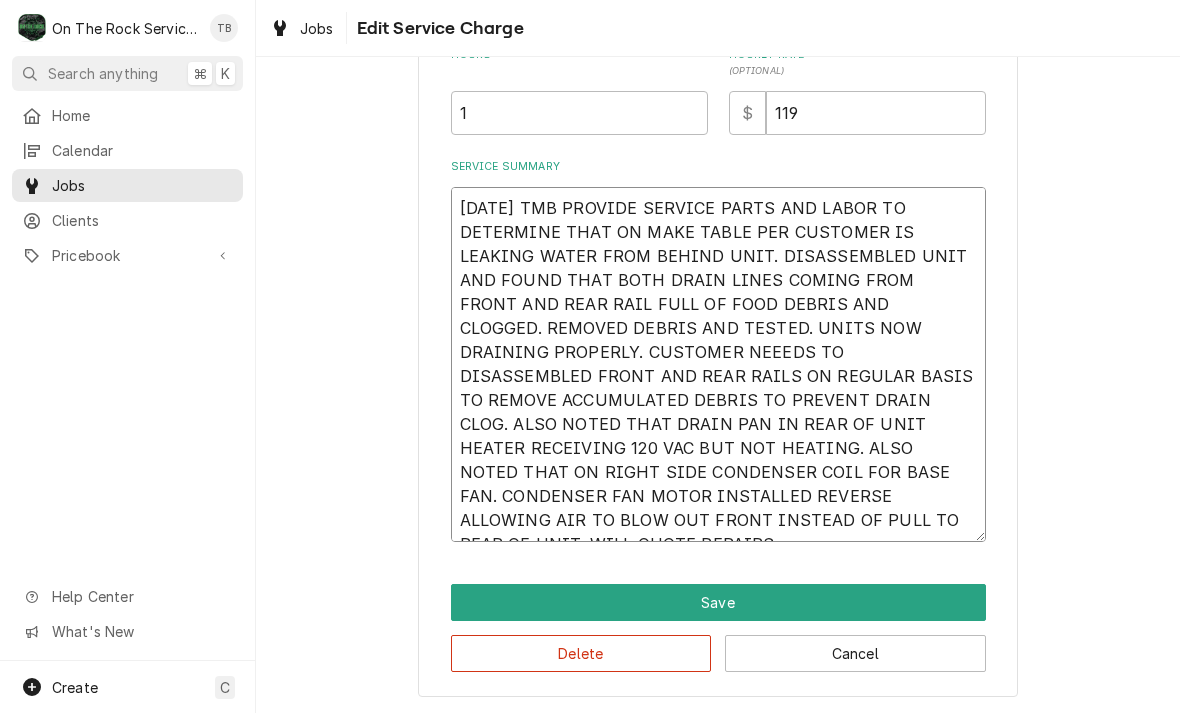 click on "6/10/25 TMB PROVIDE SERVICE PARTS AND LABOR TO DETERMINE THAT ON MAKE TABLE PER CUSTOMER IS LEAKING WATER FROM BEHIND UNIT. DISASSEMBLED UNIT AND FOUND THAT BOTH DRAIN LINES COMING FROM FRONT AND REAR RAIL FULL OF FOOD DEBRIS AND CLOGGED. REMOVED DEBRIS AND TESTED. UNITS NOW DRAINING PROPERLY. CUSTOMER NEEEDS TO DISASSEMBLED FRONT AND REAR RAILS ON REGULAR BASIS TO REMOVE ACCUMULATED DEBRIS TO PREVENT DRAIN CLOG. ALSO NOTED THAT DRAIN PAN IN REAR OF UNIT HEATER RECEIVING 120 VAC BUT NOT HEATING. ALSO NOTED THAT ON RIGHT SIDE CONDENSER COIL FOR BASE FAN. CONDENSER FAN MOTOR INSTALLED REVERSE ALLOWING AIR TO BLOW OUT FRONT INSTEAD OF PULL TO REAR OF UNIT. WILL QUOTE REPAIRS." at bounding box center (718, 364) 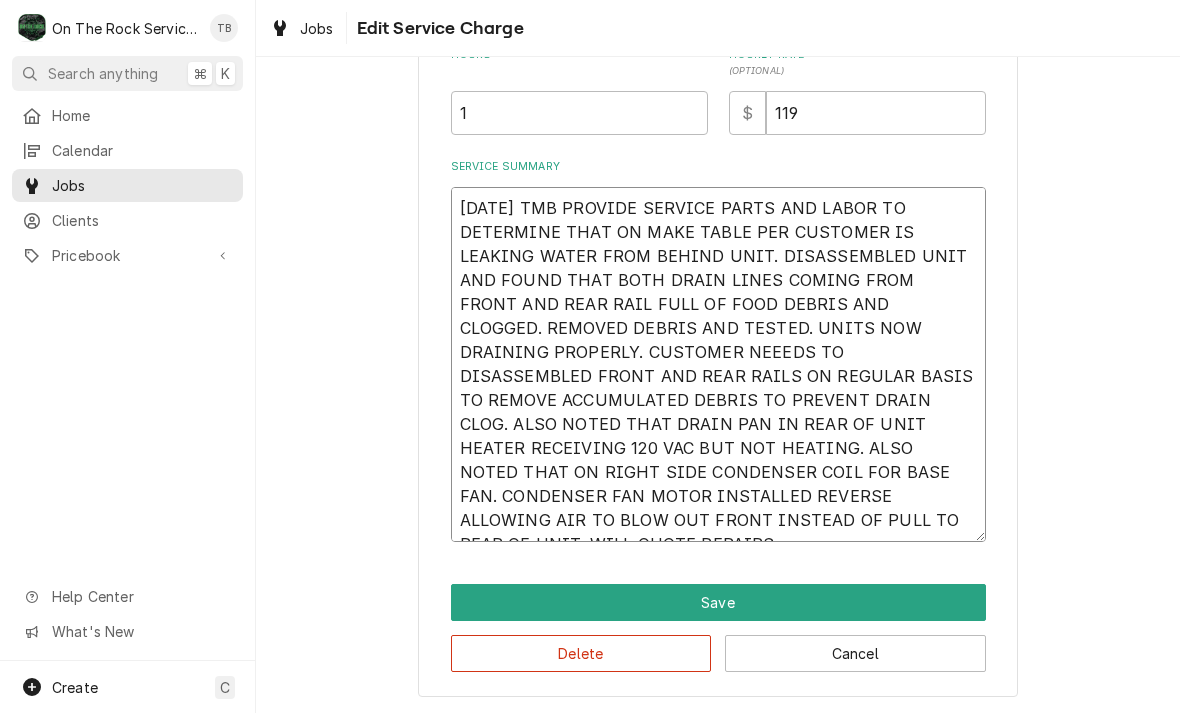 type on "x" 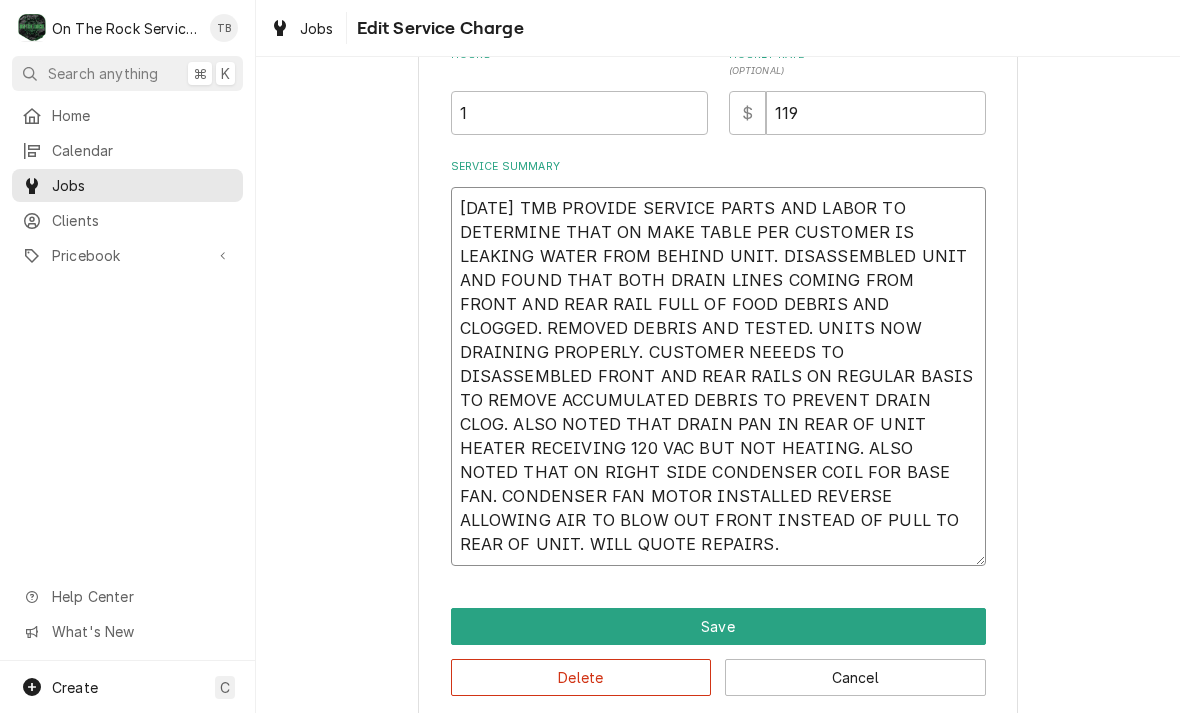 type on "x" 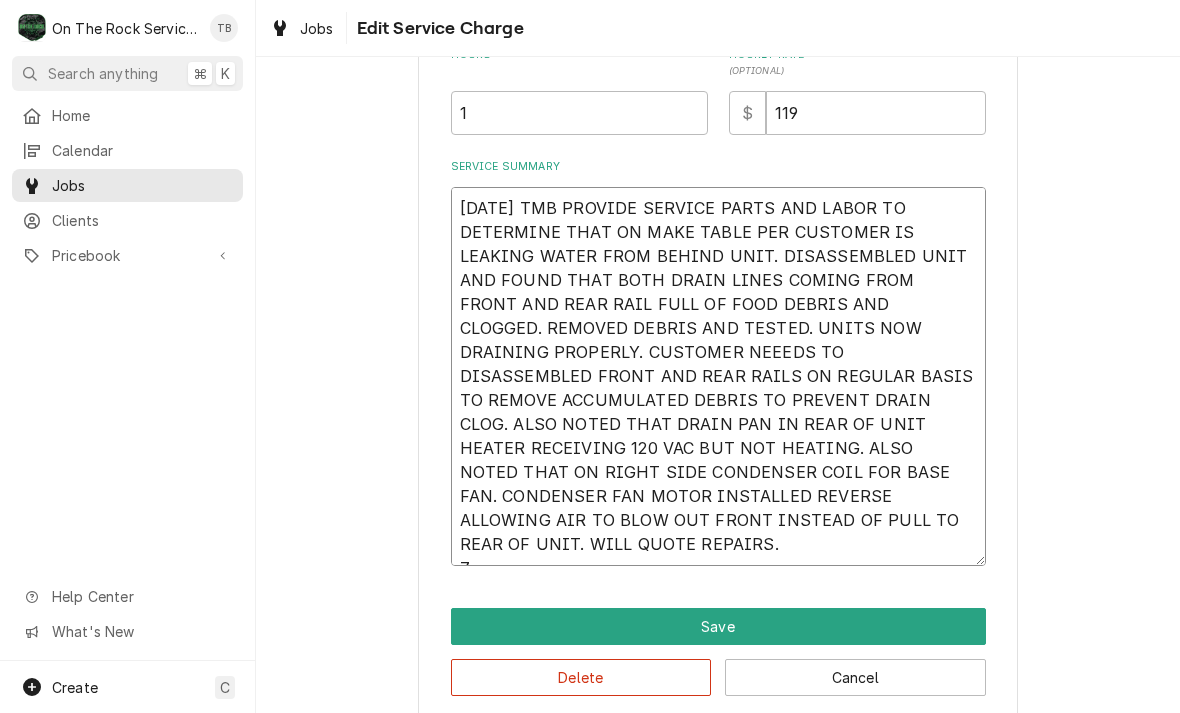 type on "x" 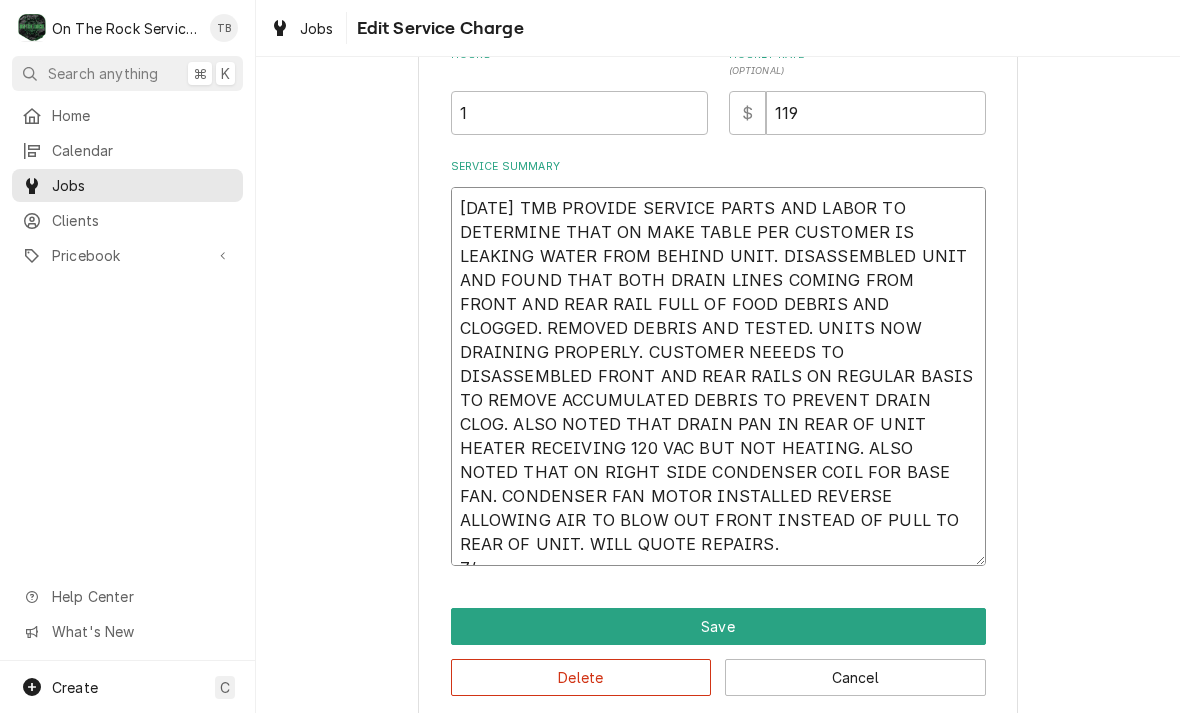 type on "x" 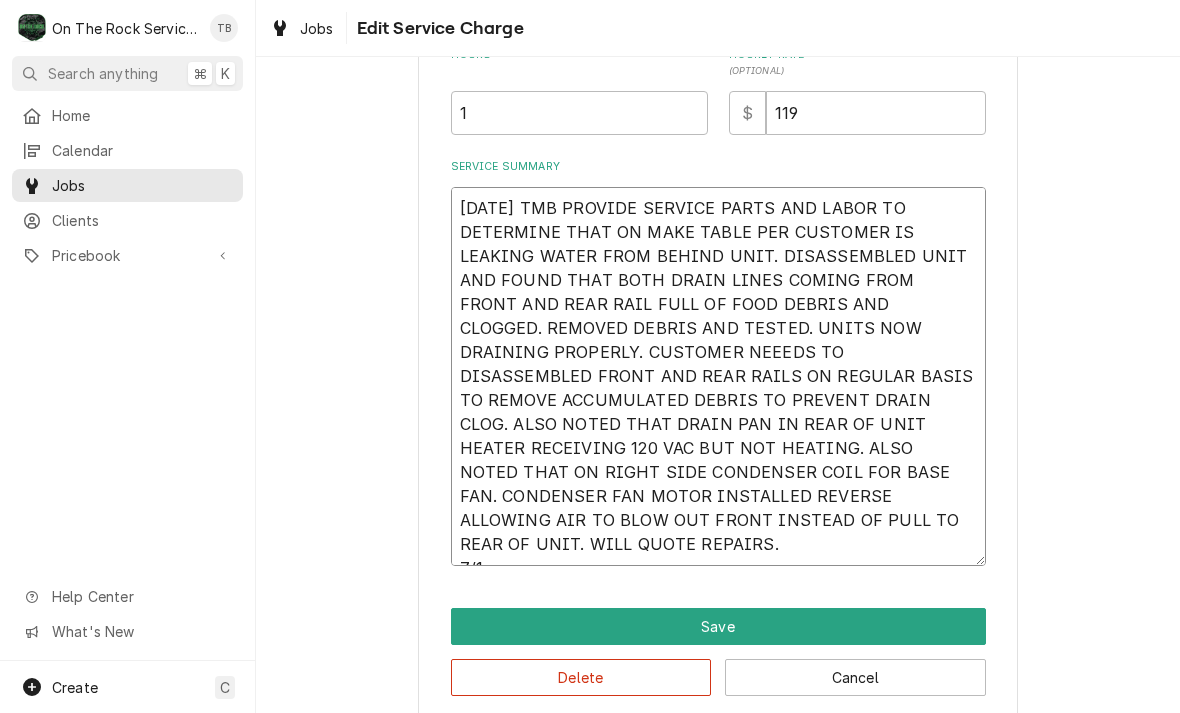 type on "x" 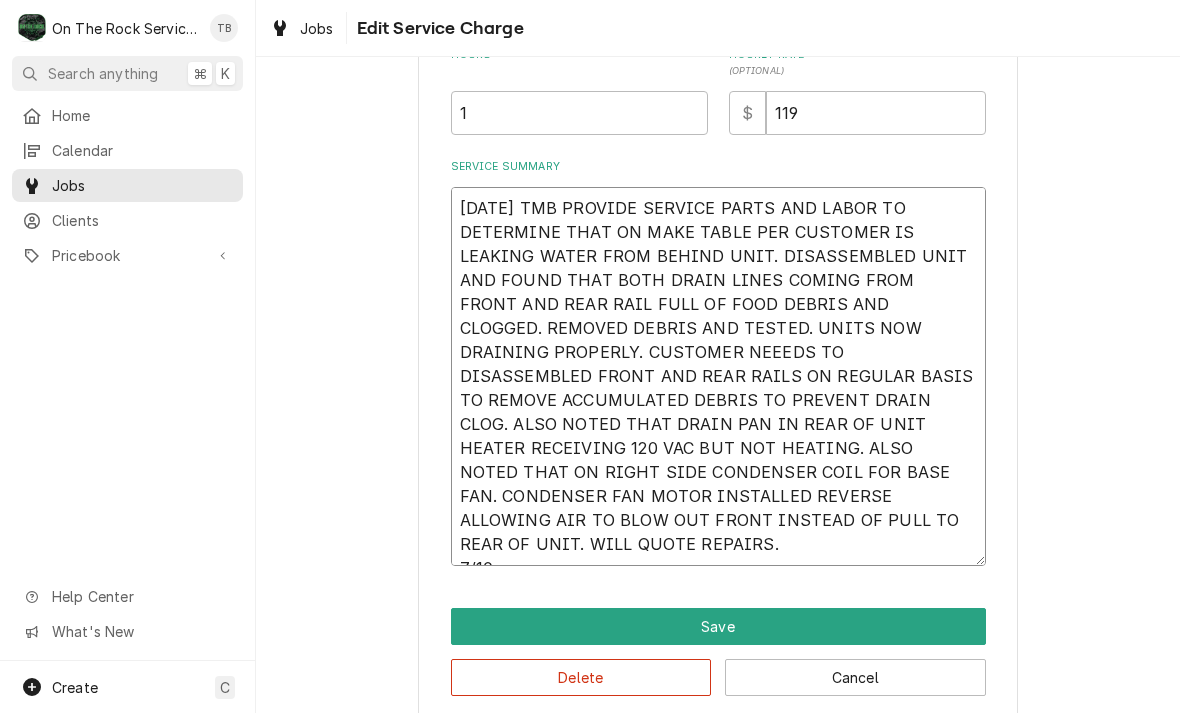 type on "x" 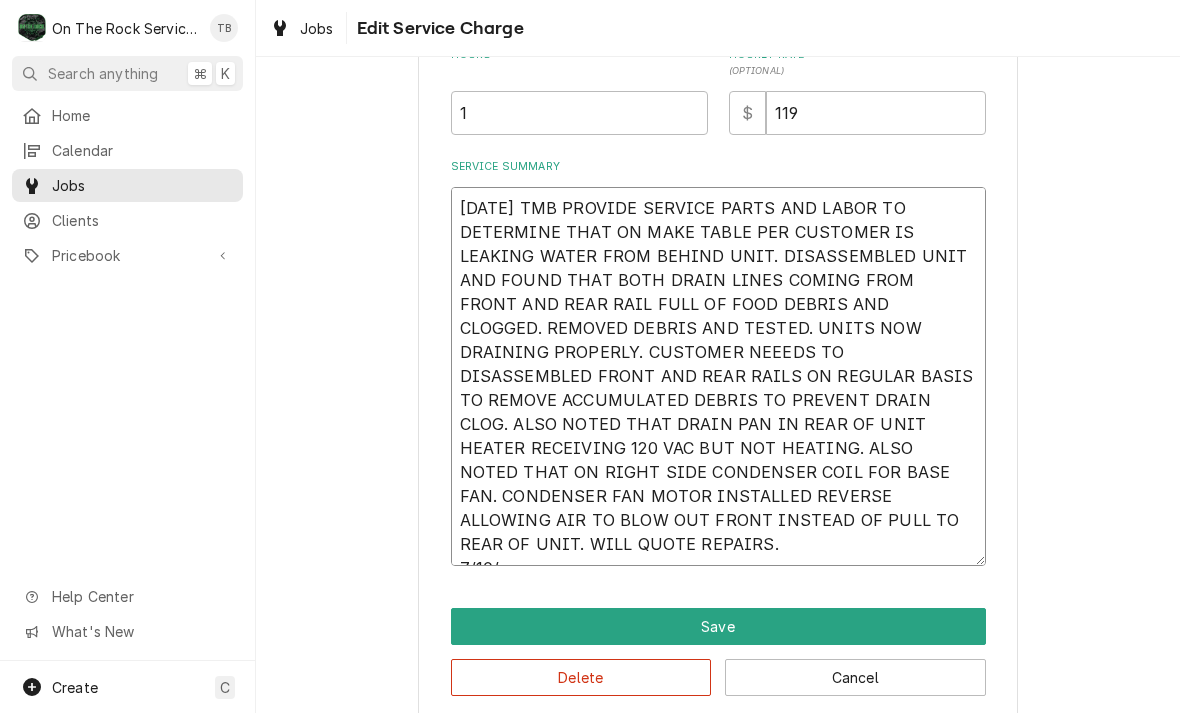 type on "x" 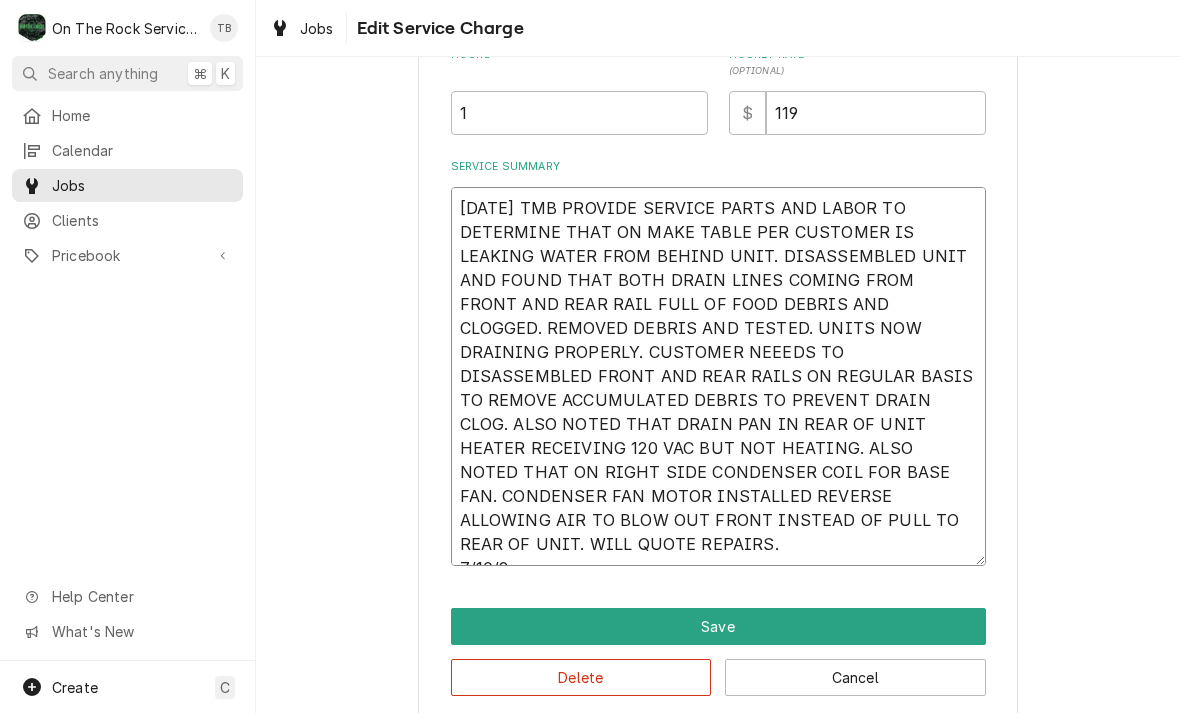 type on "x" 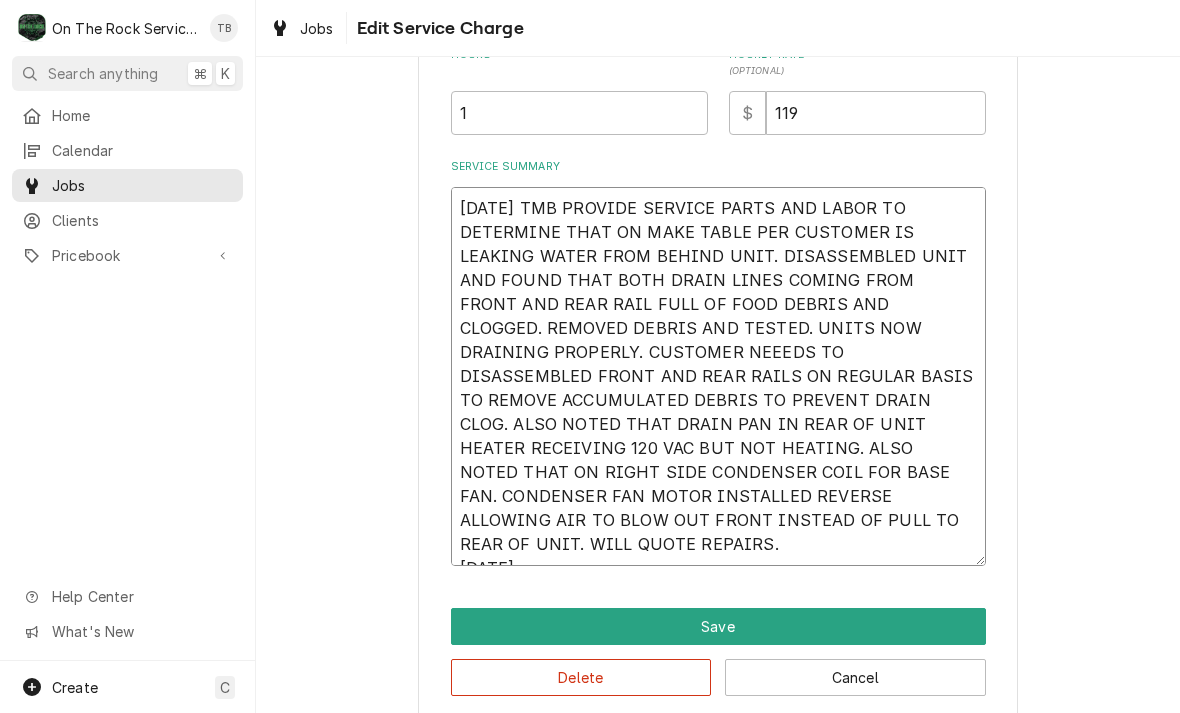 type on "x" 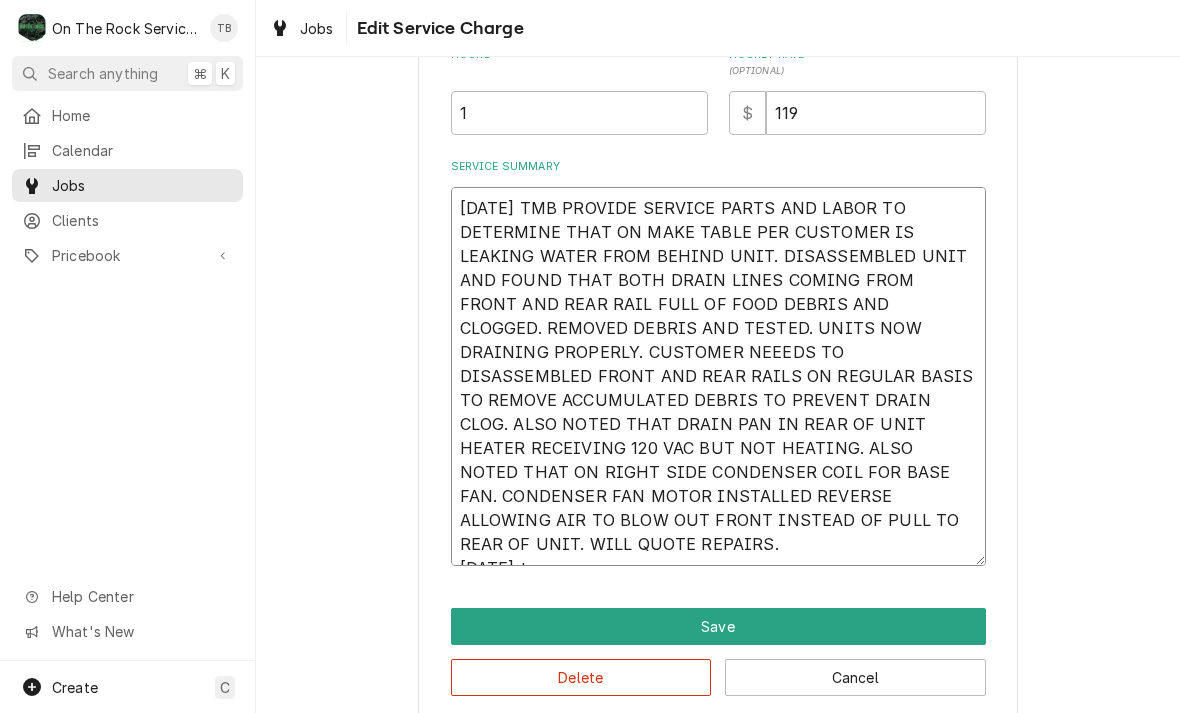 type on "x" 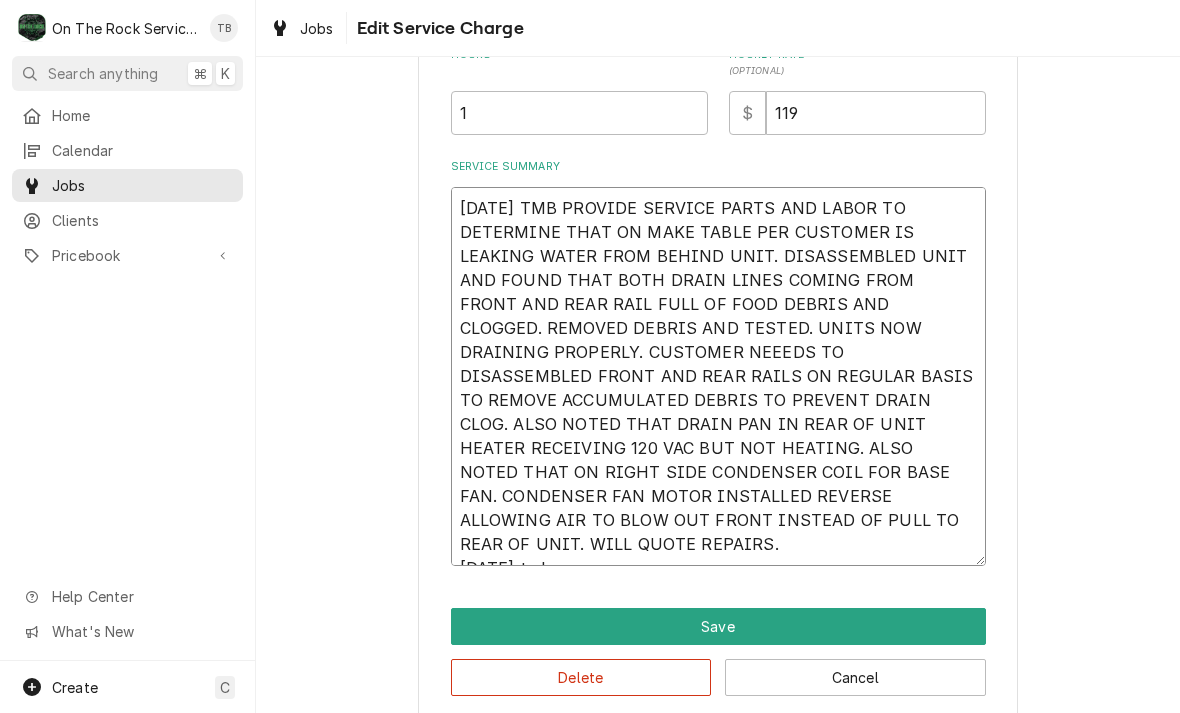 type on "x" 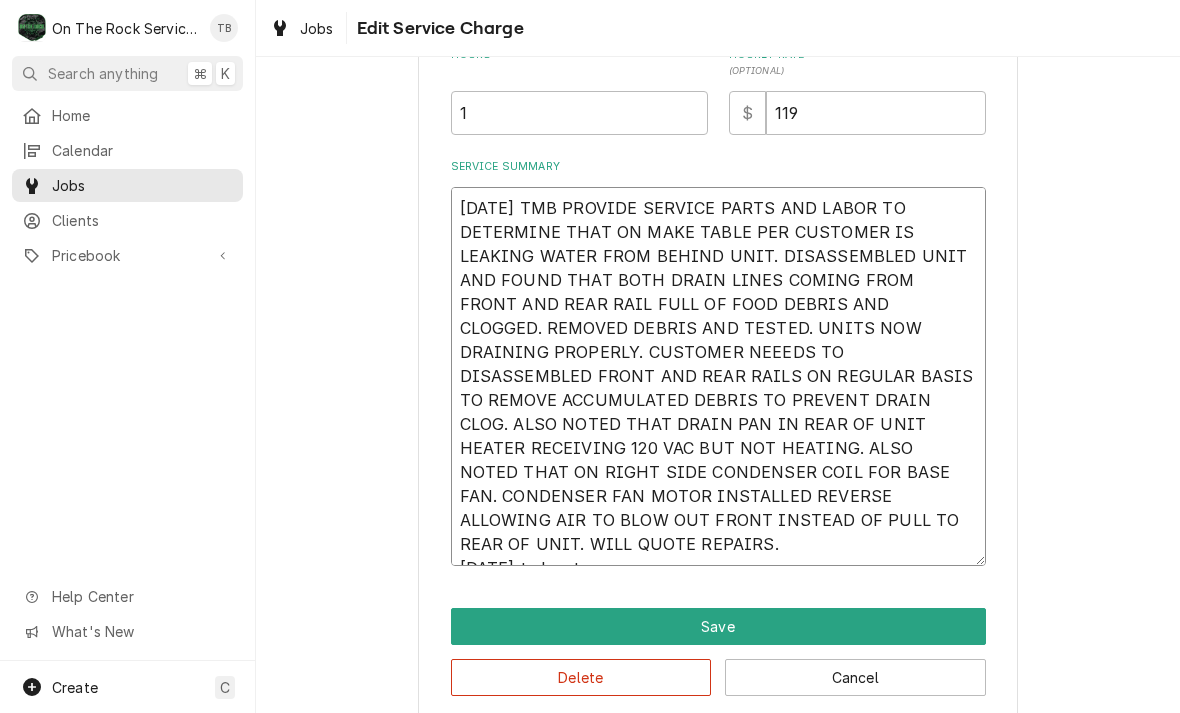 type on "x" 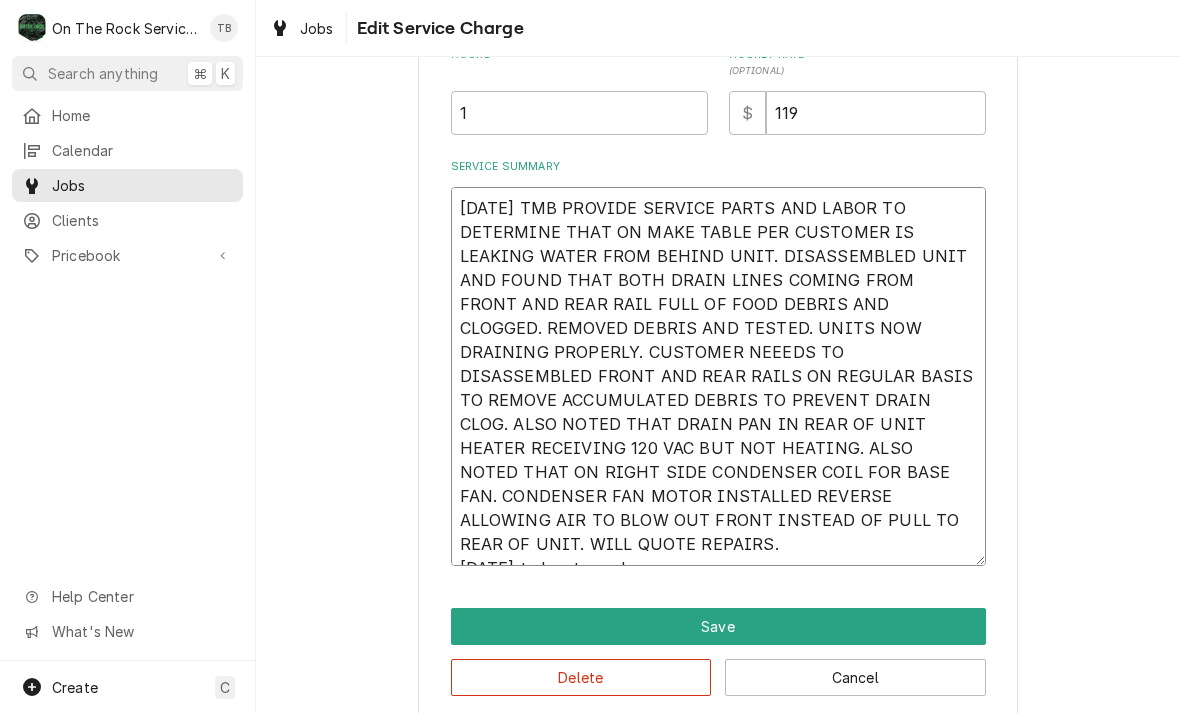 type on "x" 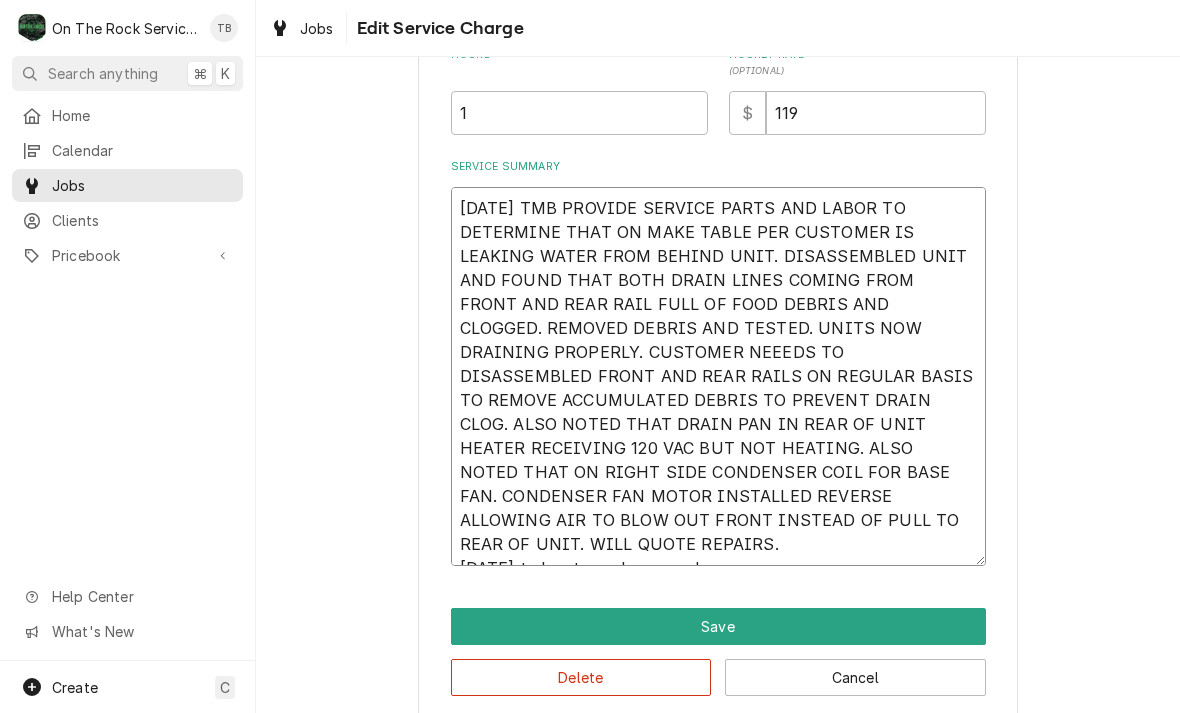 type on "x" 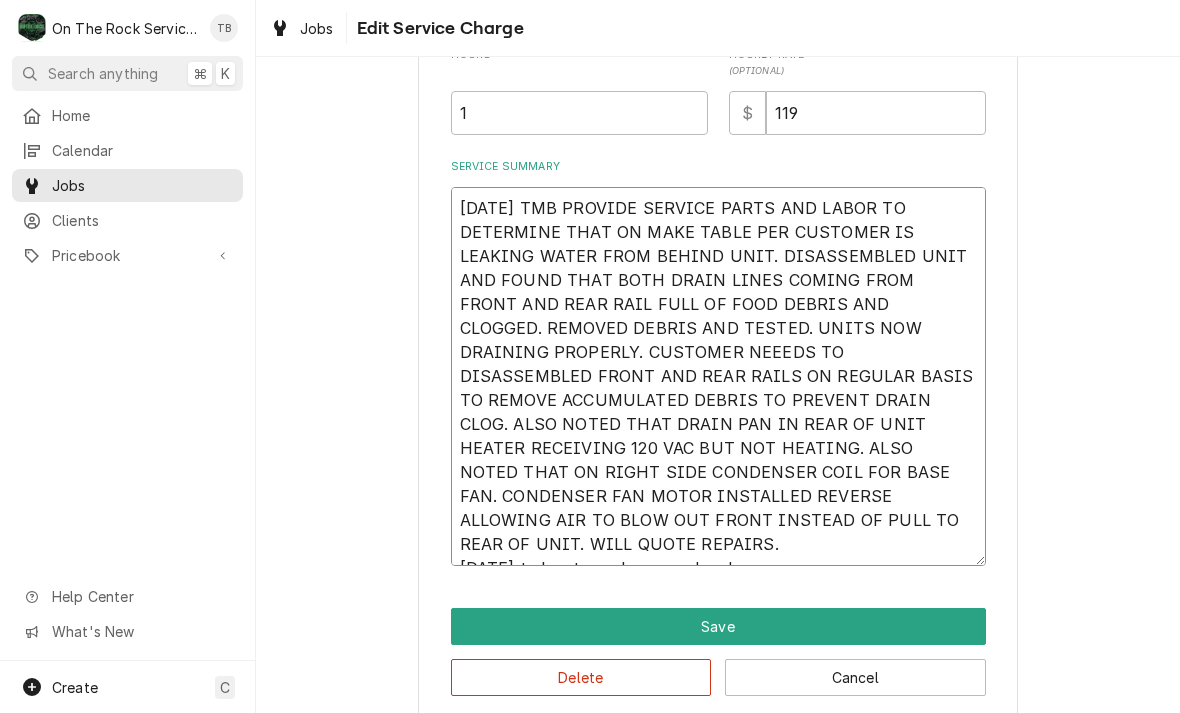 type on "x" 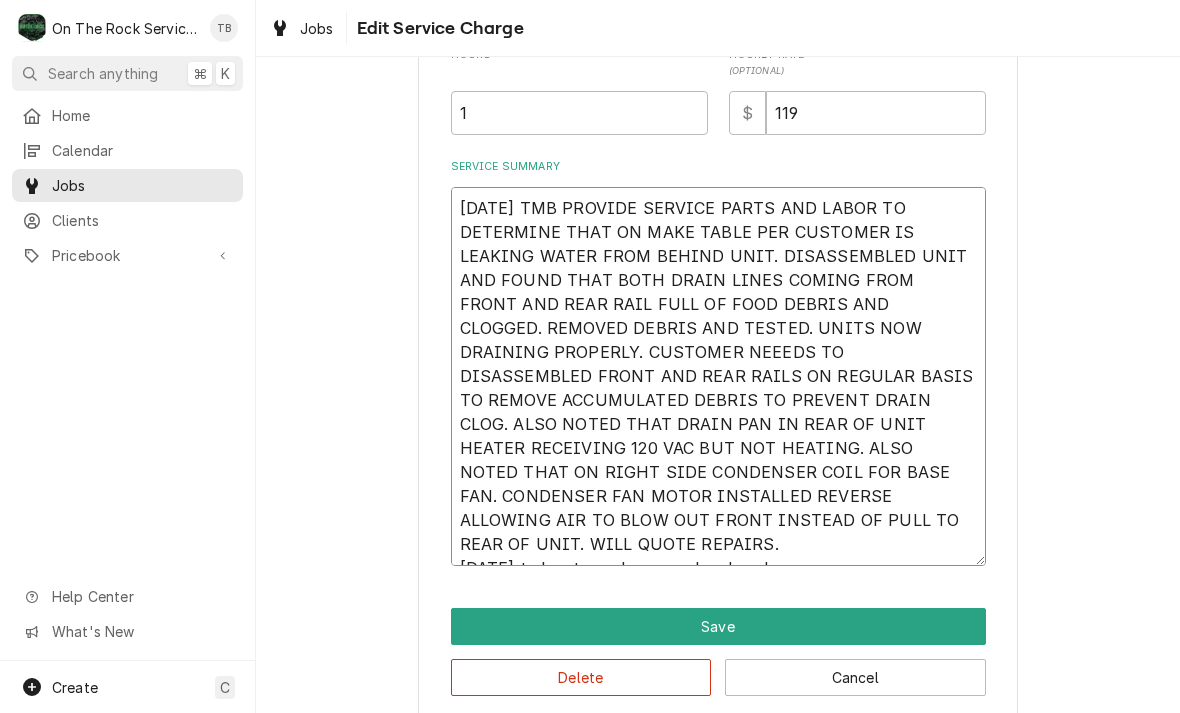 type on "6/10/25 TMB PROVIDE SERVICE PARTS AND LABOR TO DETERMINE THAT ON MAKE TABLE PER CUSTOMER IS LEAKING WATER FROM BEHIND UNIT. DISASSEMBLED UNIT AND FOUND THAT BOTH DRAIN LINES COMING FROM FRONT AND REAR RAIL FULL OF FOOD DEBRIS AND CLOGGED. REMOVED DEBRIS AND TESTED. UNITS NOW DRAINING PROPERLY. CUSTOMER NEEEDS TO DISASSEMBLED FRONT AND REAR RAILS ON REGULAR BASIS TO REMOVE ACCUMULATED DEBRIS TO PREVENT DRAIN CLOG. ALSO NOTED THAT DRAIN PAN IN REAR OF UNIT HEATER RECEIVING 120 VAC BUT NOT HEATING. ALSO NOTED THAT ON RIGHT SIDE CONDENSER COIL FOR BASE FAN. CONDENSER FAN MOTOR INSTALLED REVERSE ALLOWING AIR TO BLOW OUT FRONT INSTEAD OF PULL TO REAR OF UNIT. WILL QUOTE REPAIRS.
7/10/25 tmb returned removed and repla" 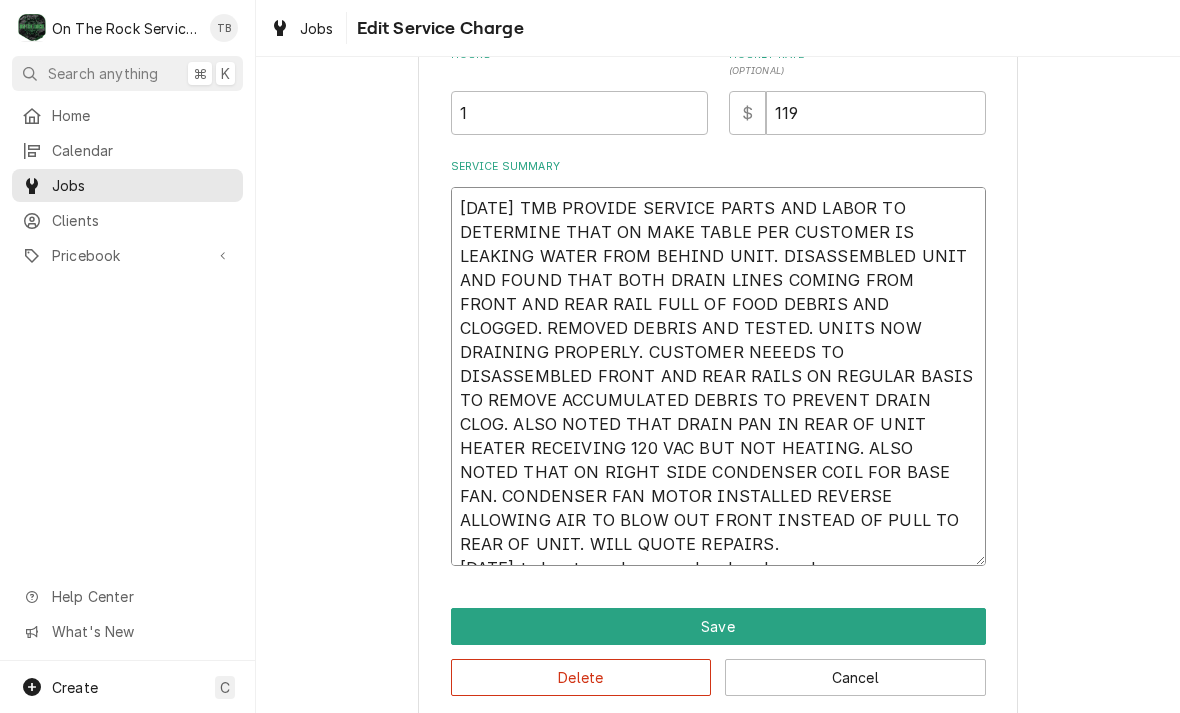 type on "x" 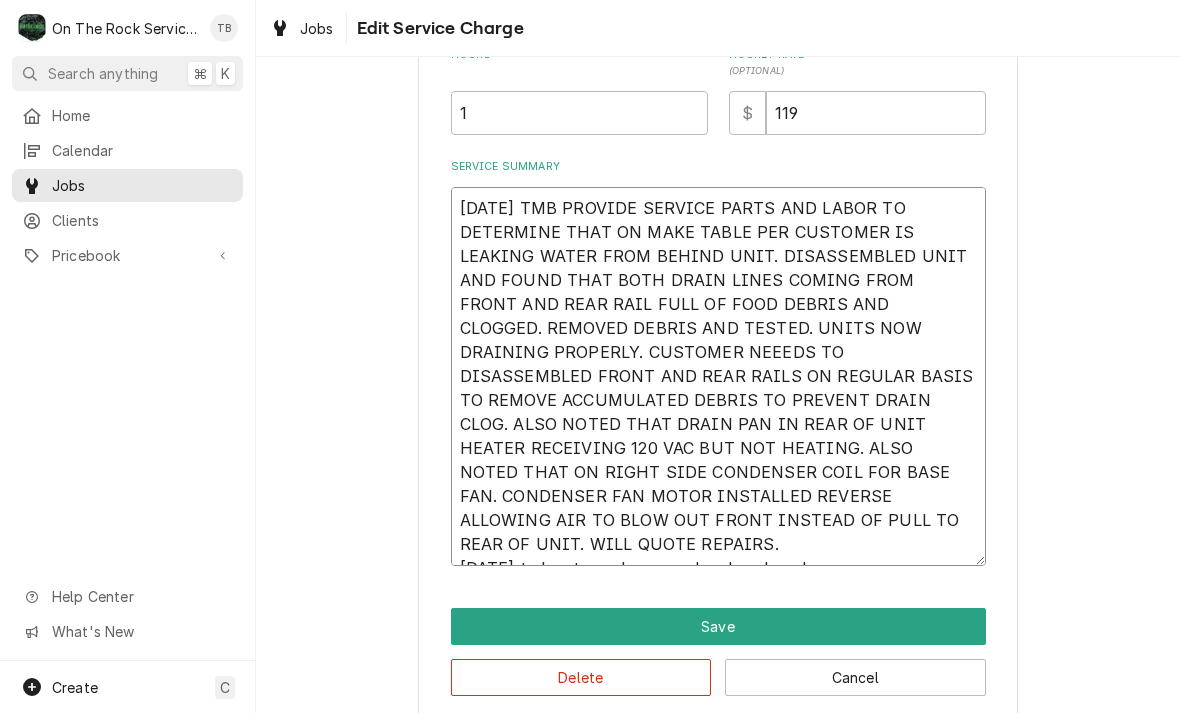 type on "x" 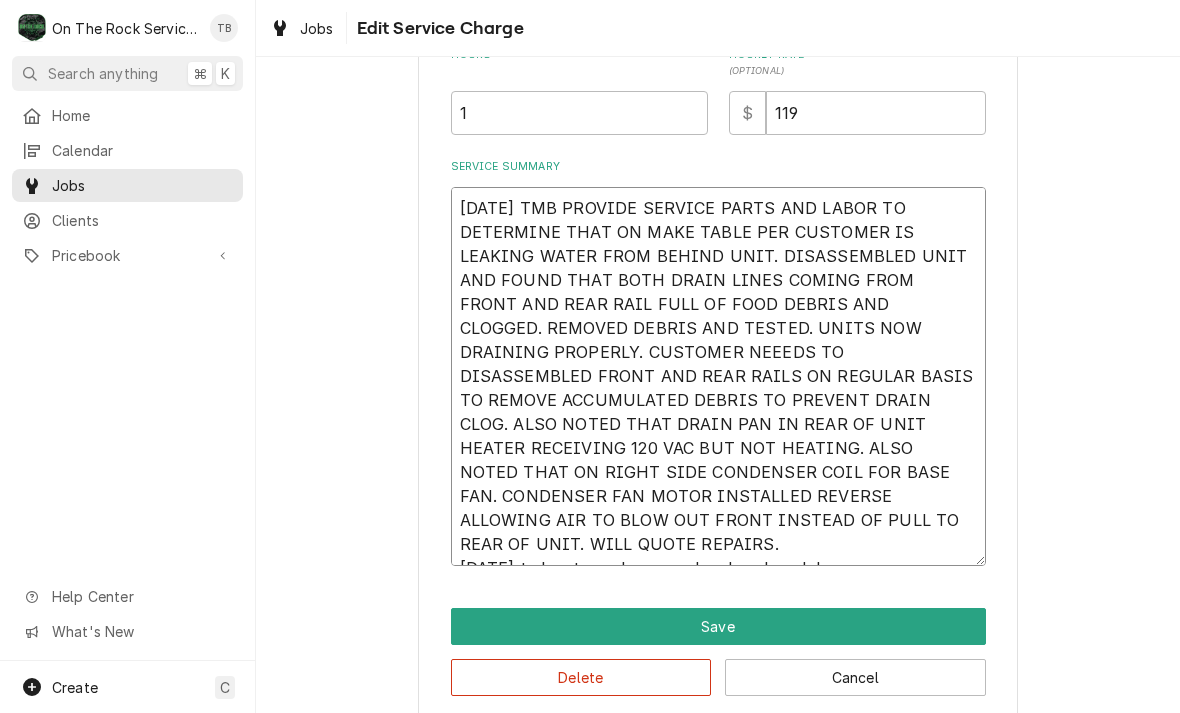 type on "x" 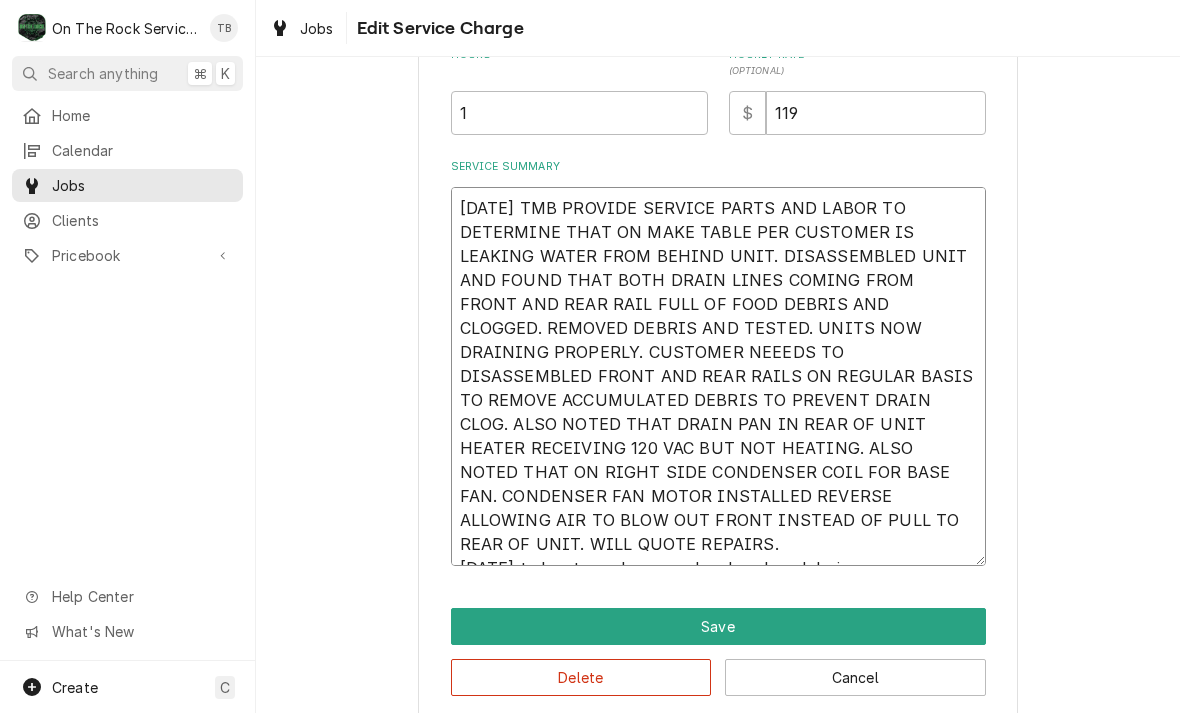 type on "x" 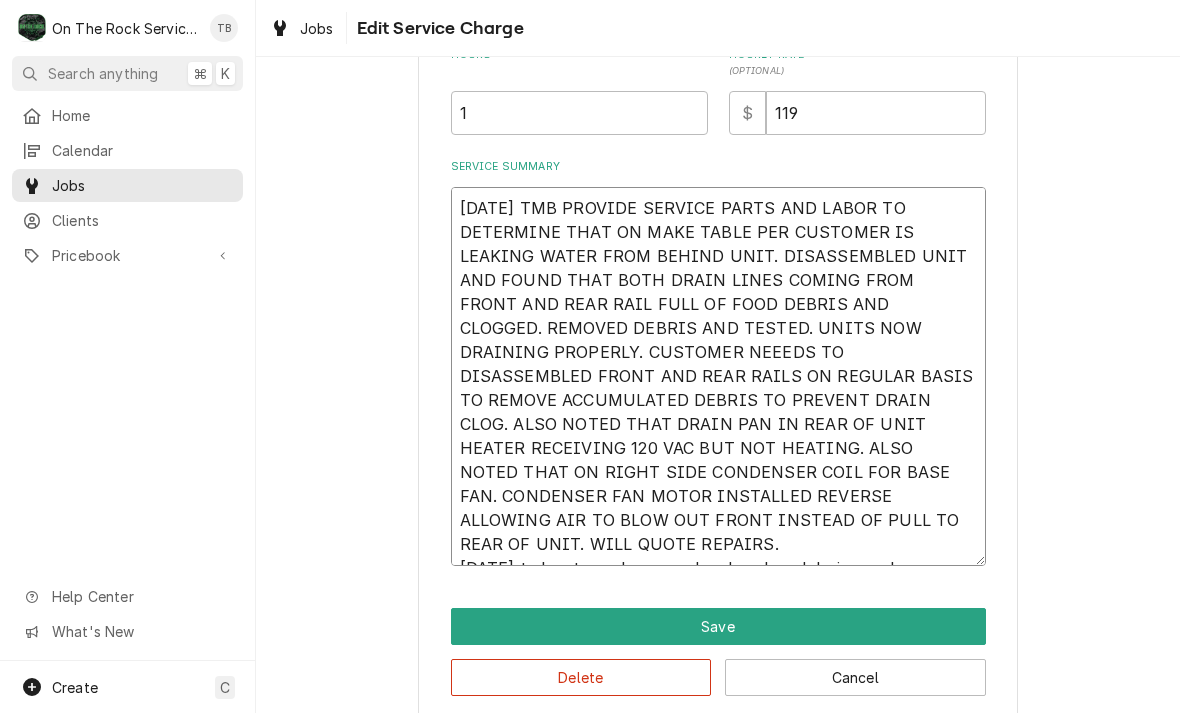 type on "6/10/25 TMB PROVIDE SERVICE PARTS AND LABOR TO DETERMINE THAT ON MAKE TABLE PER CUSTOMER IS LEAKING WATER FROM BEHIND UNIT. DISASSEMBLED UNIT AND FOUND THAT BOTH DRAIN LINES COMING FROM FRONT AND REAR RAIL FULL OF FOOD DEBRIS AND CLOGGED. REMOVED DEBRIS AND TESTED. UNITS NOW DRAINING PROPERLY. CUSTOMER NEEEDS TO DISASSEMBLED FRONT AND REAR RAILS ON REGULAR BASIS TO REMOVE ACCUMULATED DEBRIS TO PREVENT DRAIN CLOG. ALSO NOTED THAT DRAIN PAN IN REAR OF UNIT HEATER RECEIVING 120 VAC BUT NOT HEATING. ALSO NOTED THAT ON RIGHT SIDE CONDENSER COIL FOR BASE FAN. CONDENSER FAN MOTOR INSTALLED REVERSE ALLOWING AIR TO BLOW OUT FRONT INSTEAD OF PULL TO REAR OF UNIT. WILL QUOTE REPAIRS.
7/10/25 tmb returned removed and replaced drain pan he" 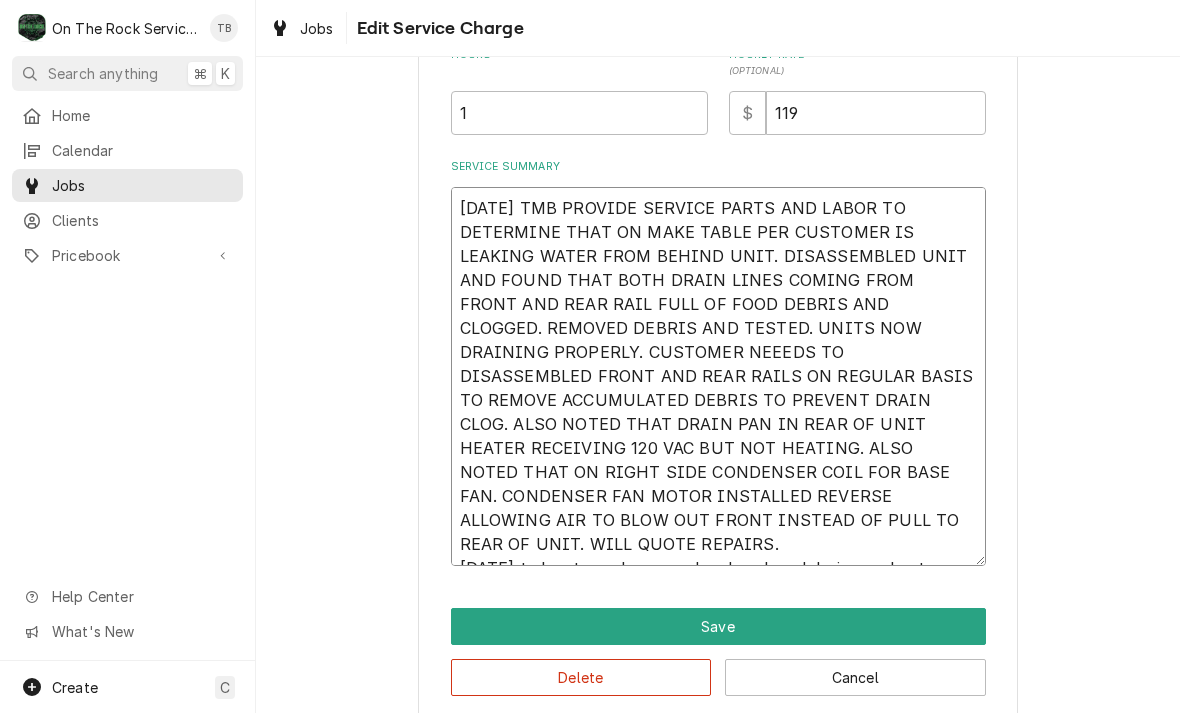 type on "x" 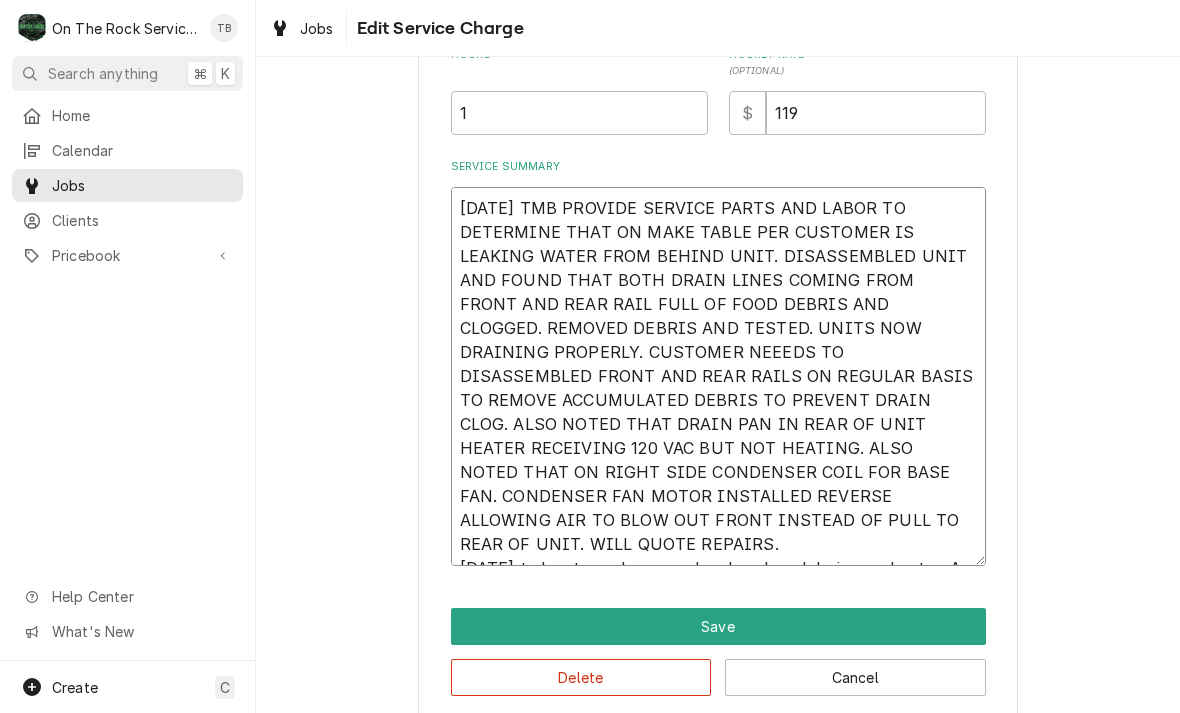 type on "x" 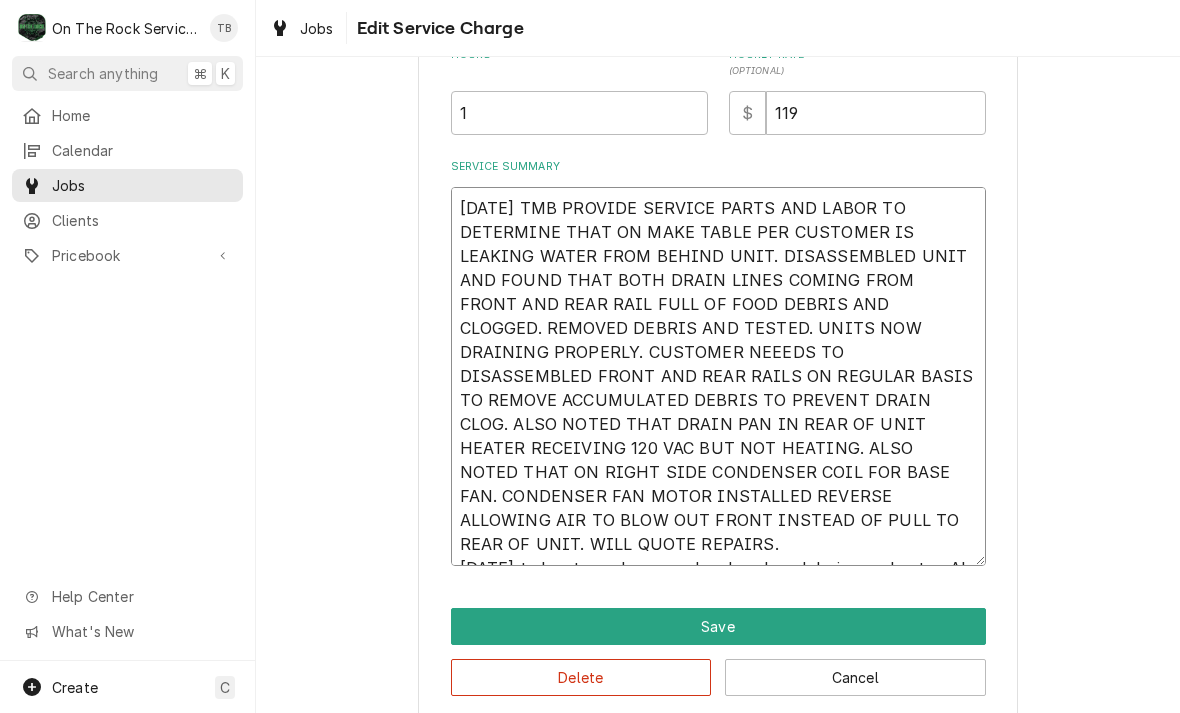 type on "x" 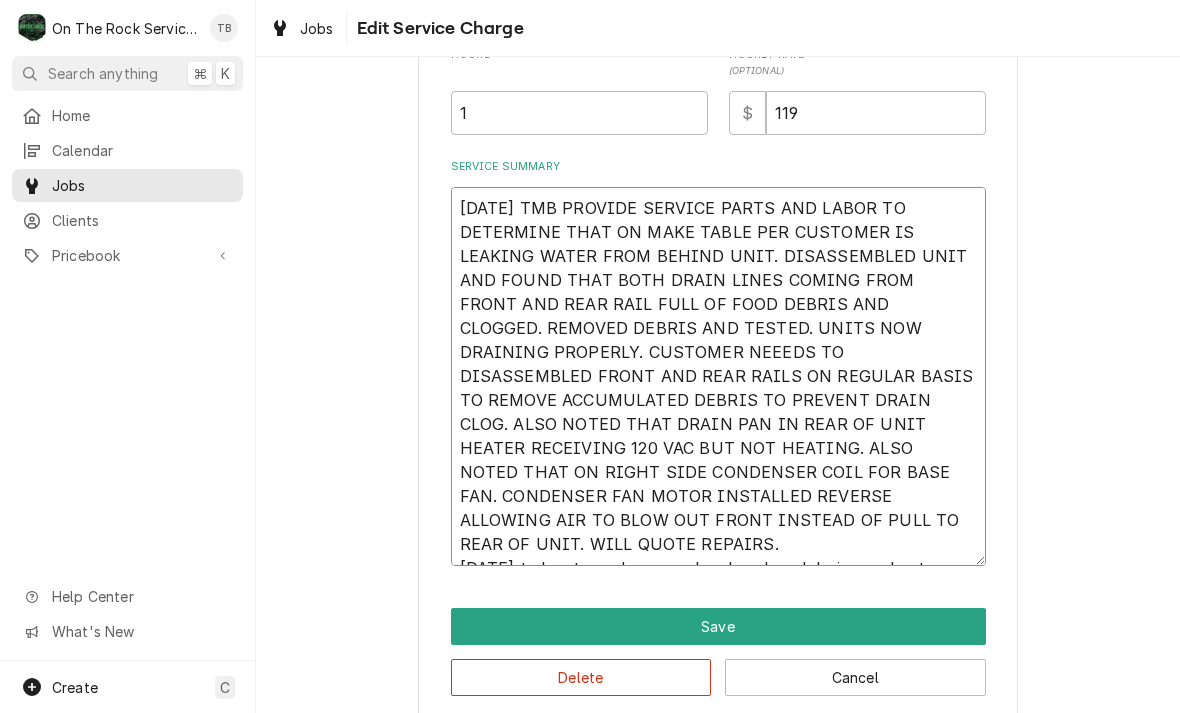 type on "6/10/25 TMB PROVIDE SERVICE PARTS AND LABOR TO DETERMINE THAT ON MAKE TABLE PER CUSTOMER IS LEAKING WATER FROM BEHIND UNIT. DISASSEMBLED UNIT AND FOUND THAT BOTH DRAIN LINES COMING FROM FRONT AND REAR RAIL FULL OF FOOD DEBRIS AND CLOGGED. REMOVED DEBRIS AND TESTED. UNITS NOW DRAINING PROPERLY. CUSTOMER NEEEDS TO DISASSEMBLED FRONT AND REAR RAILS ON REGULAR BASIS TO REMOVE ACCUMULATED DEBRIS TO PREVENT DRAIN CLOG. ALSO NOTED THAT DRAIN PAN IN REAR OF UNIT HEATER RECEIVING 120 VAC BUT NOT HEATING. ALSO NOTED THAT ON RIGHT SIDE CONDENSER COIL FOR BASE FAN. CONDENSER FAN MOTOR INSTALLED REVERSE ALLOWING AIR TO BLOW OUT FRONT INSTEAD OF PULL TO REAR OF UNIT. WILL QUOTE REPAIRS.
7/10/25 tmb returned removed and replaced drain pan heater. Also" 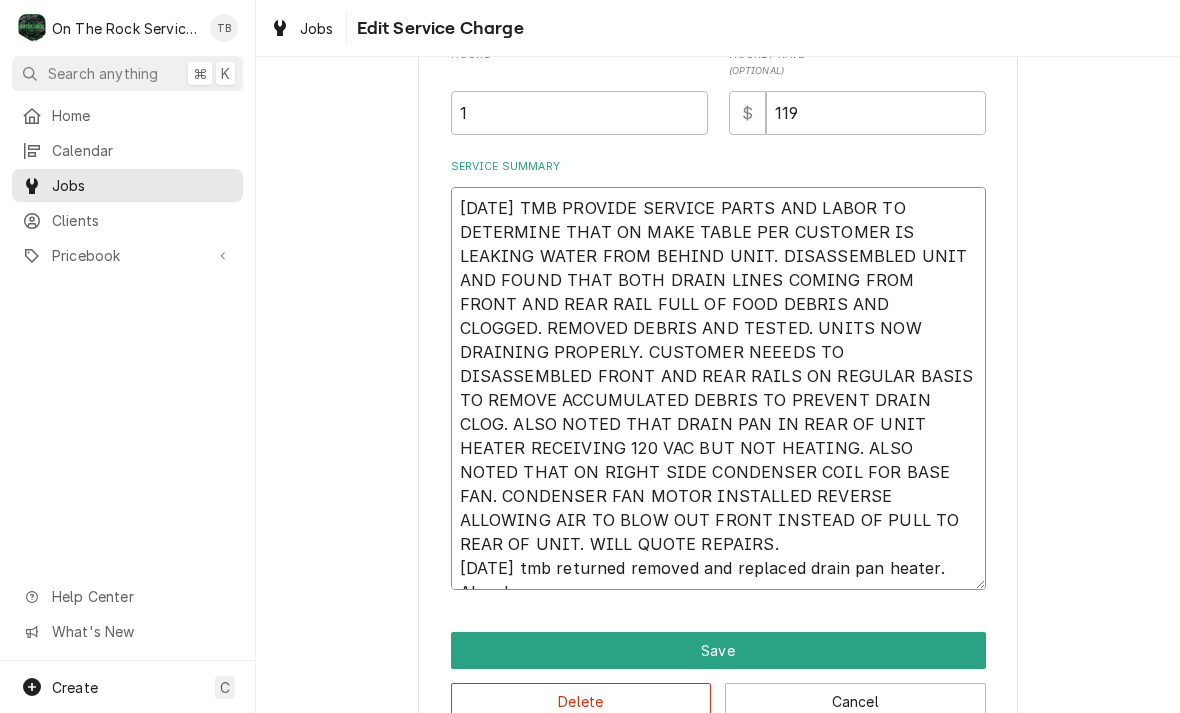 type on "x" 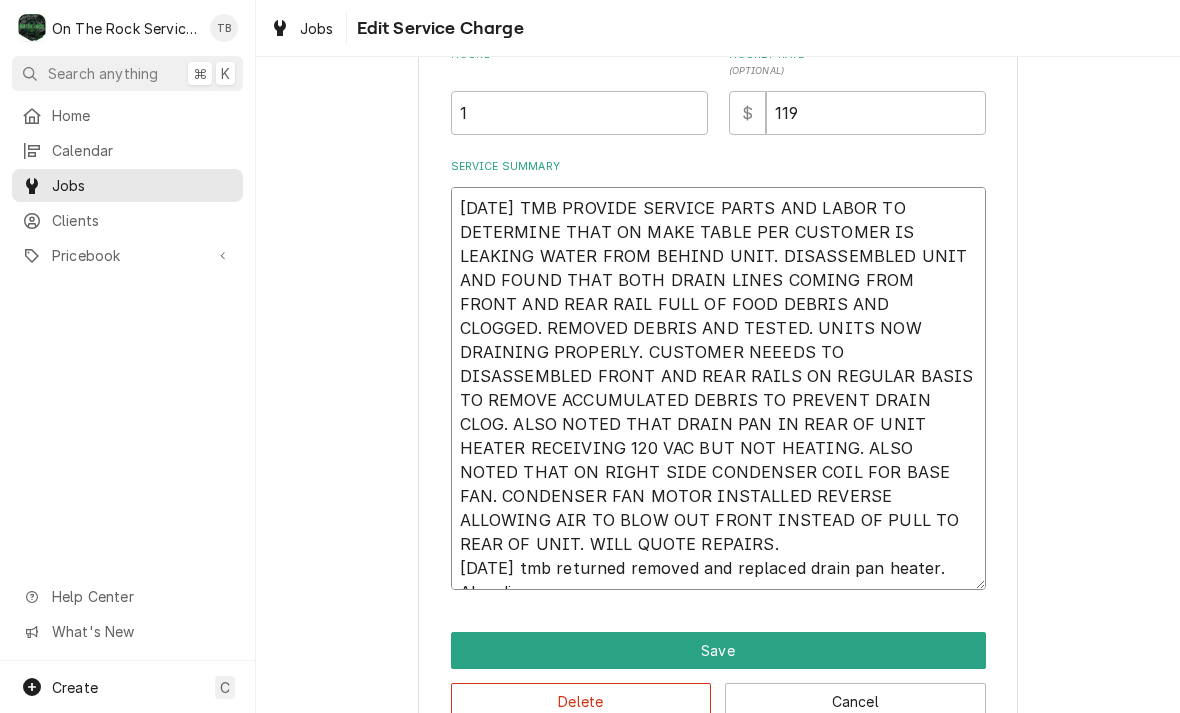 type on "x" 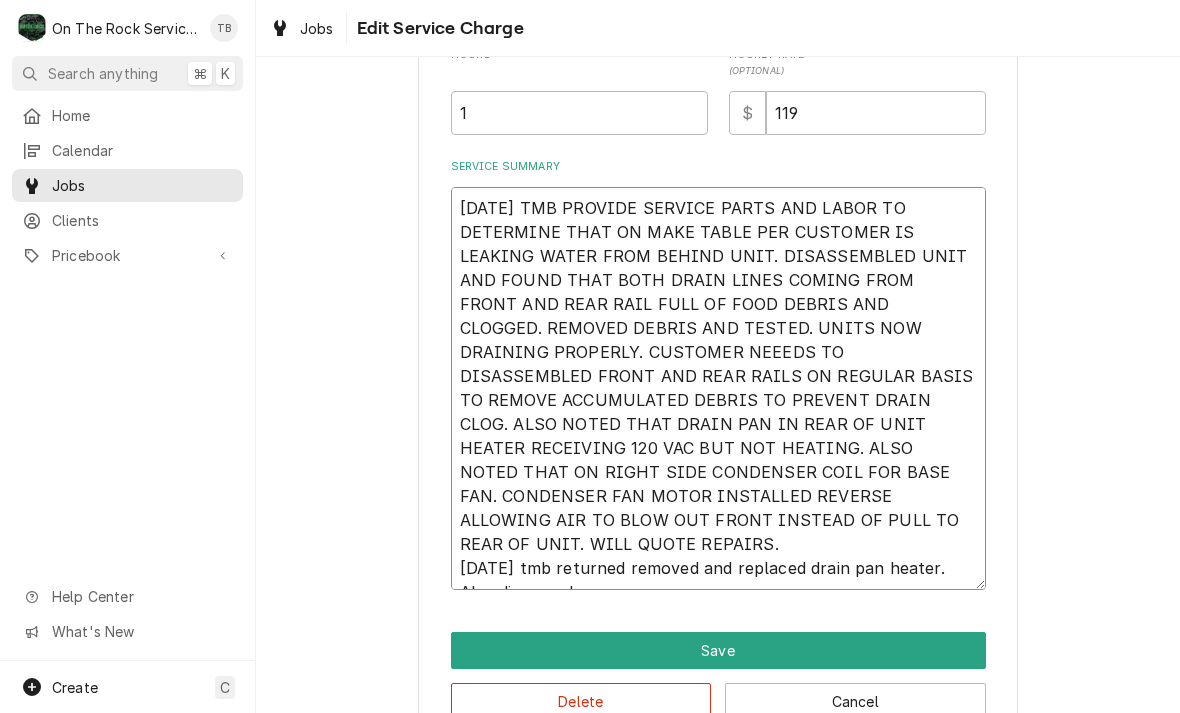 type on "x" 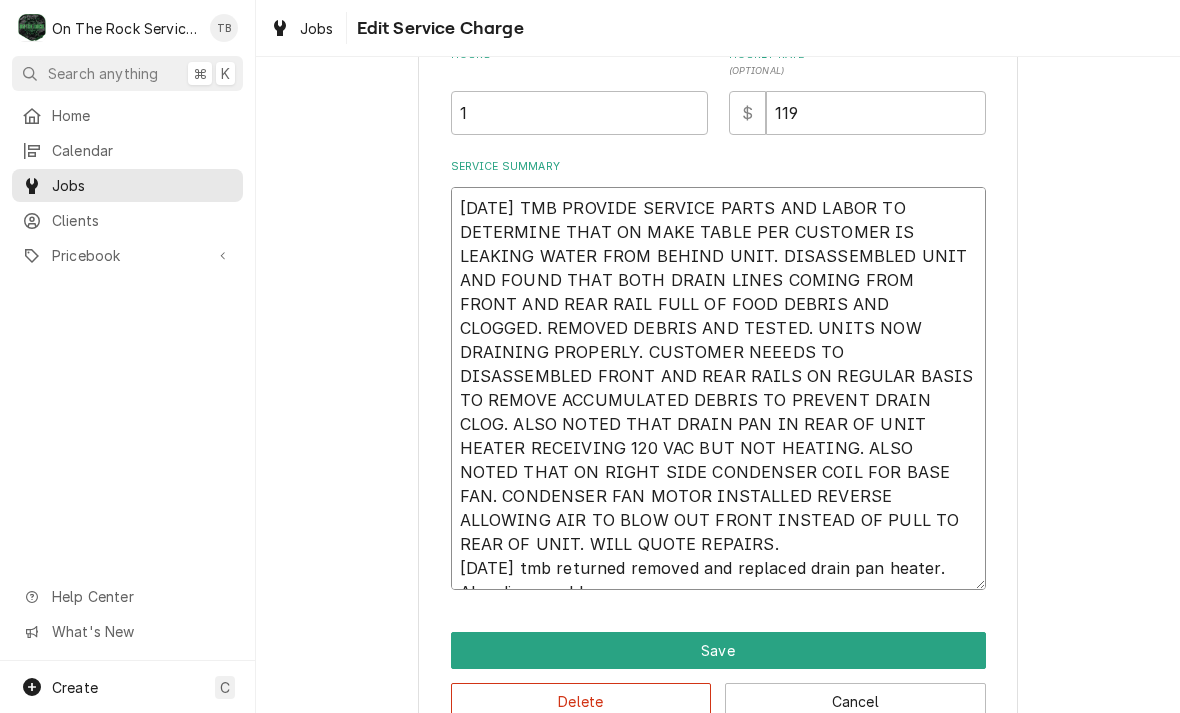 type on "x" 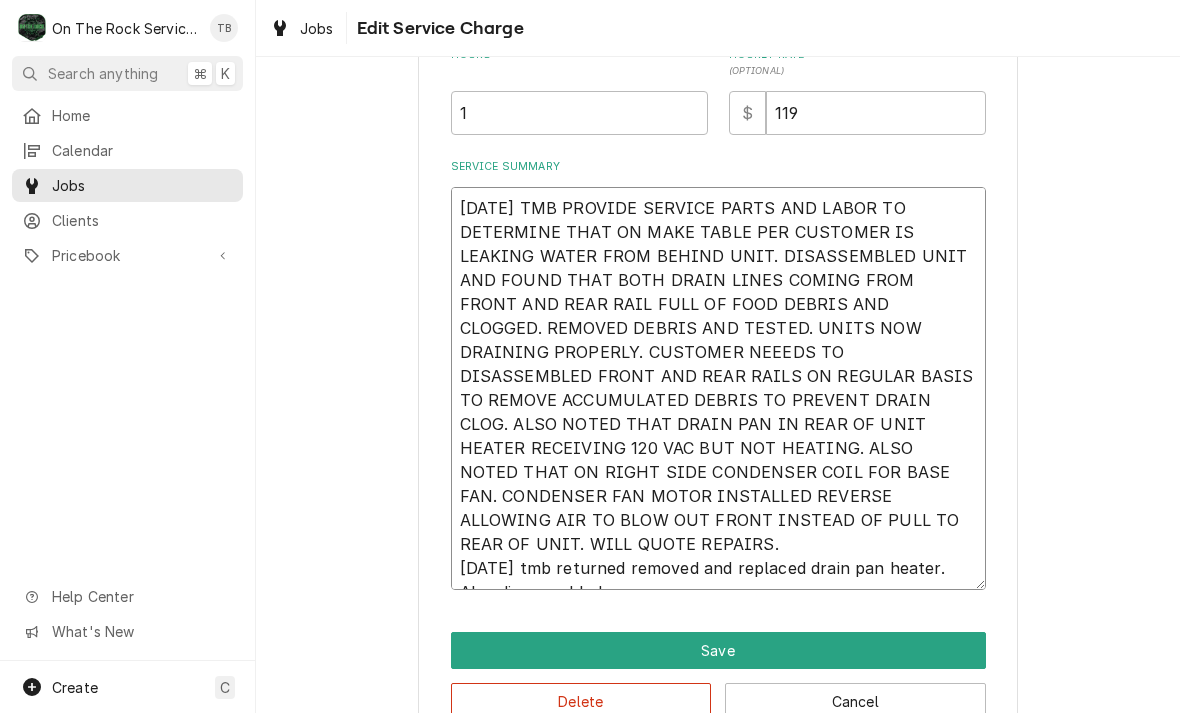 type on "x" 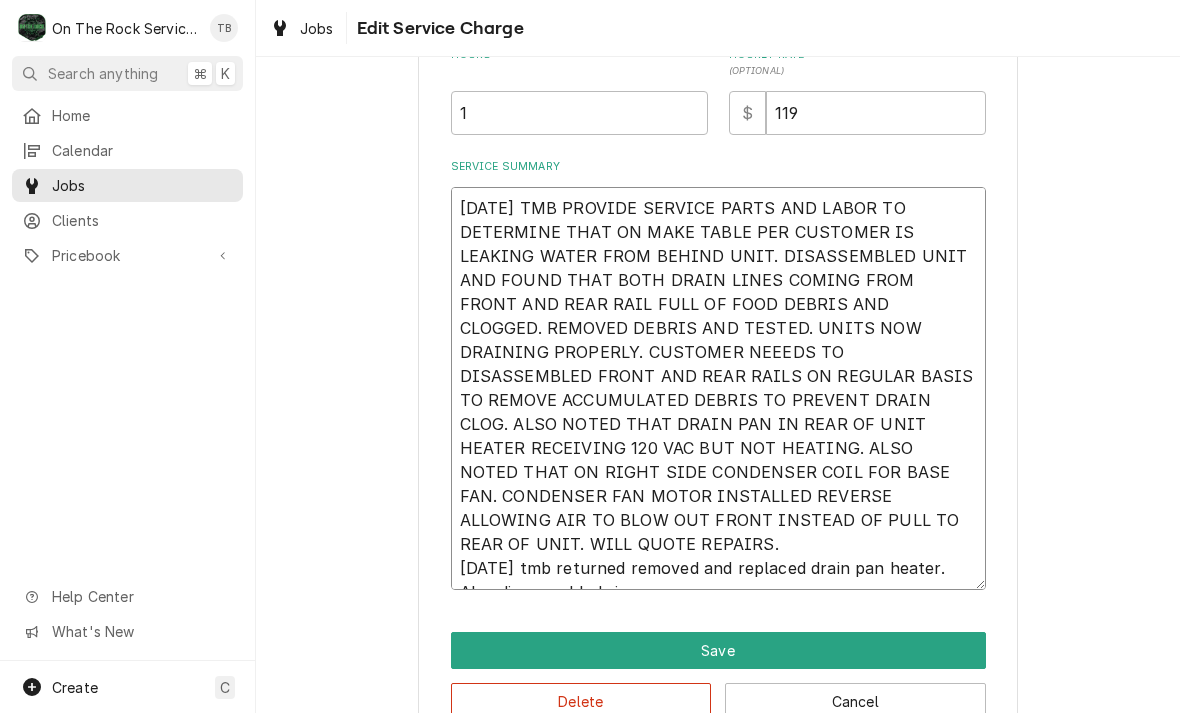 type on "x" 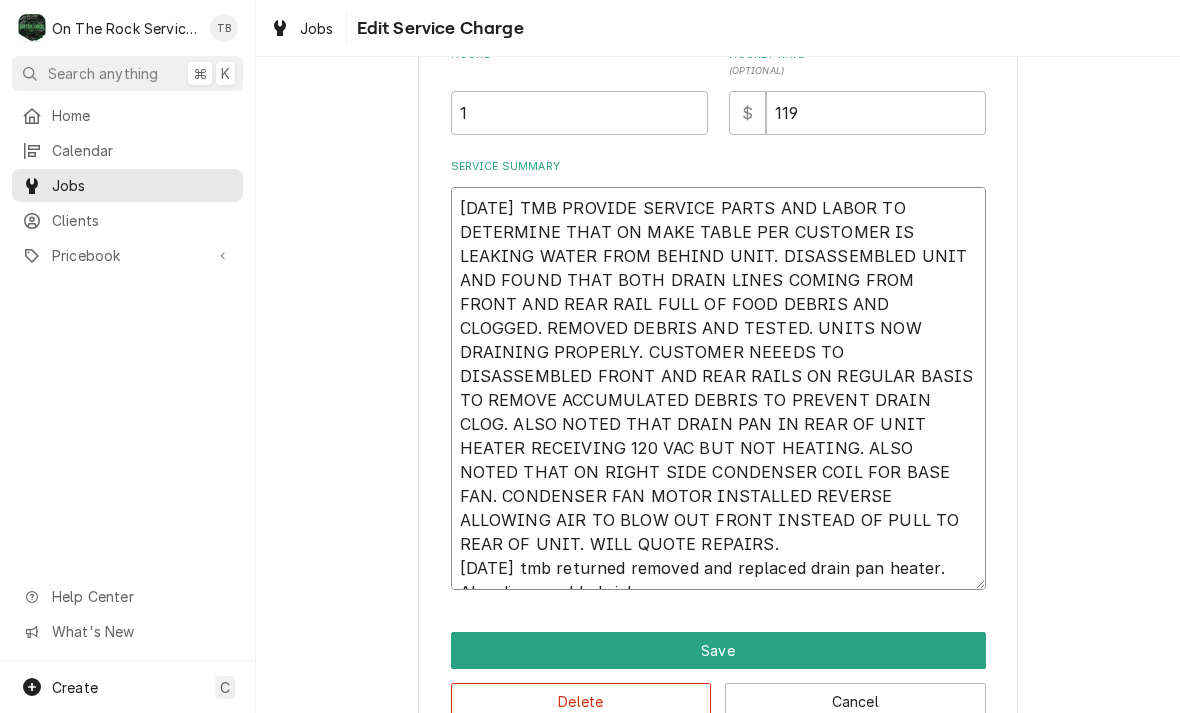type on "x" 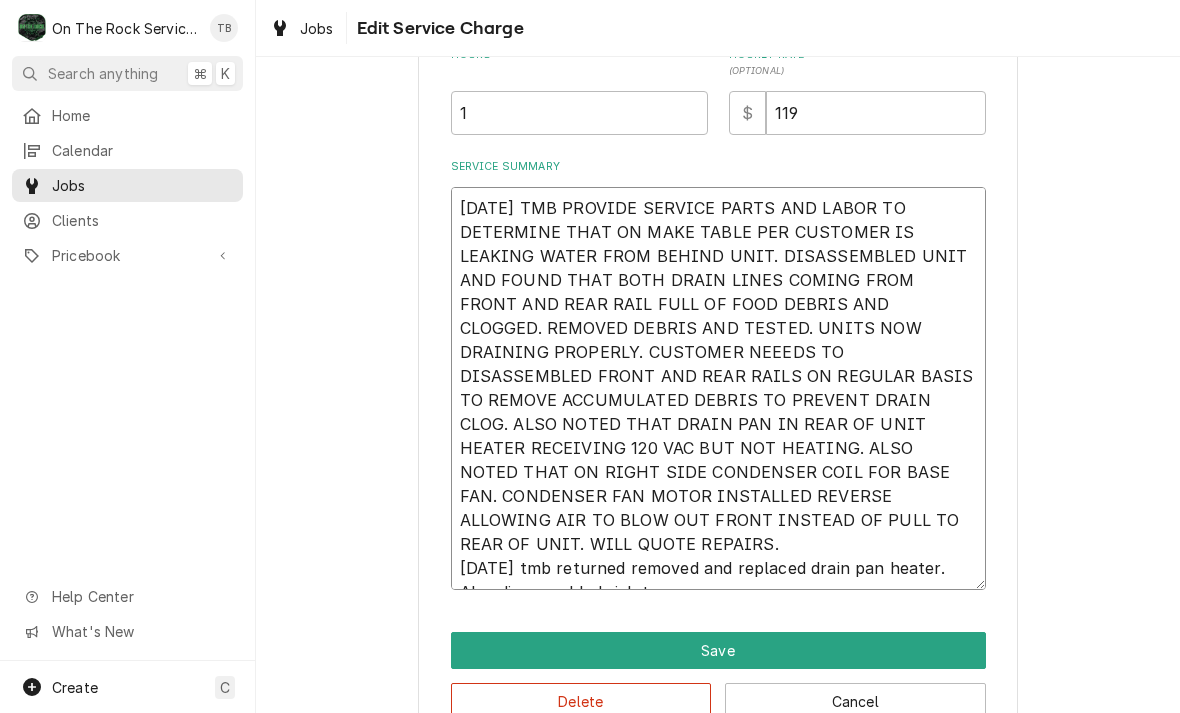 type on "x" 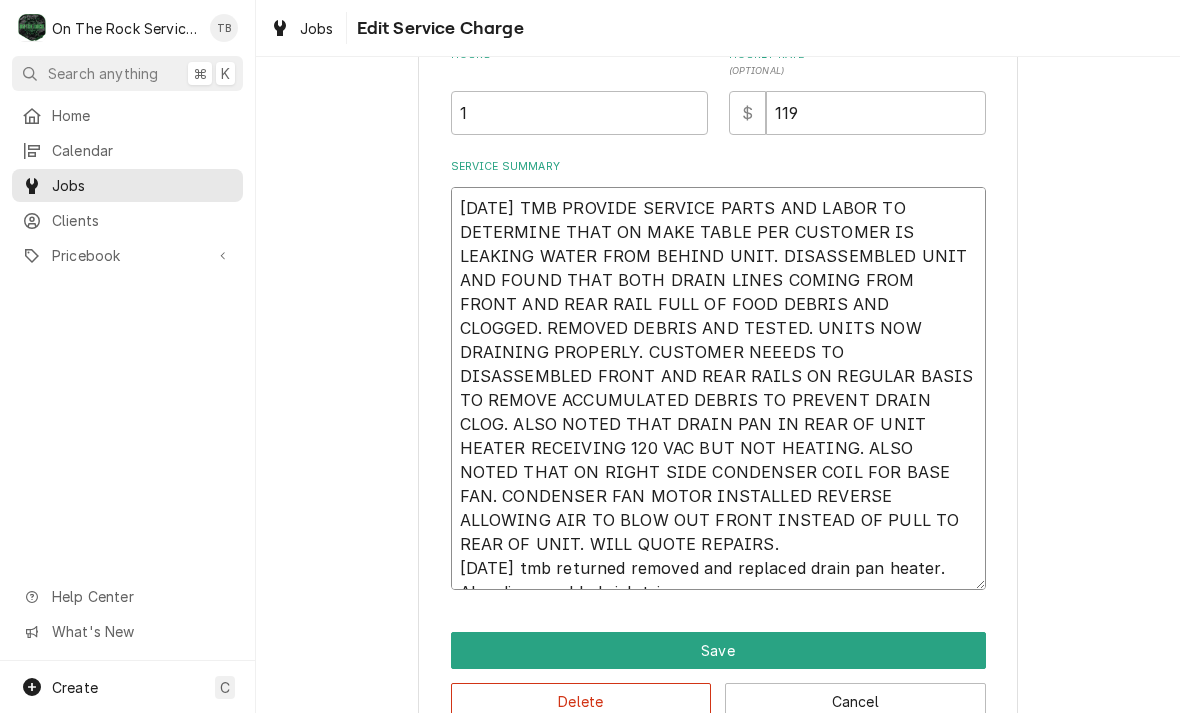 type on "x" 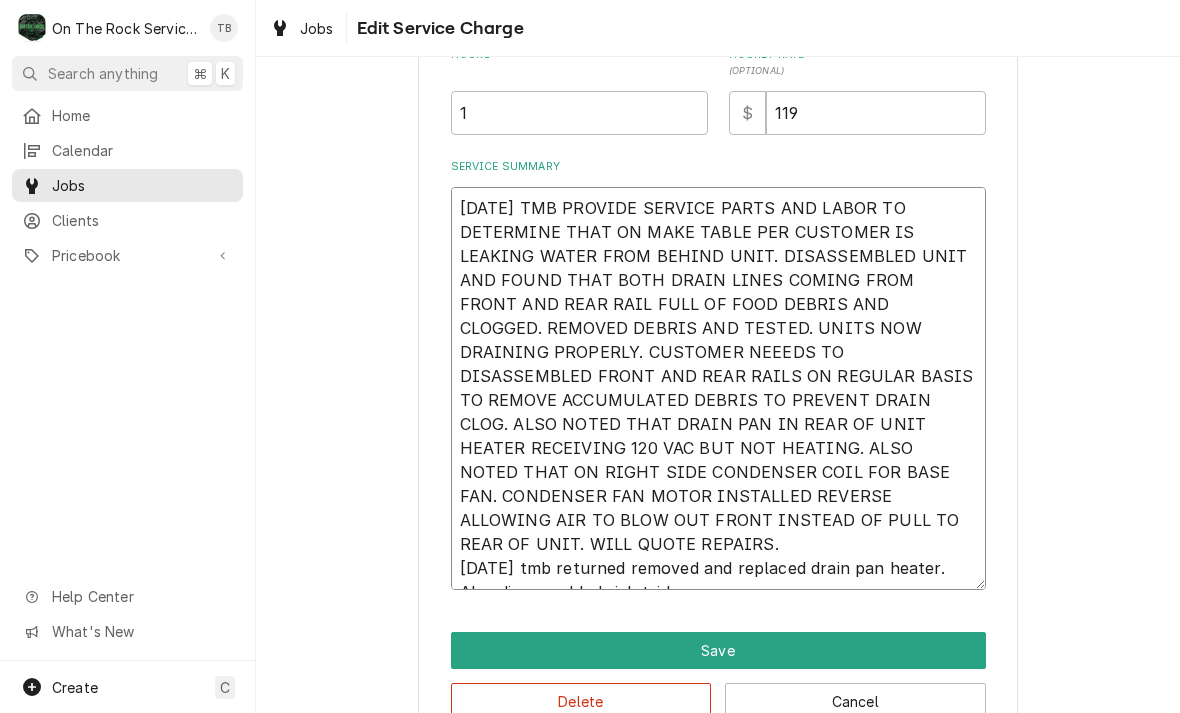 type on "6/10/25 TMB PROVIDE SERVICE PARTS AND LABOR TO DETERMINE THAT ON MAKE TABLE PER CUSTOMER IS LEAKING WATER FROM BEHIND UNIT. DISASSEMBLED UNIT AND FOUND THAT BOTH DRAIN LINES COMING FROM FRONT AND REAR RAIL FULL OF FOOD DEBRIS AND CLOGGED. REMOVED DEBRIS AND TESTED. UNITS NOW DRAINING PROPERLY. CUSTOMER NEEEDS TO DISASSEMBLED FRONT AND REAR RAILS ON REGULAR BASIS TO REMOVE ACCUMULATED DEBRIS TO PREVENT DRAIN CLOG. ALSO NOTED THAT DRAIN PAN IN REAR OF UNIT HEATER RECEIVING 120 VAC BUT NOT HEATING. ALSO NOTED THAT ON RIGHT SIDE CONDENSER COIL FOR BASE FAN. CONDENSER FAN MOTOR INSTALLED REVERSE ALLOWING AIR TO BLOW OUT FRONT INSTEAD OF PULL TO REAR OF UNIT. WILL QUOTE REPAIRS.
7/10/25 tmb returned removed and replaced drain pan heater. Also disassembled righ tside" 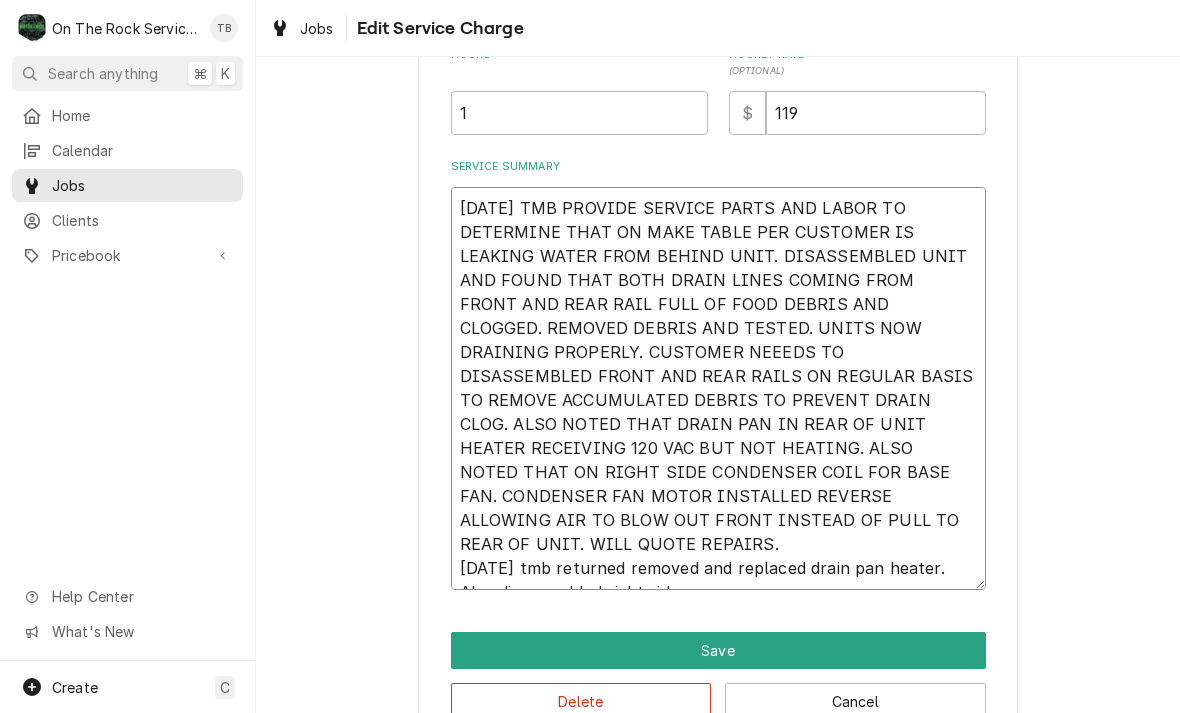 type on "x" 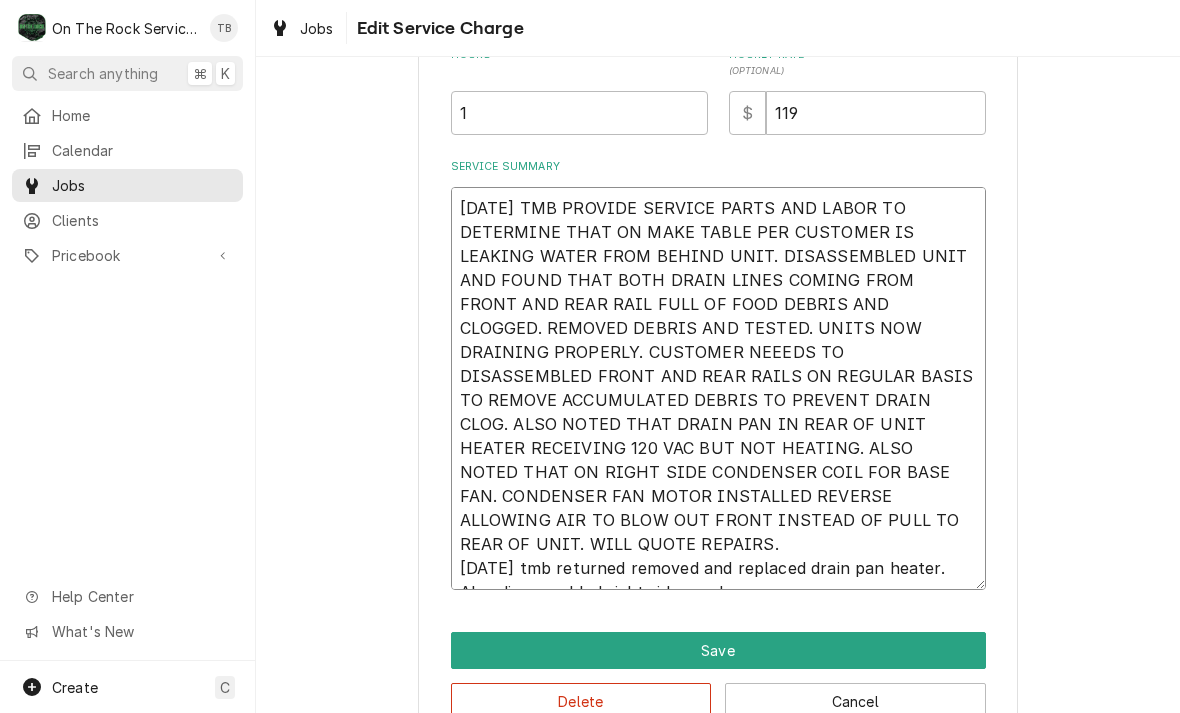type on "x" 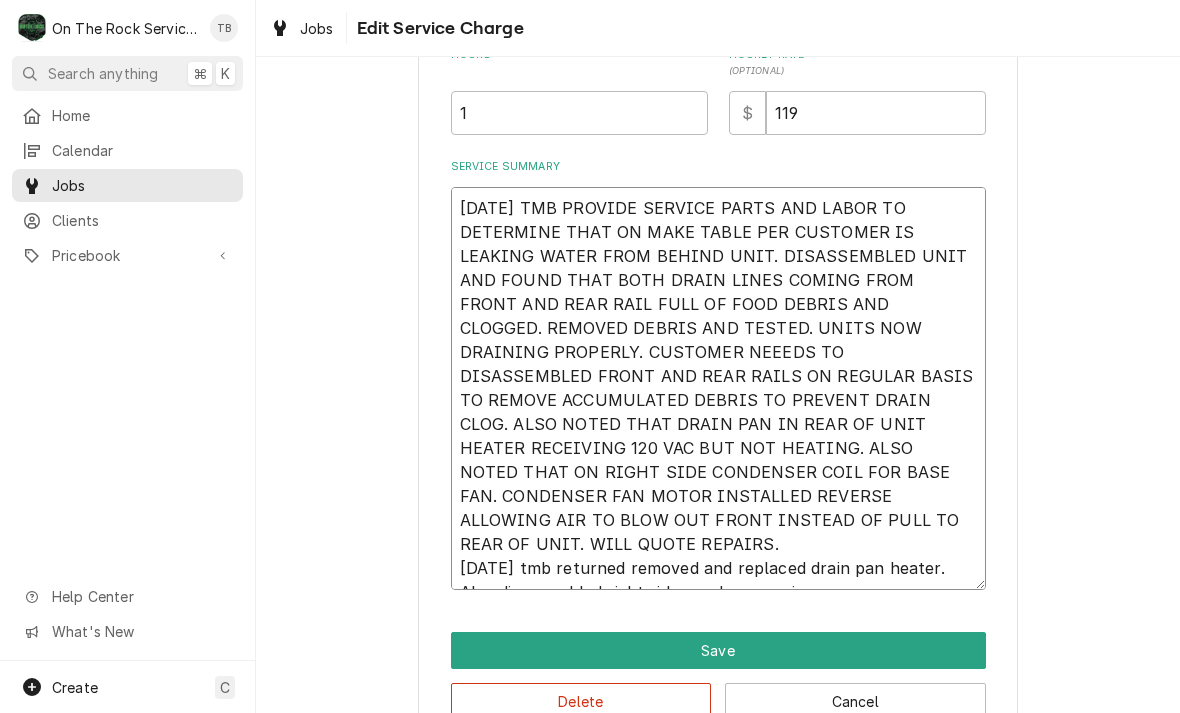 type on "x" 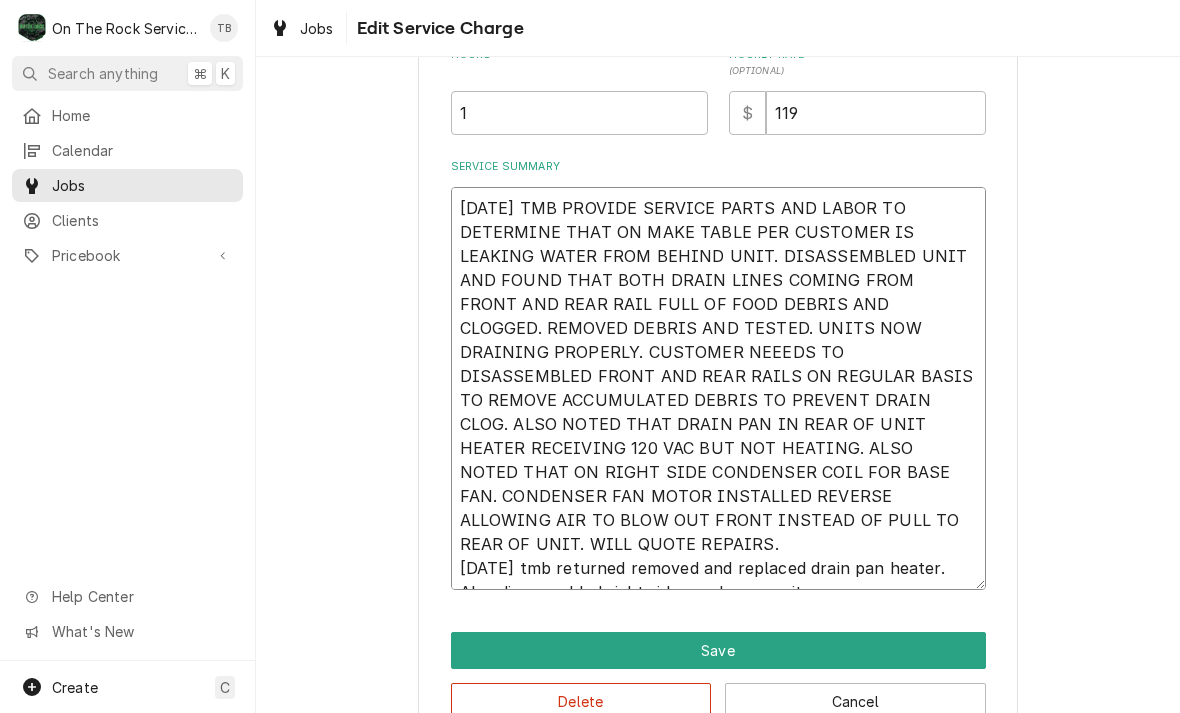 type on "x" 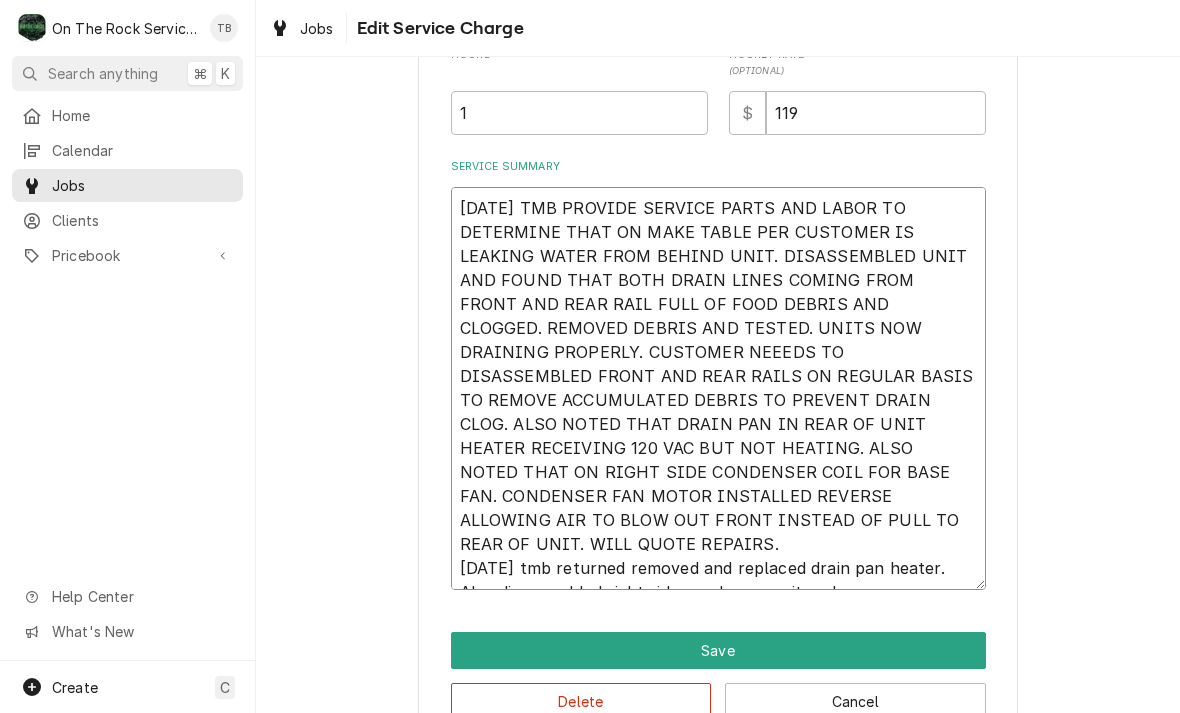 type on "6/10/25 TMB PROVIDE SERVICE PARTS AND LABOR TO DETERMINE THAT ON MAKE TABLE PER CUSTOMER IS LEAKING WATER FROM BEHIND UNIT. DISASSEMBLED UNIT AND FOUND THAT BOTH DRAIN LINES COMING FROM FRONT AND REAR RAIL FULL OF FOOD DEBRIS AND CLOGGED. REMOVED DEBRIS AND TESTED. UNITS NOW DRAINING PROPERLY. CUSTOMER NEEEDS TO DISASSEMBLED FRONT AND REAR RAILS ON REGULAR BASIS TO REMOVE ACCUMULATED DEBRIS TO PREVENT DRAIN CLOG. ALSO NOTED THAT DRAIN PAN IN REAR OF UNIT HEATER RECEIVING 120 VAC BUT NOT HEATING. ALSO NOTED THAT ON RIGHT SIDE CONDENSER COIL FOR BASE FAN. CONDENSER FAN MOTOR INSTALLED REVERSE ALLOWING AIR TO BLOW OUT FRONT INSTEAD OF PULL TO REAR OF UNIT. WILL QUOTE REPAIRS.
7/10/25 tmb returned removed and replaced drain pan heater. Also disassembled right side condenser unit and" 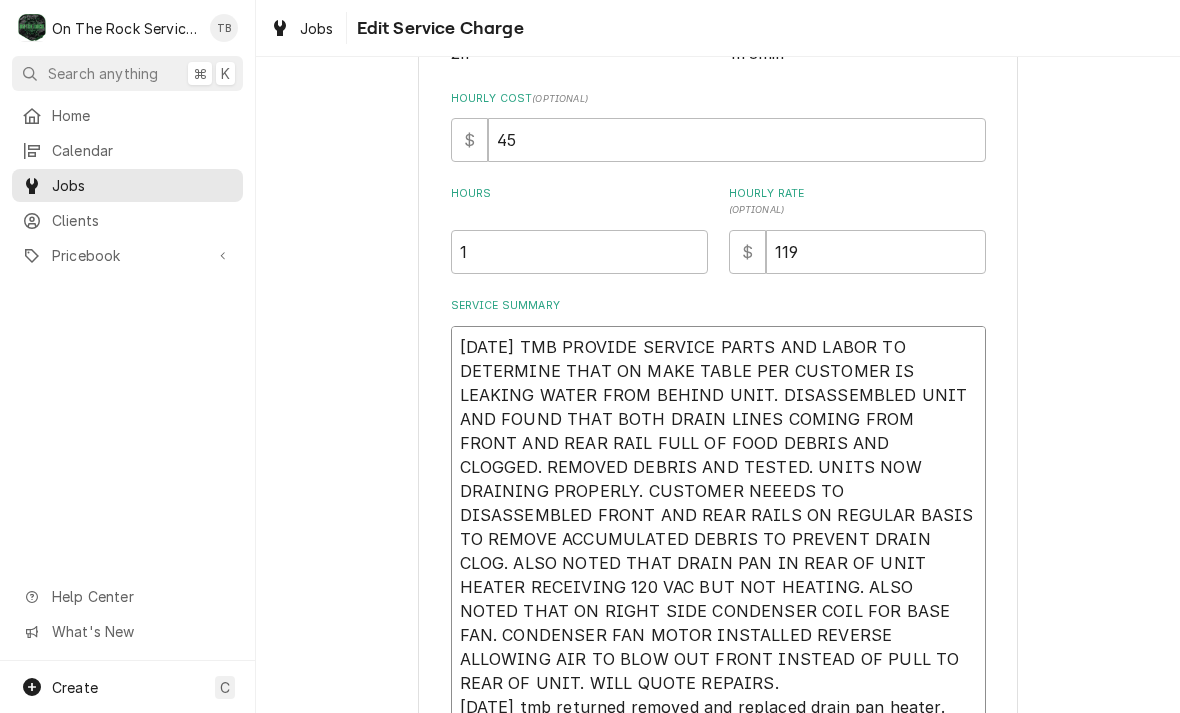 scroll, scrollTop: 495, scrollLeft: 0, axis: vertical 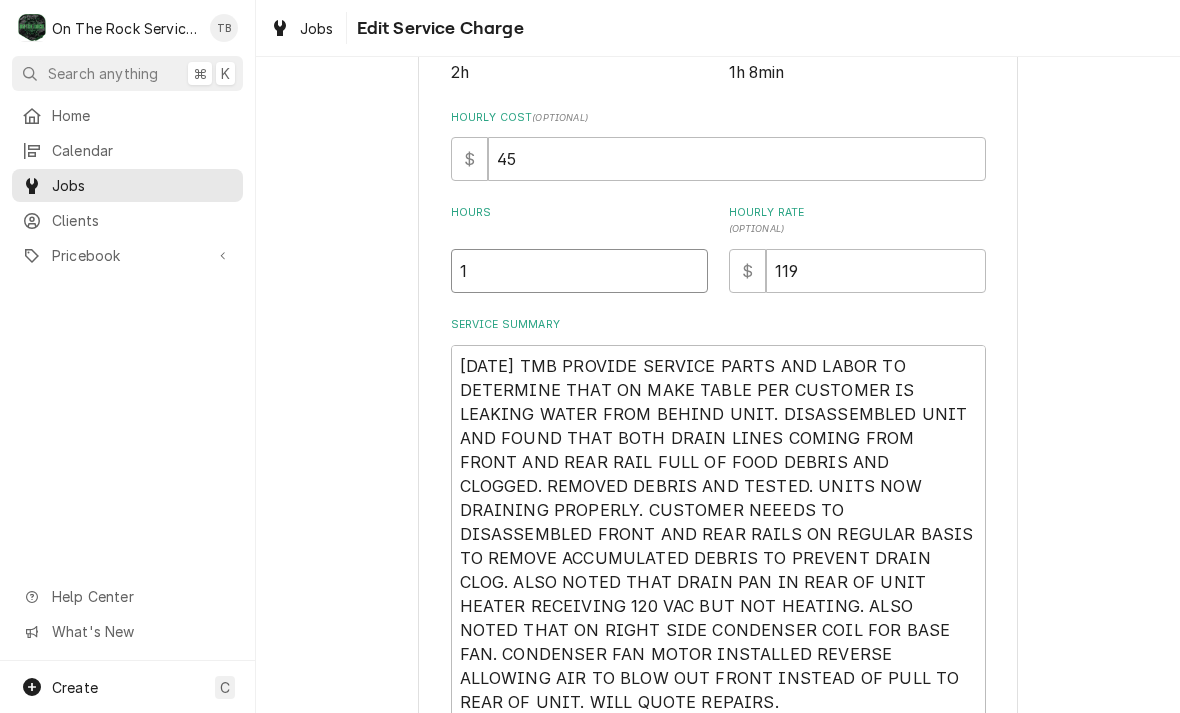 click on "1" at bounding box center (579, 271) 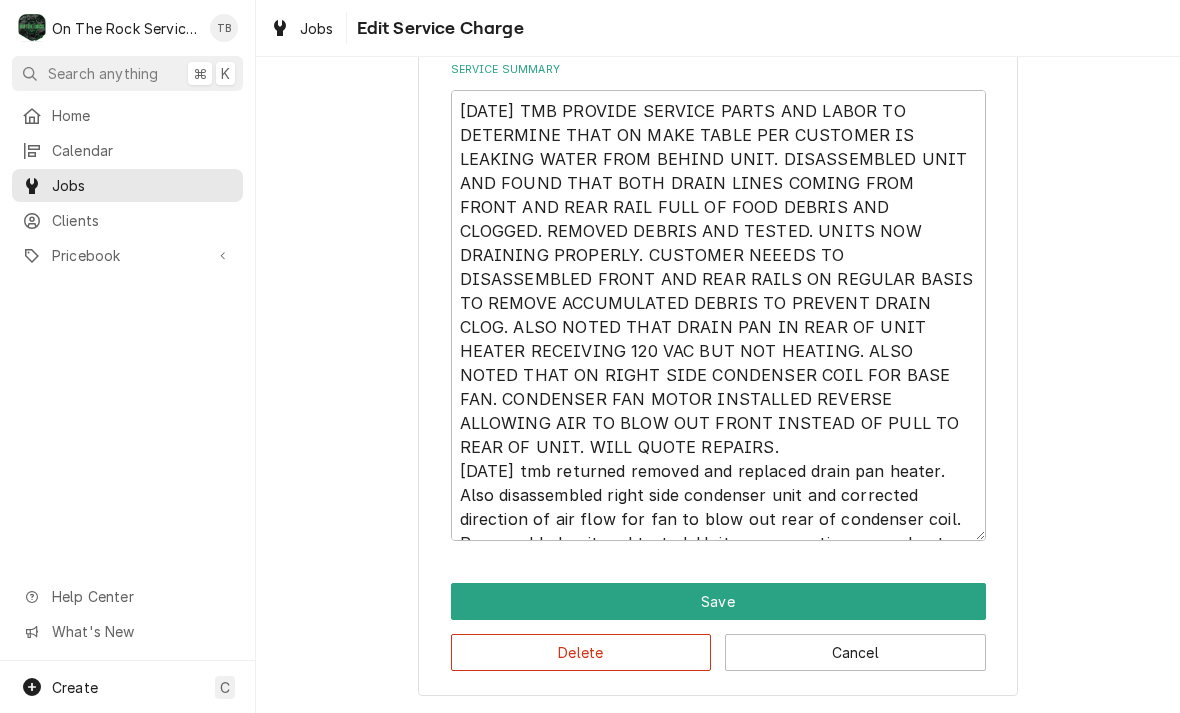 scroll, scrollTop: 749, scrollLeft: 0, axis: vertical 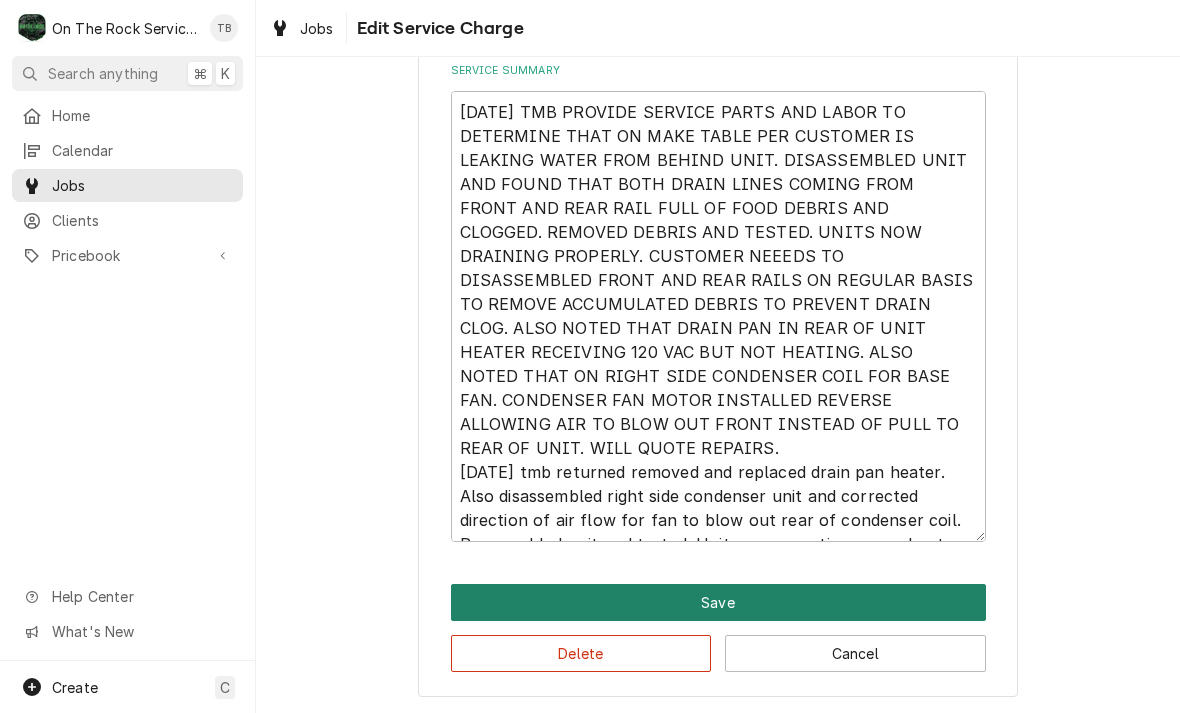 click on "Save" at bounding box center (718, 602) 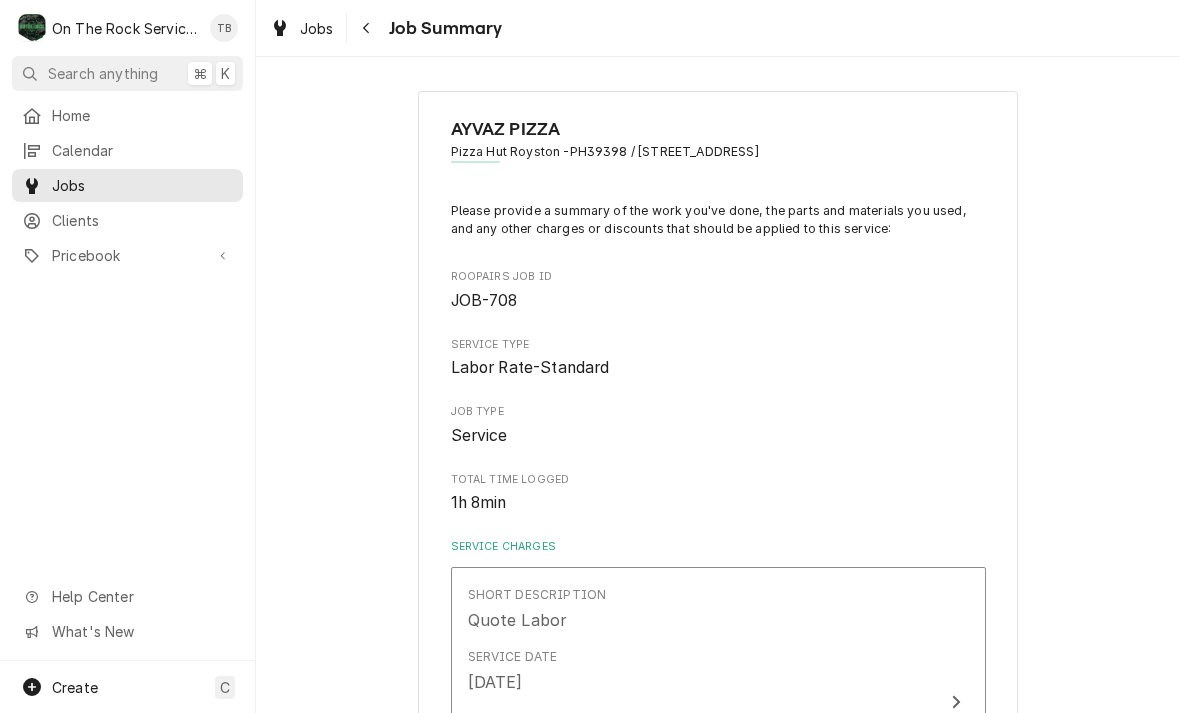 scroll, scrollTop: 0, scrollLeft: 0, axis: both 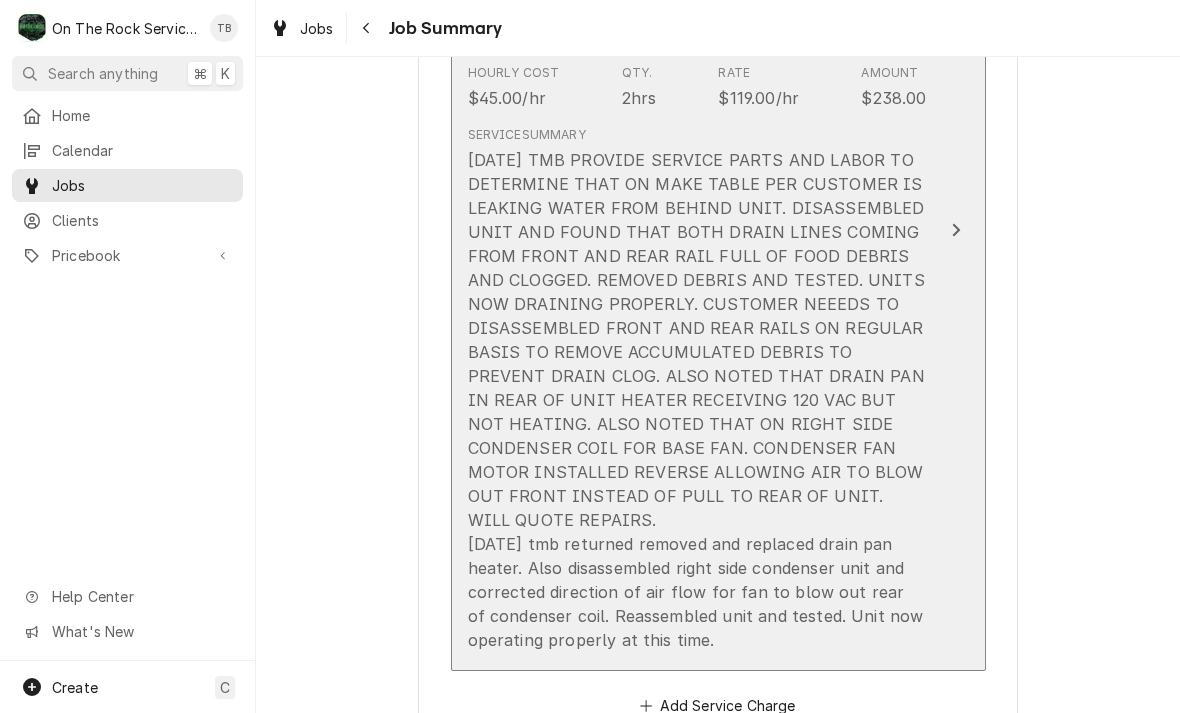 click on "6/10/25 TMB PROVIDE SERVICE PARTS AND LABOR TO DETERMINE THAT ON MAKE TABLE PER CUSTOMER IS LEAKING WATER FROM BEHIND UNIT. DISASSEMBLED UNIT AND FOUND THAT BOTH DRAIN LINES COMING FROM FRONT AND REAR RAIL FULL OF FOOD DEBRIS AND CLOGGED. REMOVED DEBRIS AND TESTED. UNITS NOW DRAINING PROPERLY. CUSTOMER NEEEDS TO DISASSEMBLED FRONT AND REAR RAILS ON REGULAR BASIS TO REMOVE ACCUMULATED DEBRIS TO PREVENT DRAIN CLOG. ALSO NOTED THAT DRAIN PAN IN REAR OF UNIT HEATER RECEIVING 120 VAC BUT NOT HEATING. ALSO NOTED THAT ON RIGHT SIDE CONDENSER COIL FOR BASE FAN. CONDENSER FAN MOTOR INSTALLED REVERSE ALLOWING AIR TO BLOW OUT FRONT INSTEAD OF PULL TO REAR OF UNIT. WILL QUOTE REPAIRS.
7/10/25 tmb returned removed and replaced drain pan heater. Also disassembled right side condenser unit and corrected direction of air flow for fan to blow out rear of condenser coil. Reassembled unit and tested. Unit now operating properly at this time." at bounding box center [697, 400] 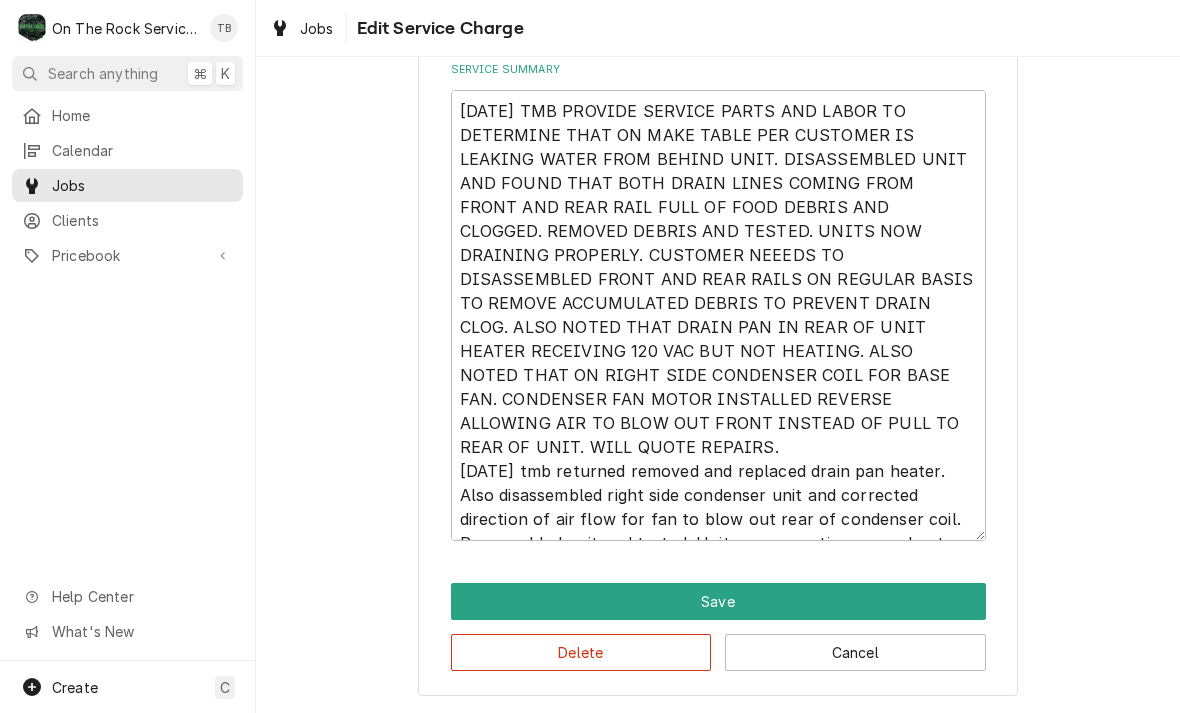 scroll, scrollTop: 749, scrollLeft: 0, axis: vertical 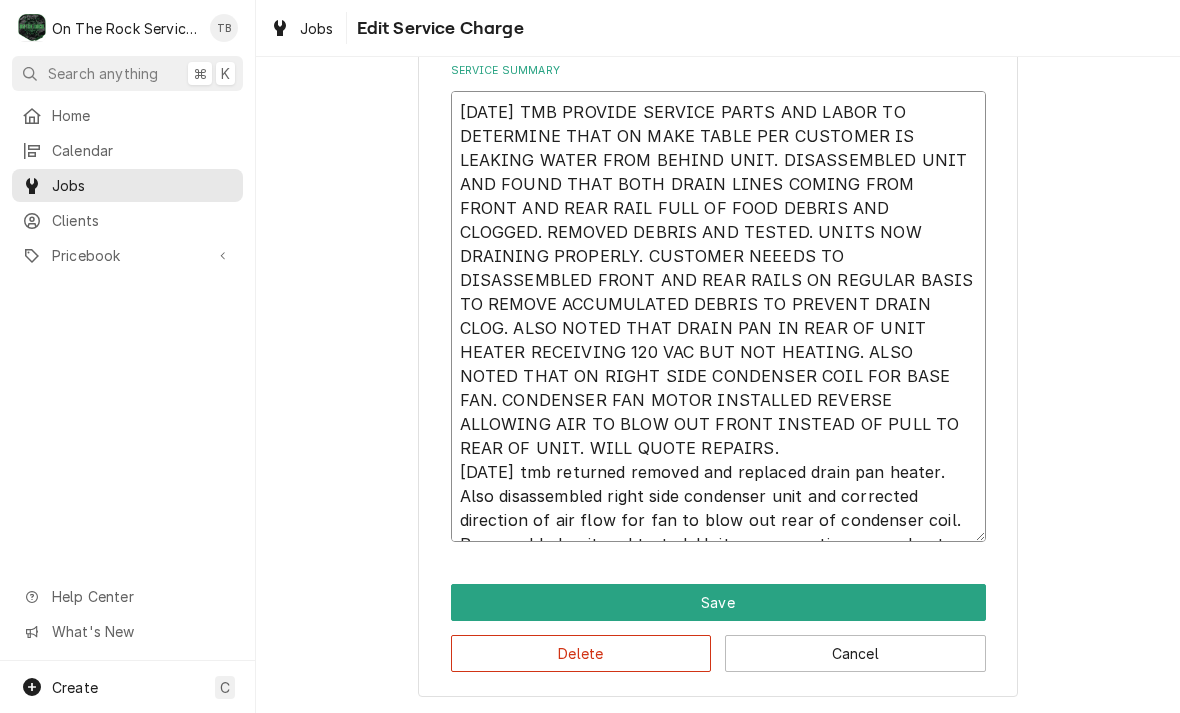 click on "6/10/25 TMB PROVIDE SERVICE PARTS AND LABOR TO DETERMINE THAT ON MAKE TABLE PER CUSTOMER IS LEAKING WATER FROM BEHIND UNIT. DISASSEMBLED UNIT AND FOUND THAT BOTH DRAIN LINES COMING FROM FRONT AND REAR RAIL FULL OF FOOD DEBRIS AND CLOGGED. REMOVED DEBRIS AND TESTED. UNITS NOW DRAINING PROPERLY. CUSTOMER NEEEDS TO DISASSEMBLED FRONT AND REAR RAILS ON REGULAR BASIS TO REMOVE ACCUMULATED DEBRIS TO PREVENT DRAIN CLOG. ALSO NOTED THAT DRAIN PAN IN REAR OF UNIT HEATER RECEIVING 120 VAC BUT NOT HEATING. ALSO NOTED THAT ON RIGHT SIDE CONDENSER COIL FOR BASE FAN. CONDENSER FAN MOTOR INSTALLED REVERSE ALLOWING AIR TO BLOW OUT FRONT INSTEAD OF PULL TO REAR OF UNIT. WILL QUOTE REPAIRS.
7/10/25 tmb returned removed and replaced drain pan heater. Also disassembled right side condenser unit and corrected direction of air flow for fan to blow out rear of condenser coil. Reassembled unit and tested. Unit now operating properly at this time." at bounding box center (718, 316) 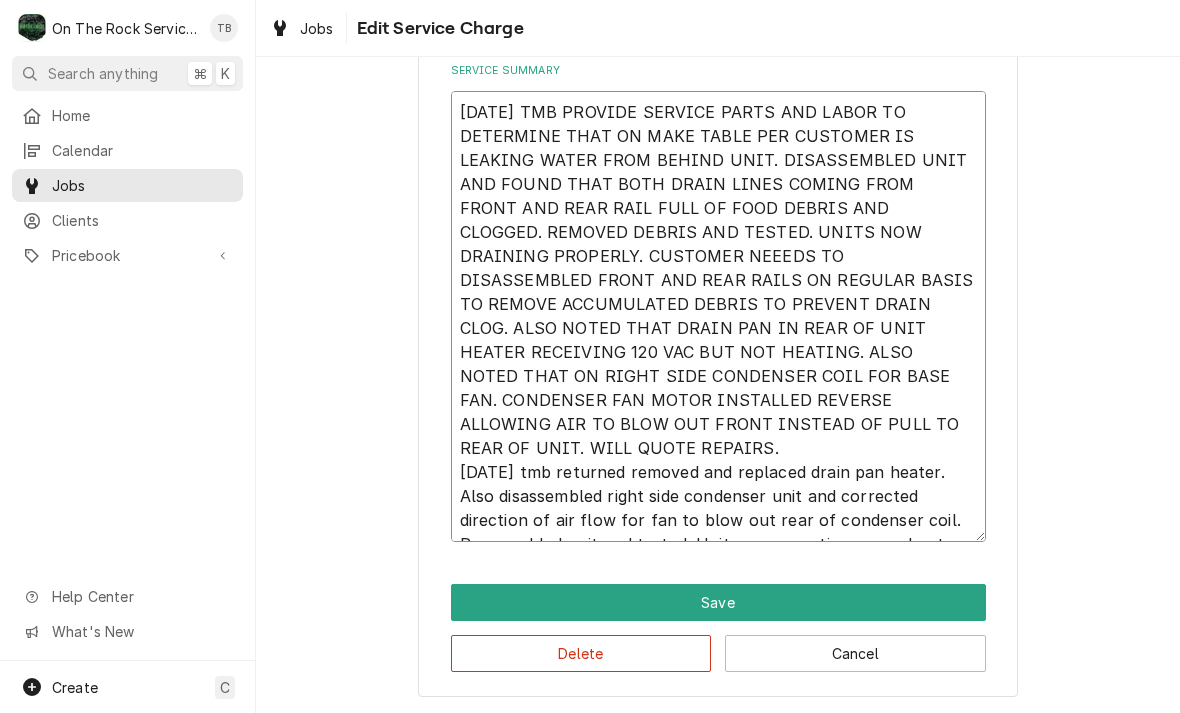 click on "6/10/25 TMB PROVIDE SERVICE PARTS AND LABOR TO DETERMINE THAT ON MAKE TABLE PER CUSTOMER IS LEAKING WATER FROM BEHIND UNIT. DISASSEMBLED UNIT AND FOUND THAT BOTH DRAIN LINES COMING FROM FRONT AND REAR RAIL FULL OF FOOD DEBRIS AND CLOGGED. REMOVED DEBRIS AND TESTED. UNITS NOW DRAINING PROPERLY. CUSTOMER NEEEDS TO DISASSEMBLED FRONT AND REAR RAILS ON REGULAR BASIS TO REMOVE ACCUMULATED DEBRIS TO PREVENT DRAIN CLOG. ALSO NOTED THAT DRAIN PAN IN REAR OF UNIT HEATER RECEIVING 120 VAC BUT NOT HEATING. ALSO NOTED THAT ON RIGHT SIDE CONDENSER COIL FOR BASE FAN. CONDENSER FAN MOTOR INSTALLED REVERSE ALLOWING AIR TO BLOW OUT FRONT INSTEAD OF PULL TO REAR OF UNIT. WILL QUOTE REPAIRS.
7/10/25 tmb returned removed and replaced drain pan heater. Also disassembled right side condenser unit and corrected direction of air flow for fan to blow out rear of condenser coil. Reassembled unit and tested. Unit now operating properly at this time." at bounding box center (718, 316) 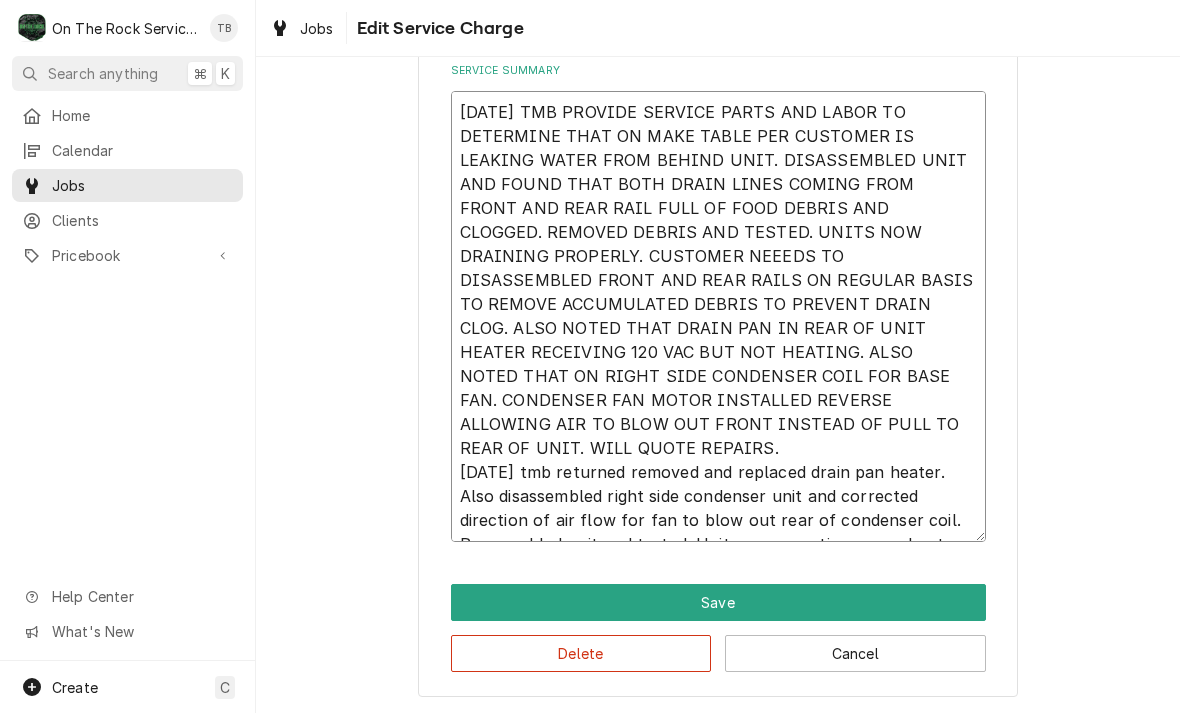 click on "Use the fields below to edit this service charge This line item does not exist in your standard pricebook. Custom items may lack verified pricing, costs, and detailed specifications. Short Description Labor Rate-Standard Start Date 2025-06-10 End Date 2025-06-10 Unit Type Est. Job Duration 2h Total Time Logged 1h 8min Hourly Cost  ( optional ) $ 45 Hours 2 Hourly Rate  ( optional ) $ 119 Service Summary Save Delete Cancel" at bounding box center (718, 22) 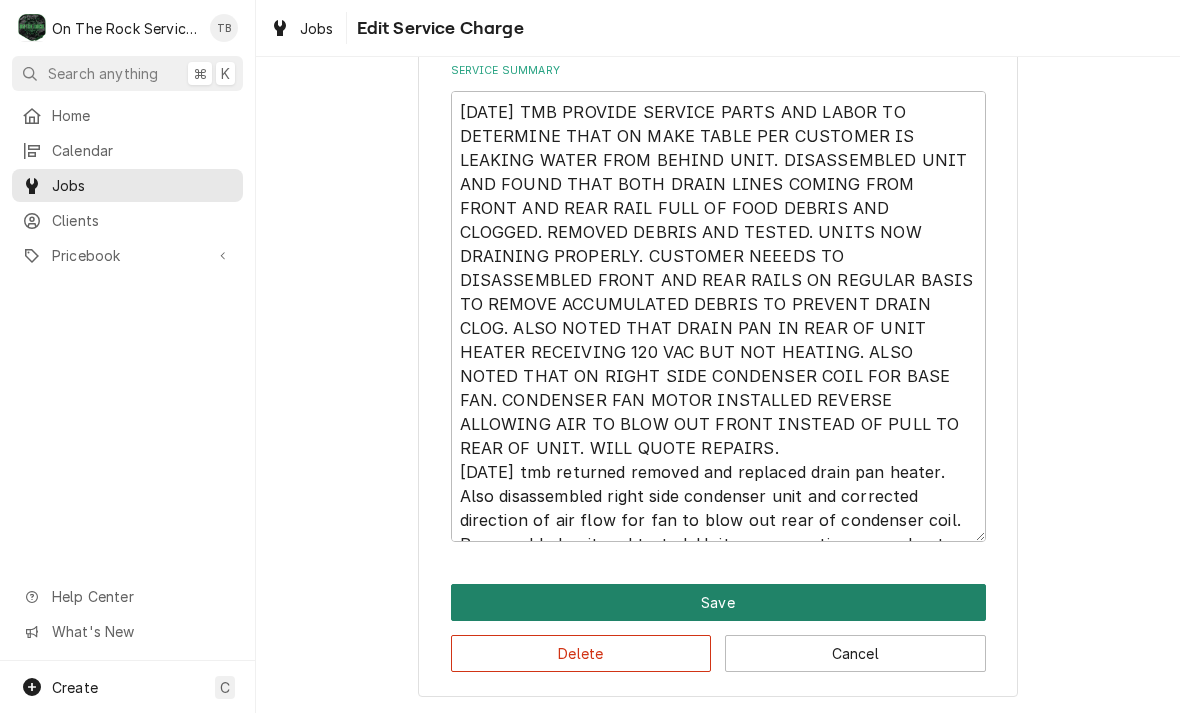 click on "Save" at bounding box center (718, 602) 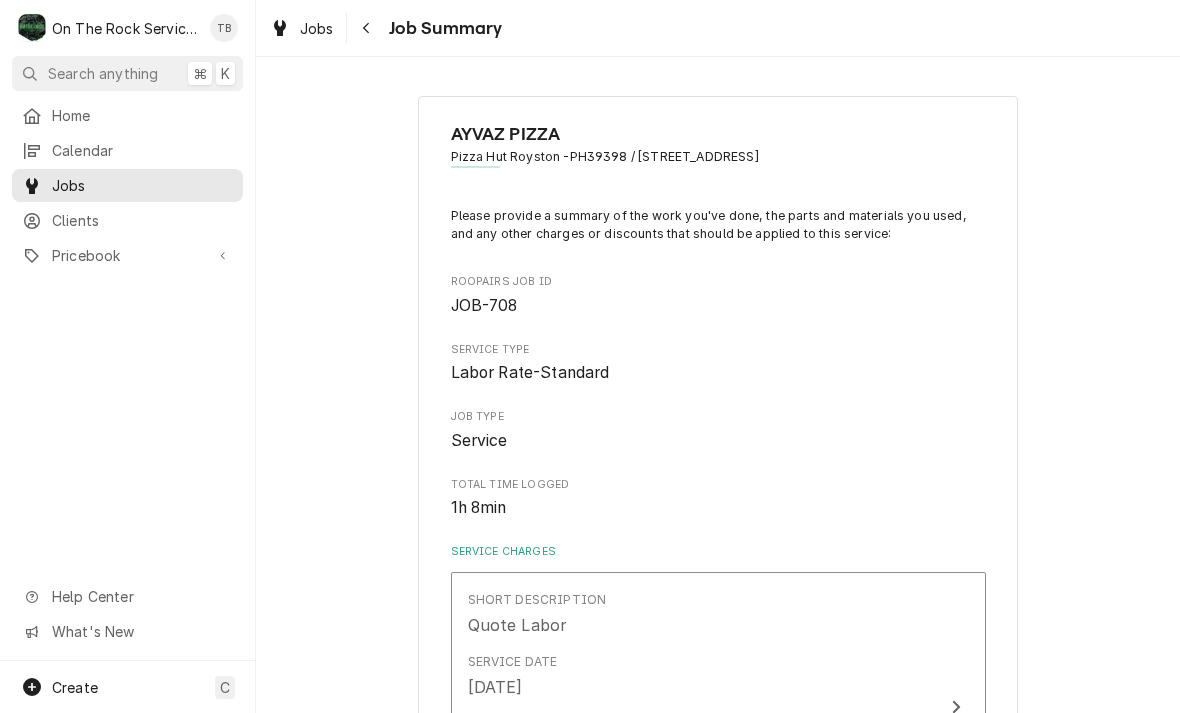 scroll, scrollTop: 0, scrollLeft: 0, axis: both 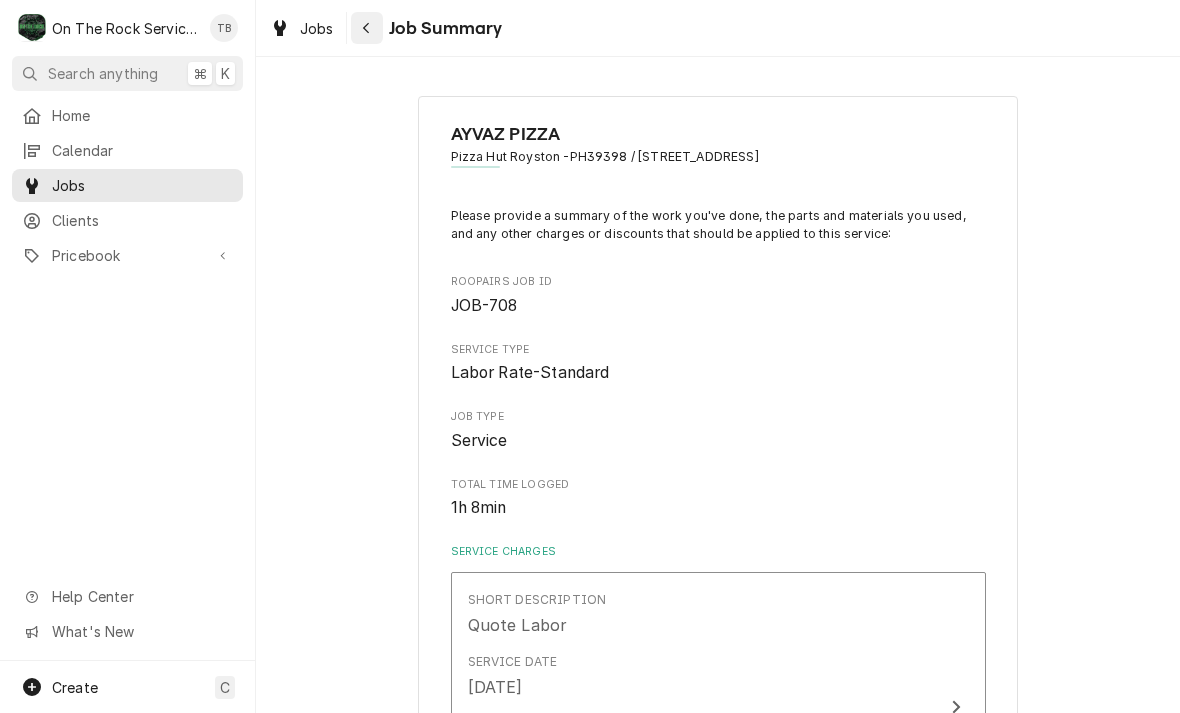 click at bounding box center (367, 28) 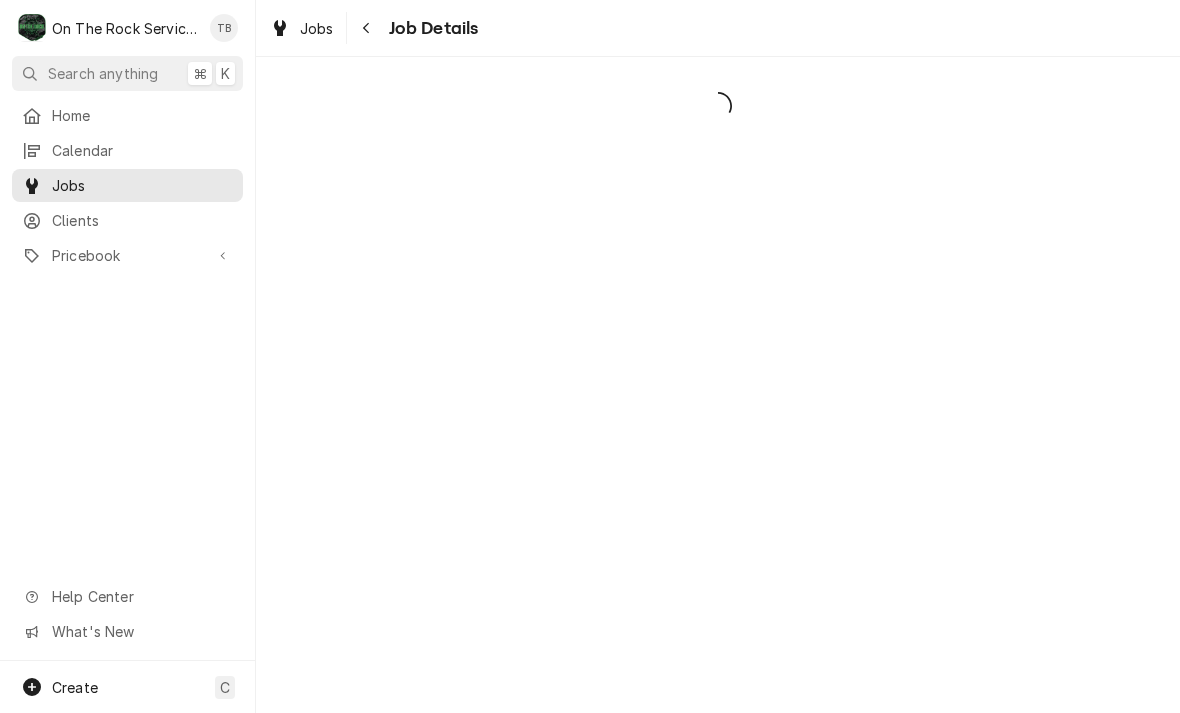 scroll, scrollTop: 0, scrollLeft: 0, axis: both 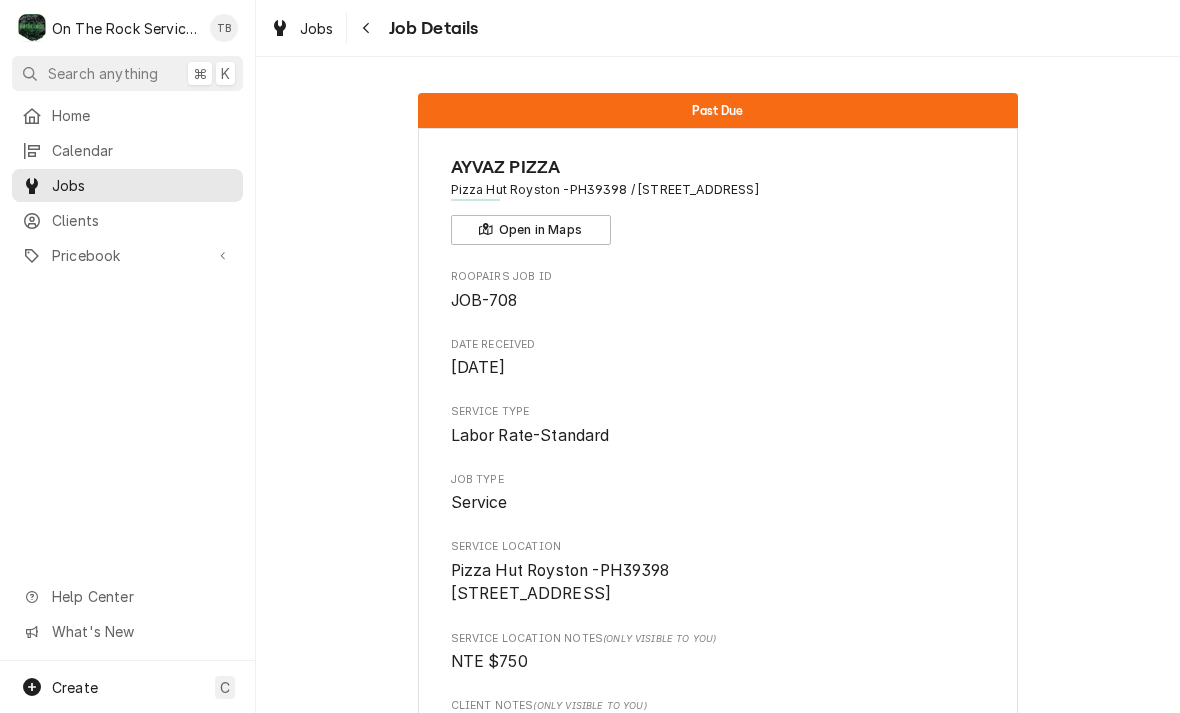 click on "Job Details" at bounding box center [431, 28] 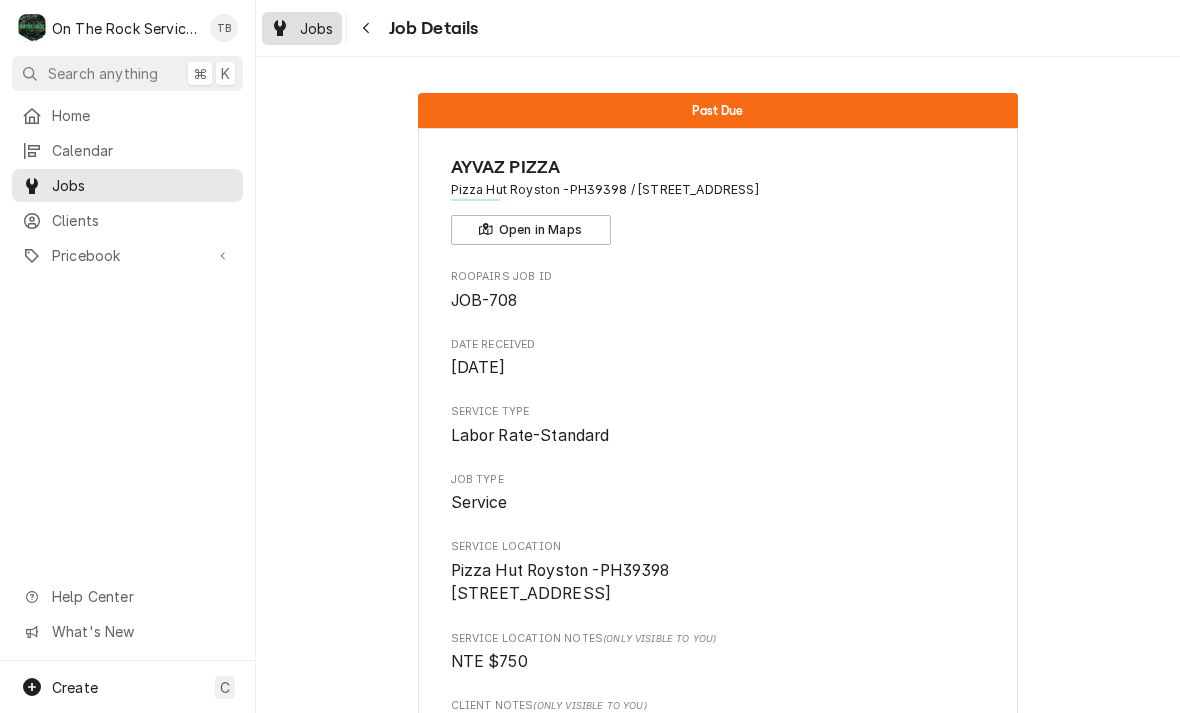 click on "Jobs" at bounding box center (302, 28) 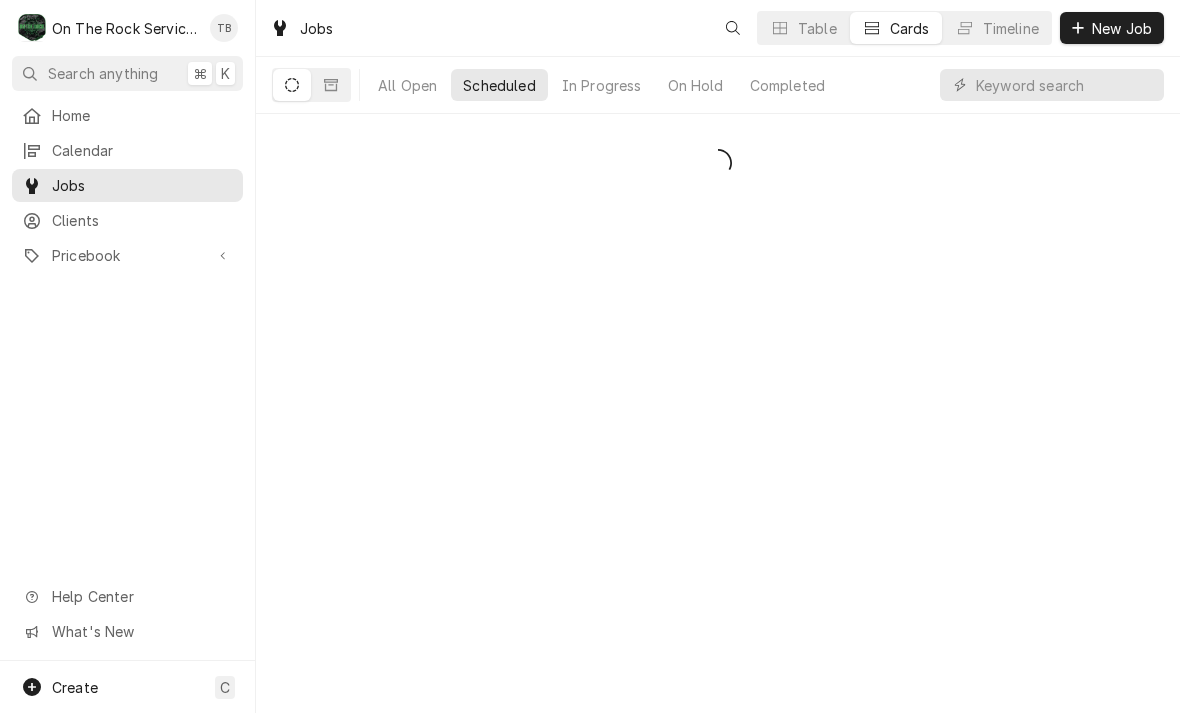 scroll, scrollTop: 0, scrollLeft: 0, axis: both 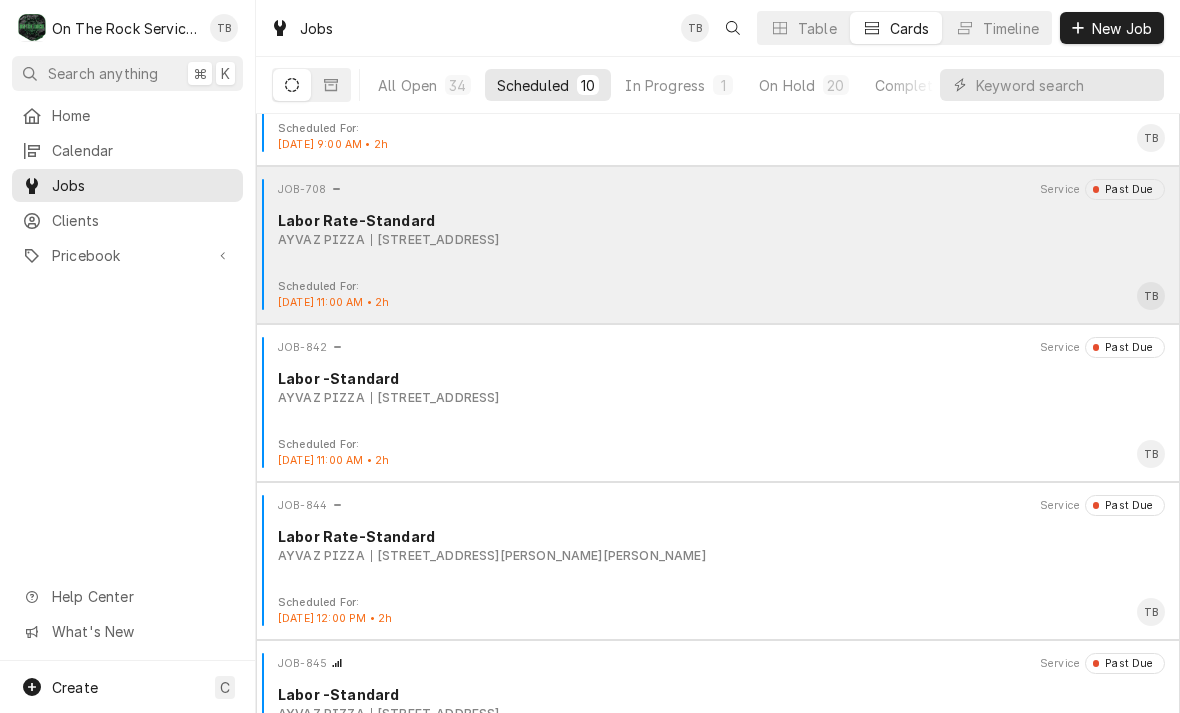 click on "JOB-708 Service Past Due Labor Rate-Standard AYVAZ PIZZA [STREET_ADDRESS]" at bounding box center [718, 229] 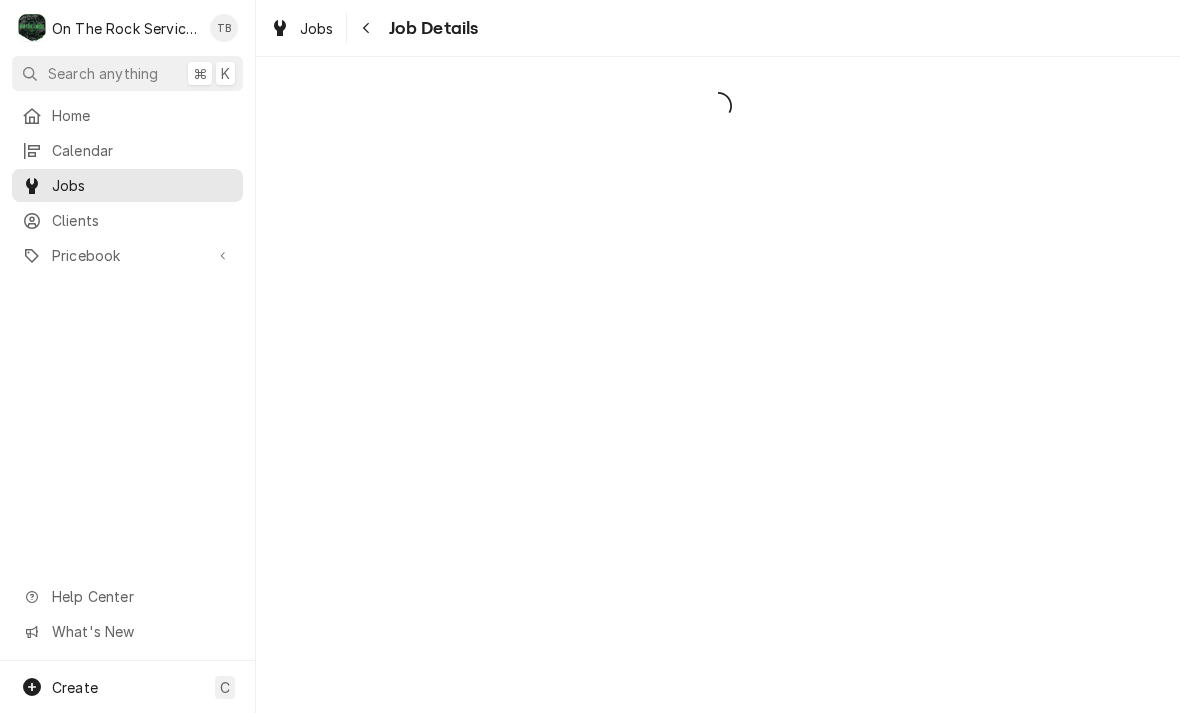 scroll, scrollTop: 0, scrollLeft: 0, axis: both 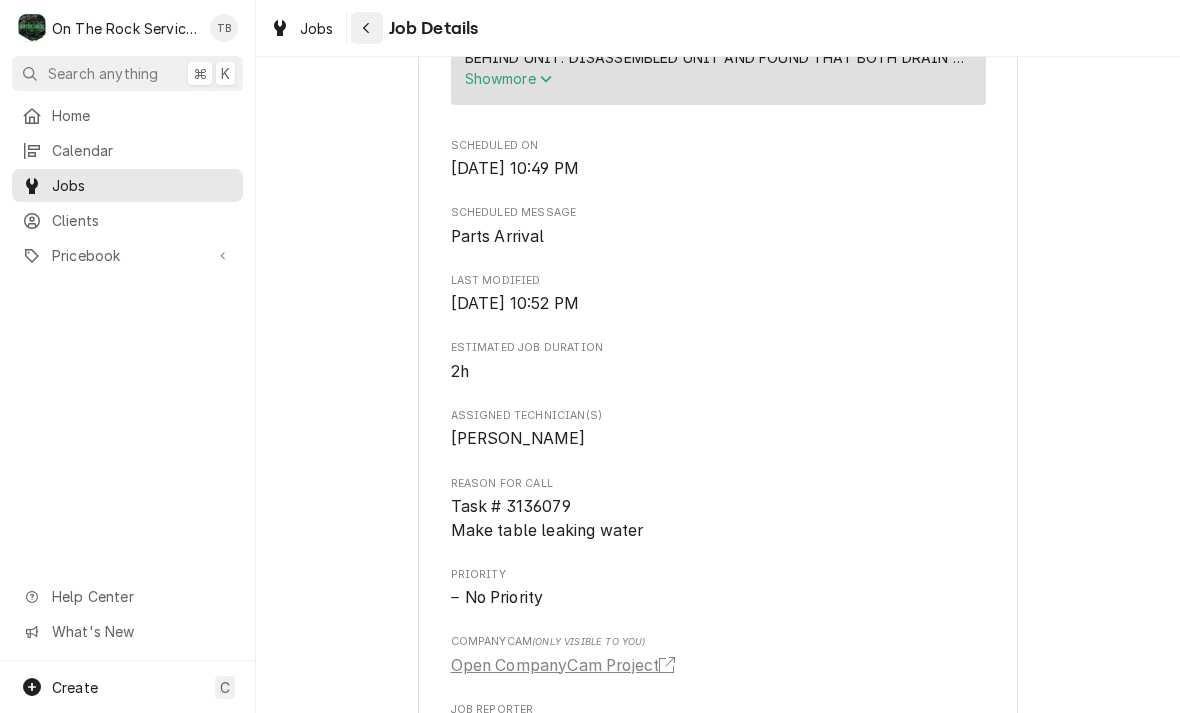 click at bounding box center [367, 28] 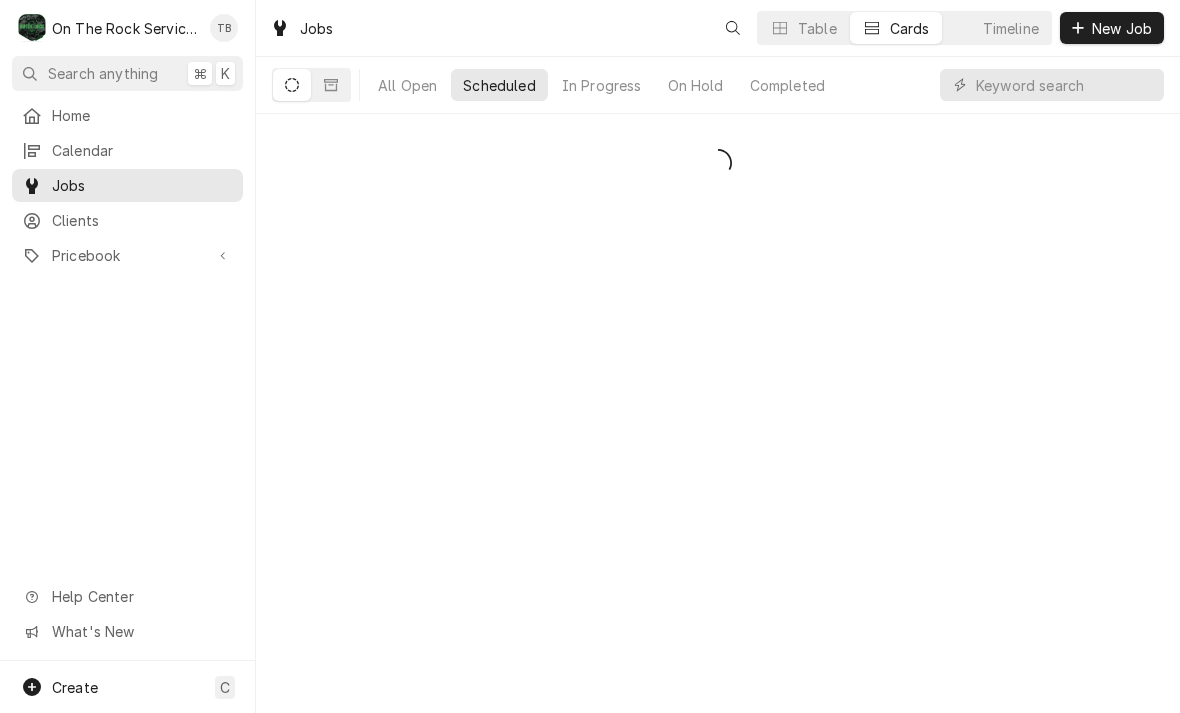 scroll, scrollTop: 0, scrollLeft: 0, axis: both 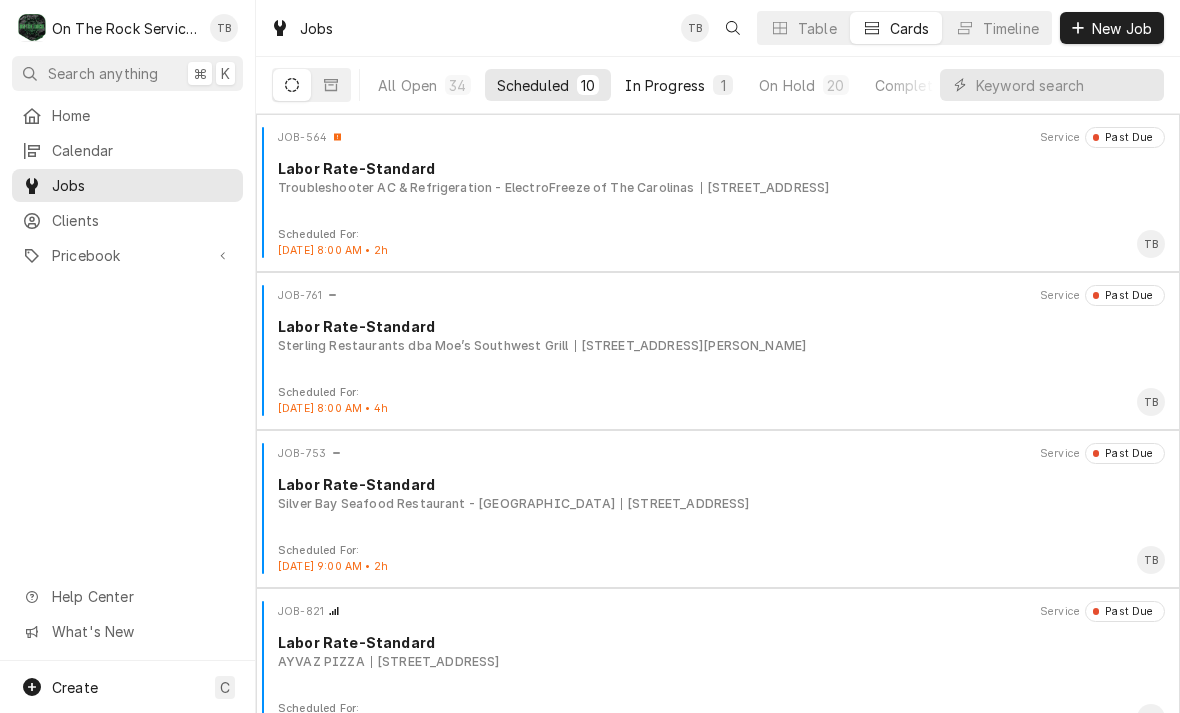 click on "In Progress" at bounding box center [665, 85] 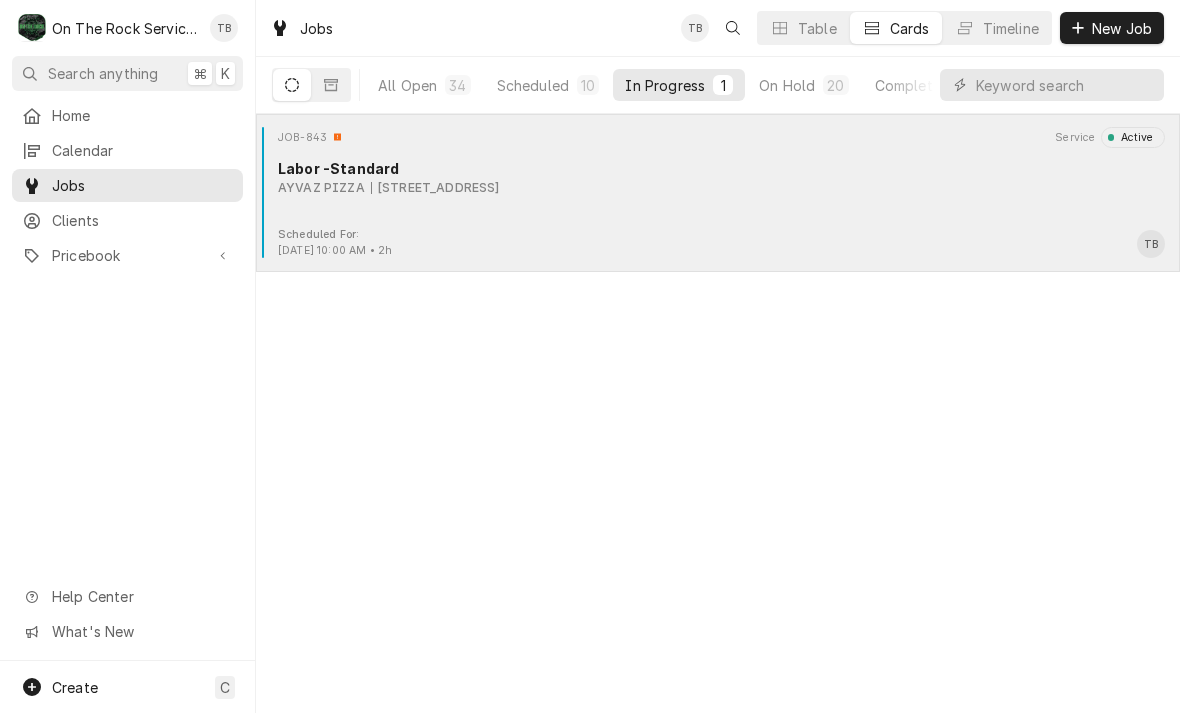click on "JOB-843 Service Active Labor -Standard AYVAZ PIZZA [STREET_ADDRESS]" at bounding box center [718, 177] 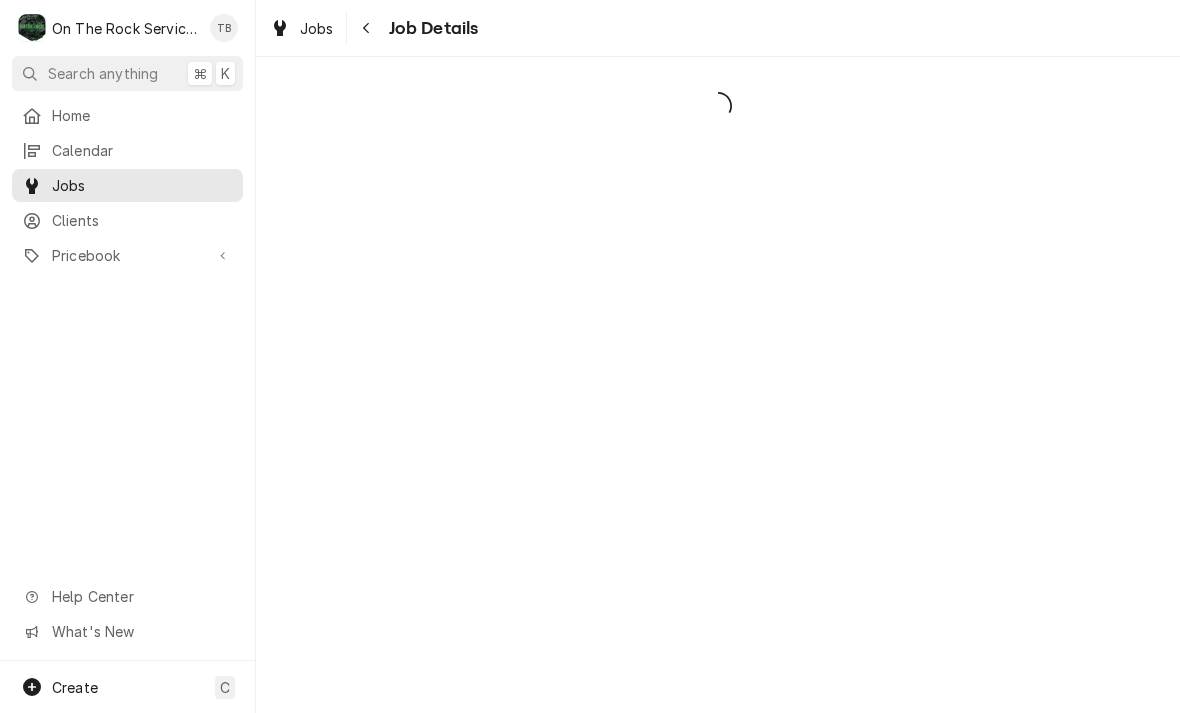 scroll, scrollTop: 0, scrollLeft: 0, axis: both 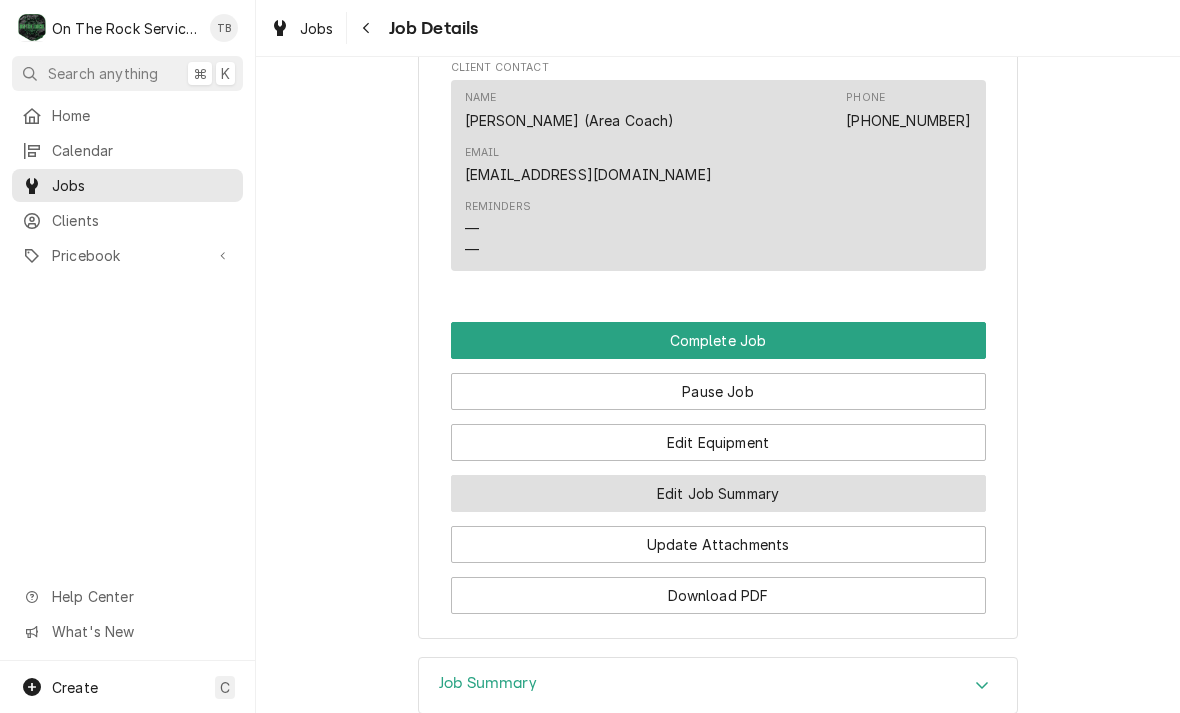click on "Edit Job Summary" at bounding box center [718, 493] 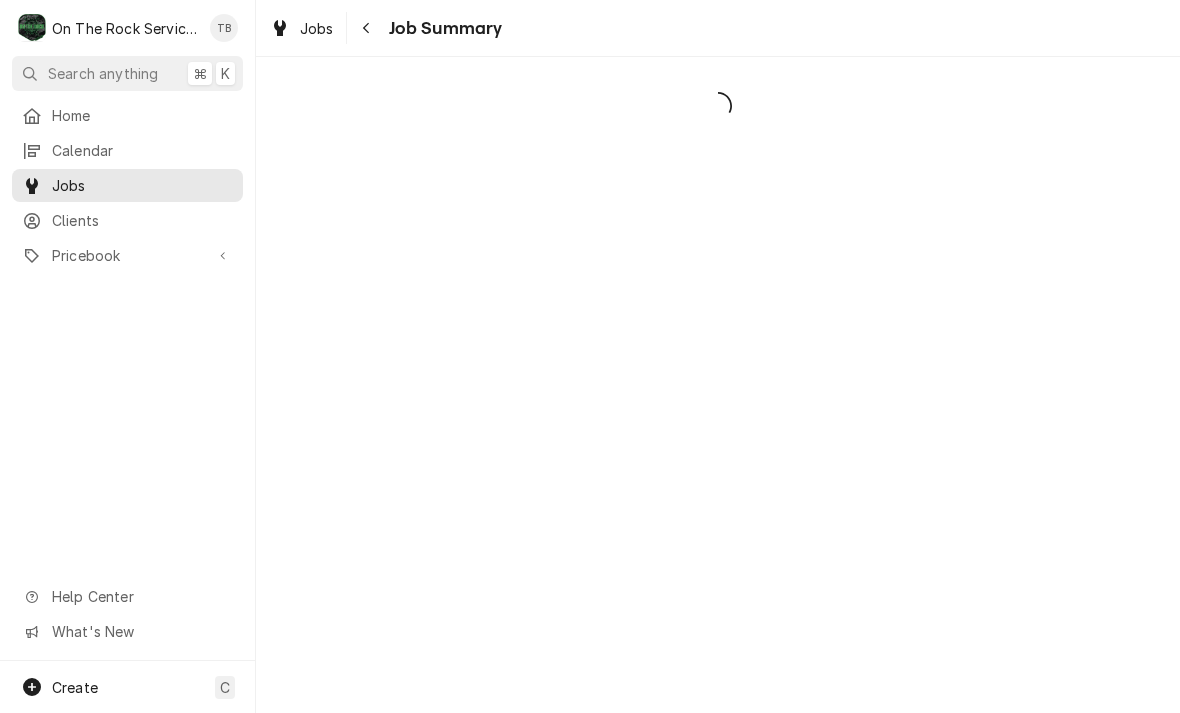 scroll, scrollTop: 0, scrollLeft: 0, axis: both 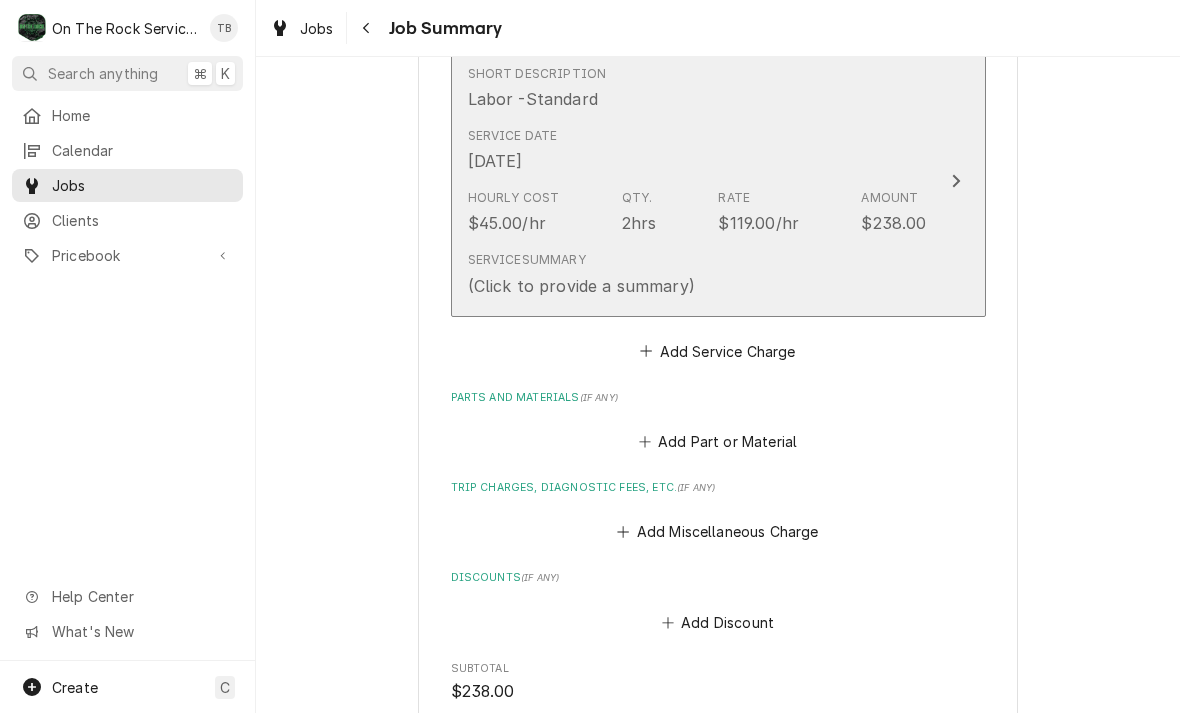 click on "Service  Summary (Click to provide a summary)" at bounding box center [697, 274] 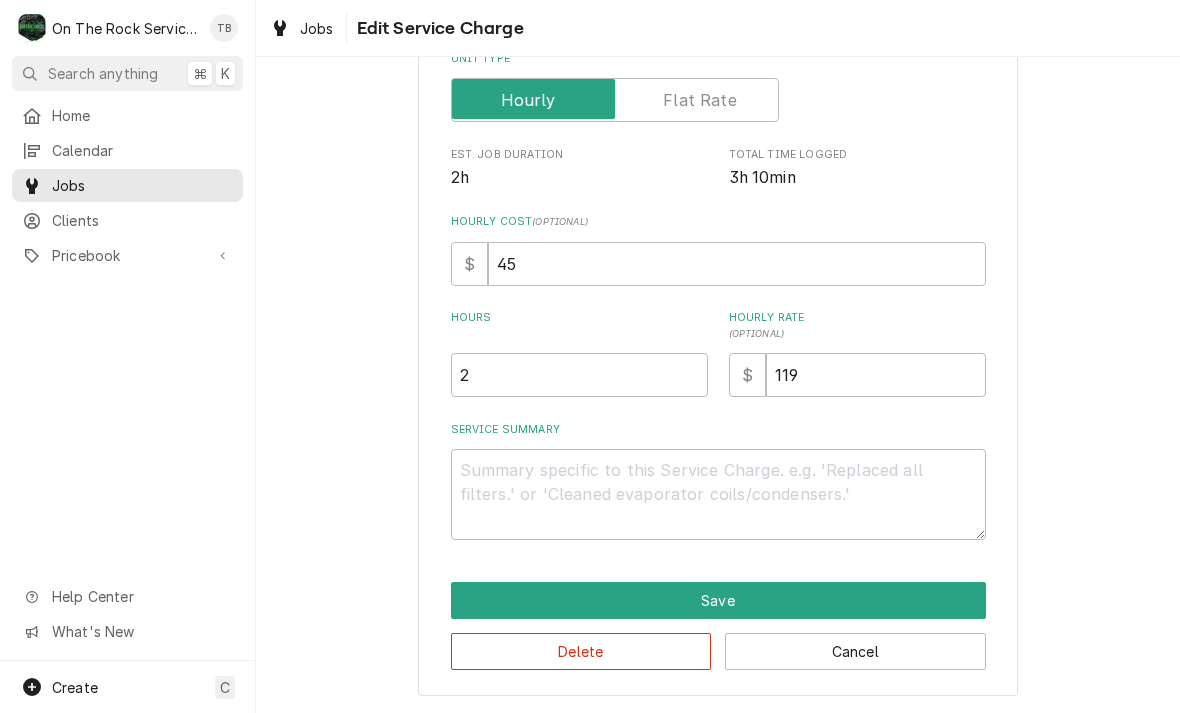 scroll, scrollTop: 275, scrollLeft: 0, axis: vertical 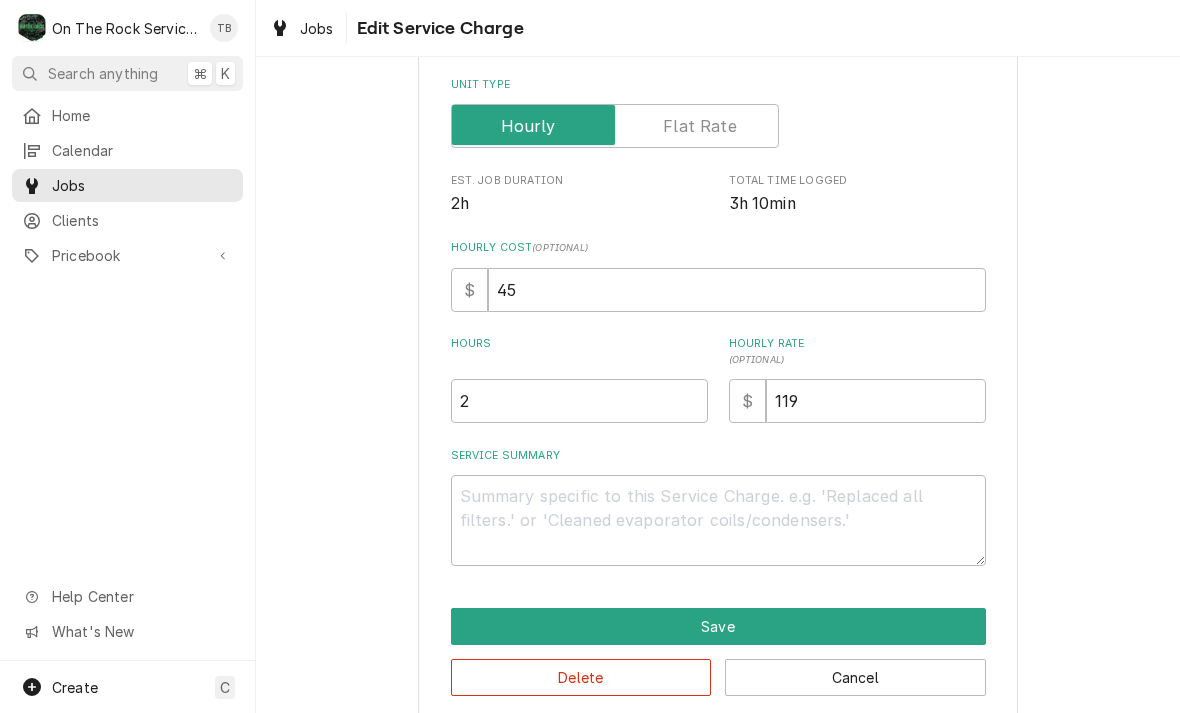 type on "x" 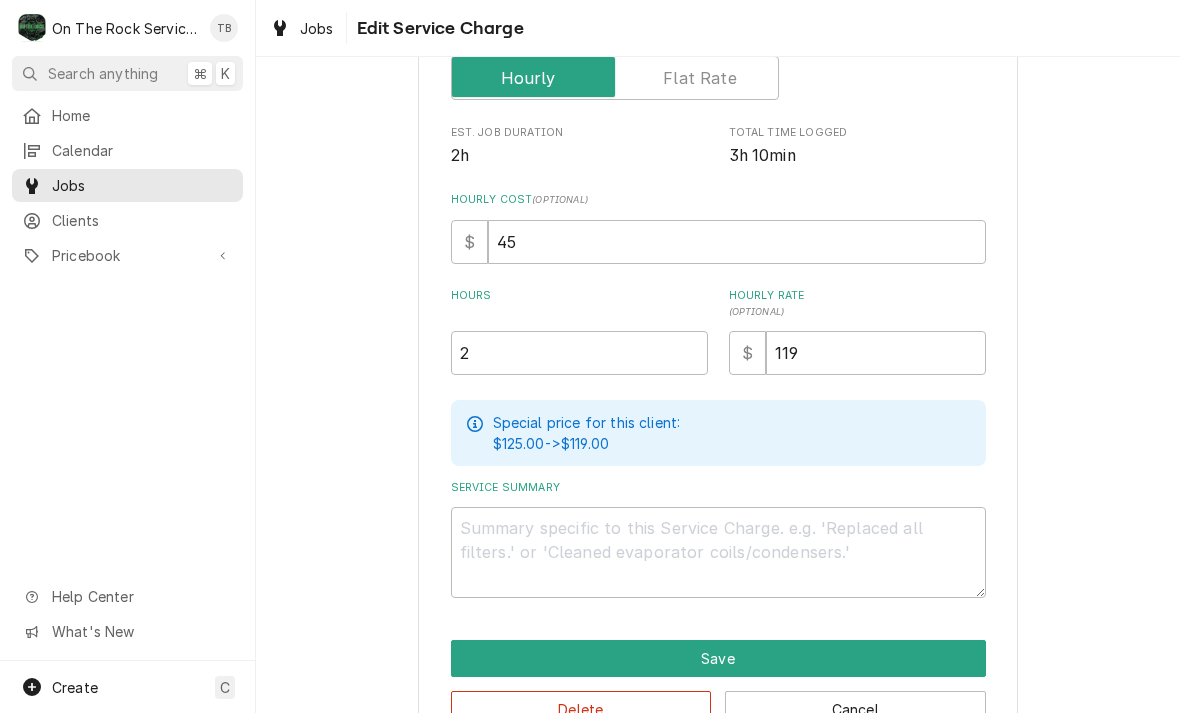 scroll, scrollTop: 341, scrollLeft: 0, axis: vertical 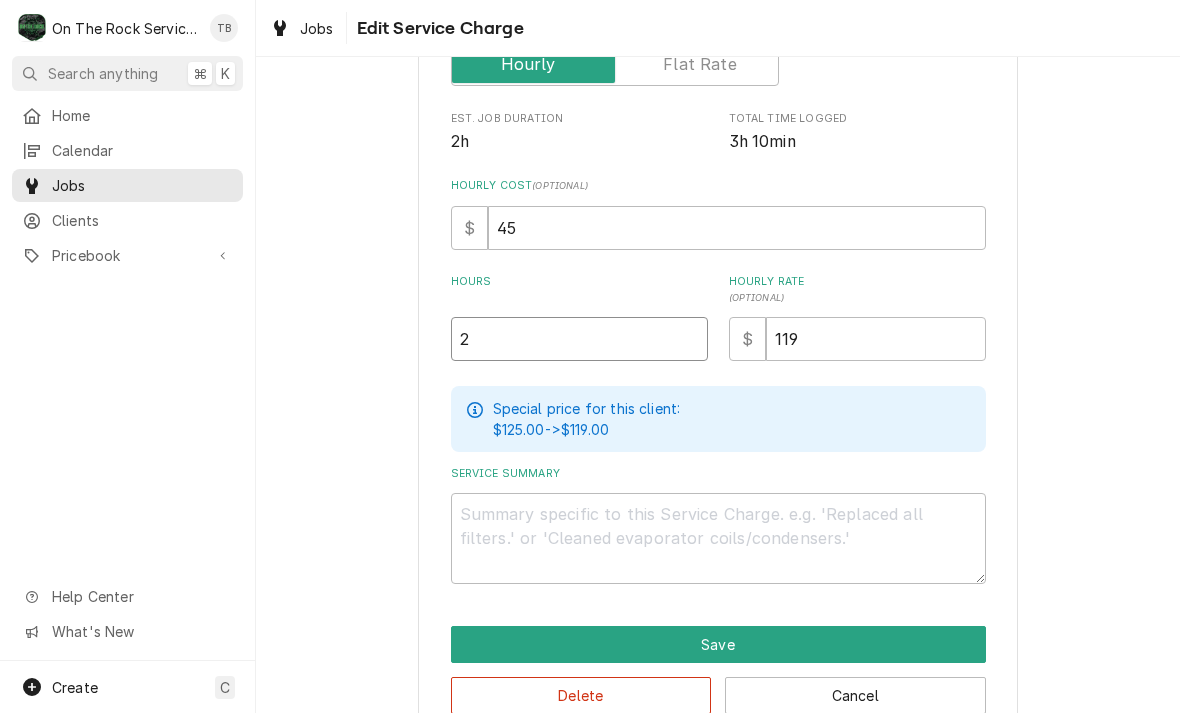 click on "2" at bounding box center [579, 339] 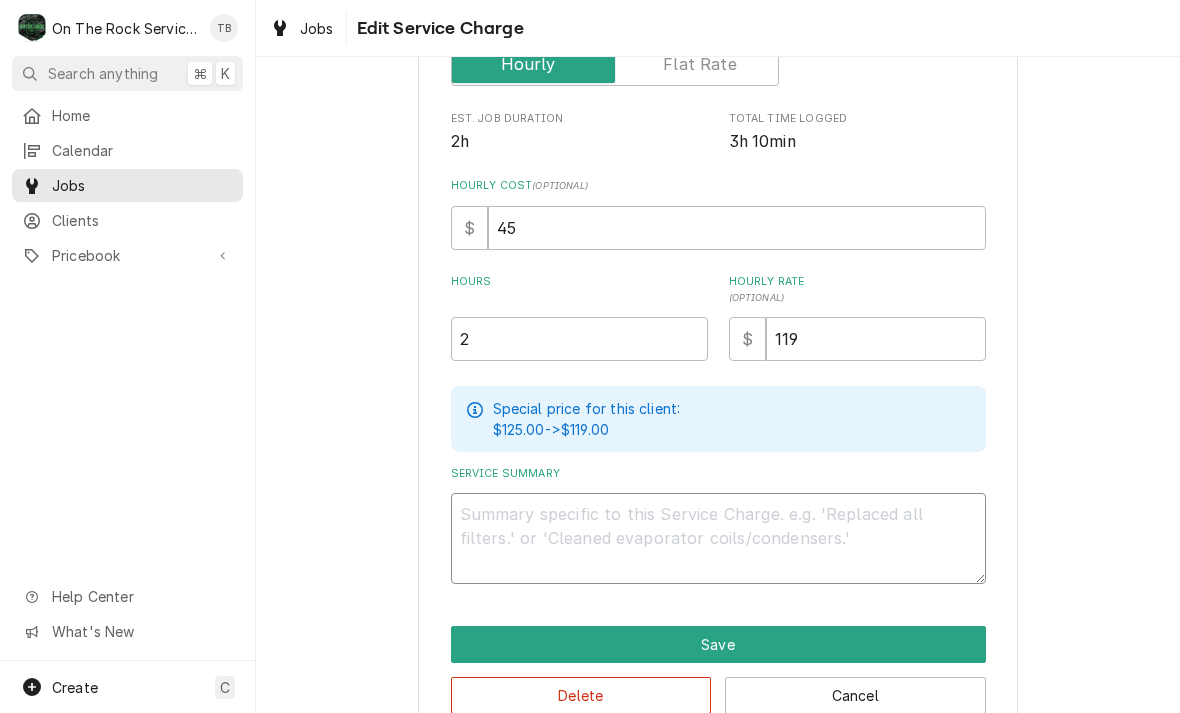 click on "Service Summary" at bounding box center (718, 538) 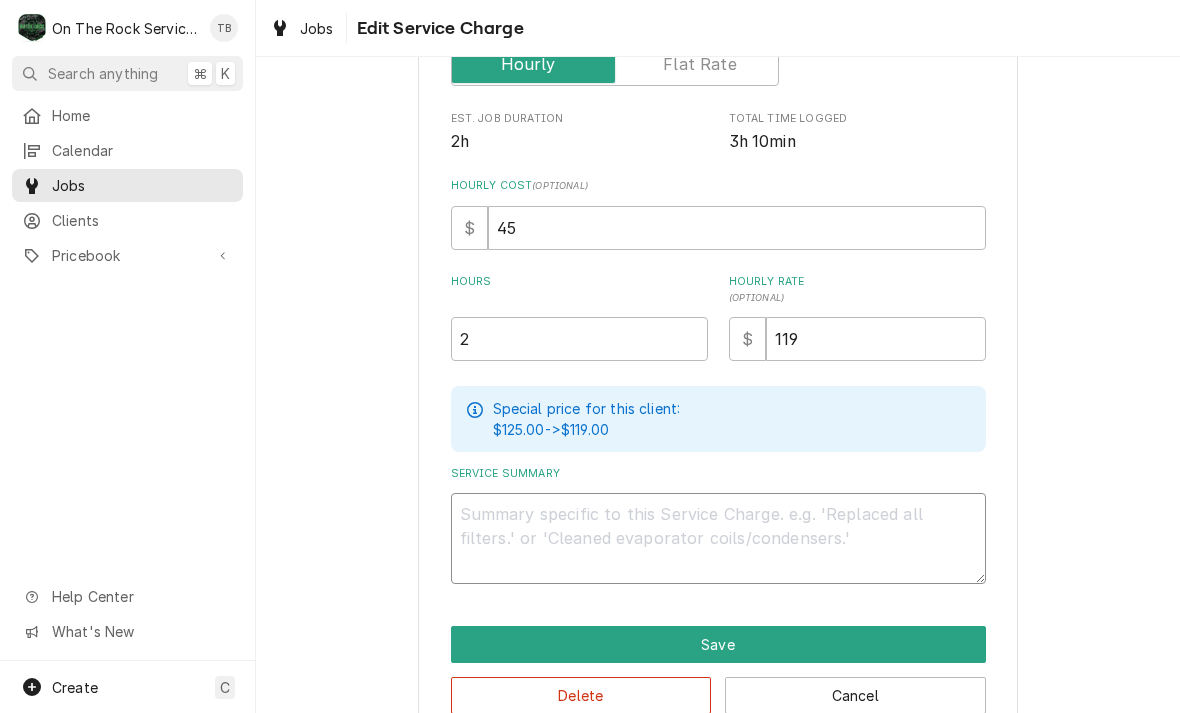 type on "7" 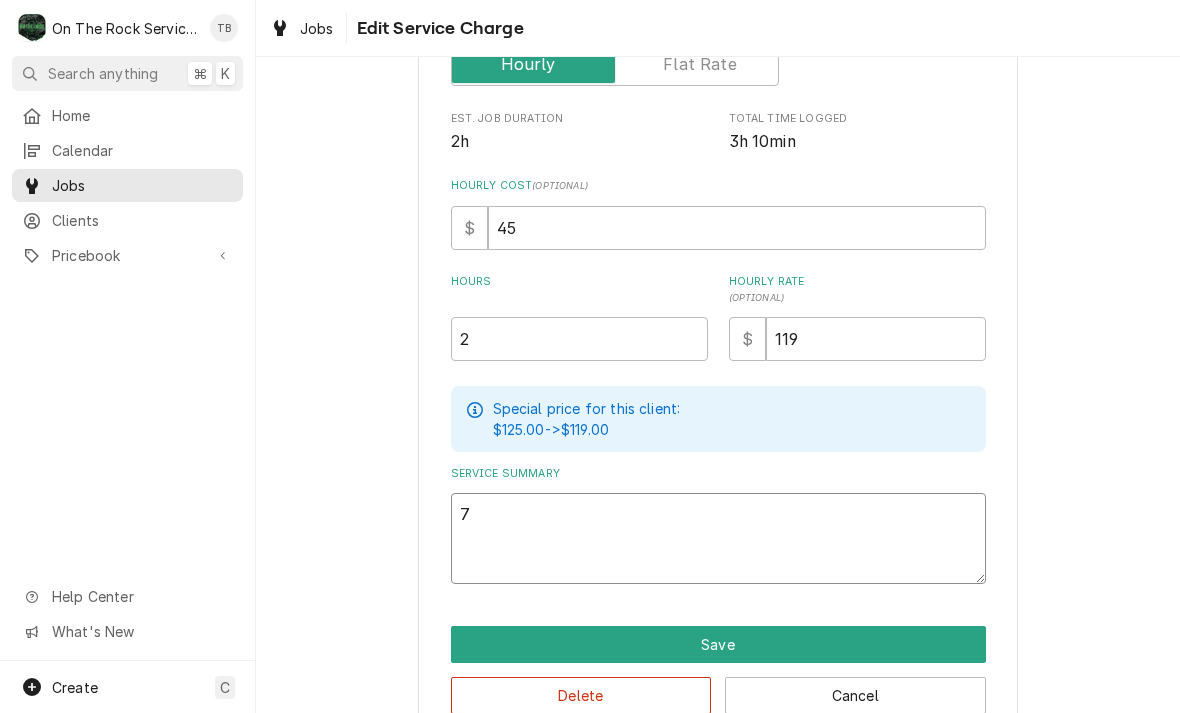 type on "x" 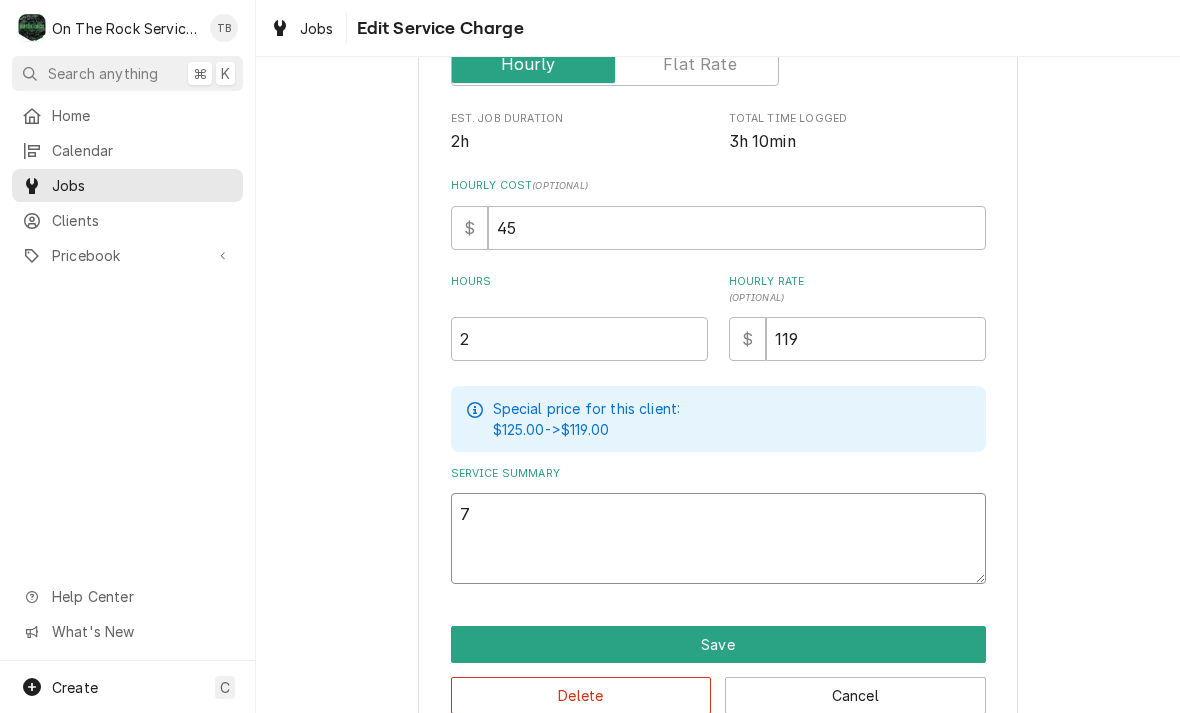 type on "7/" 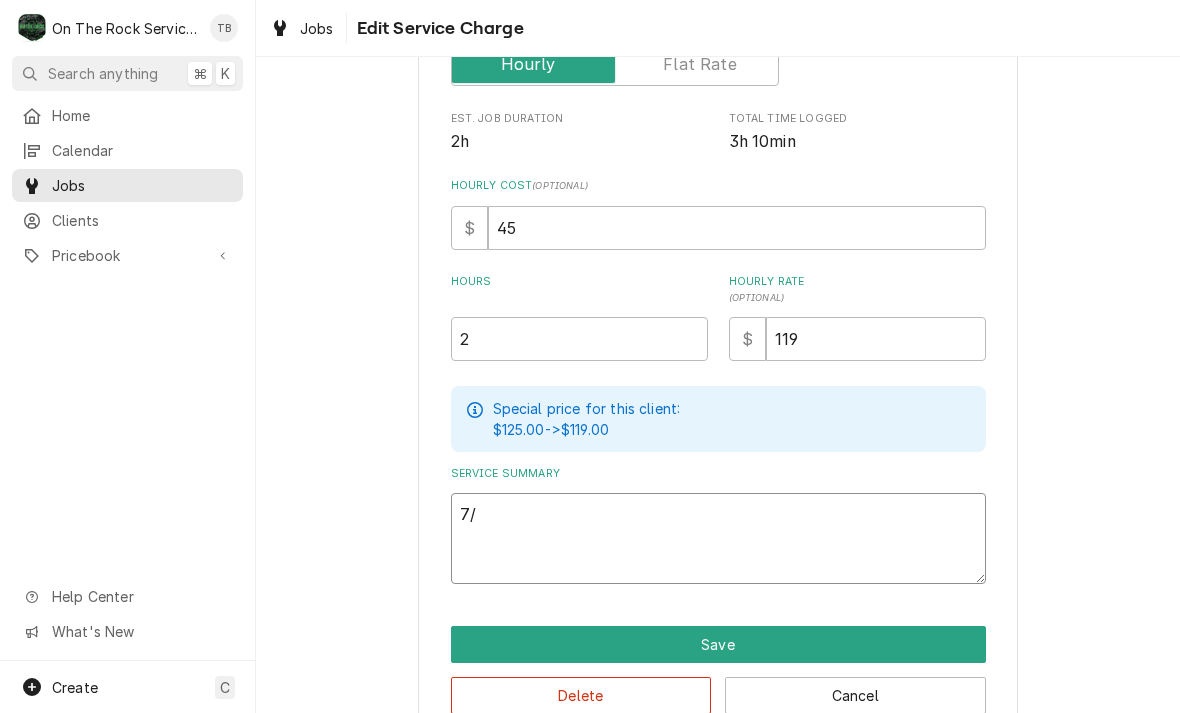 type on "x" 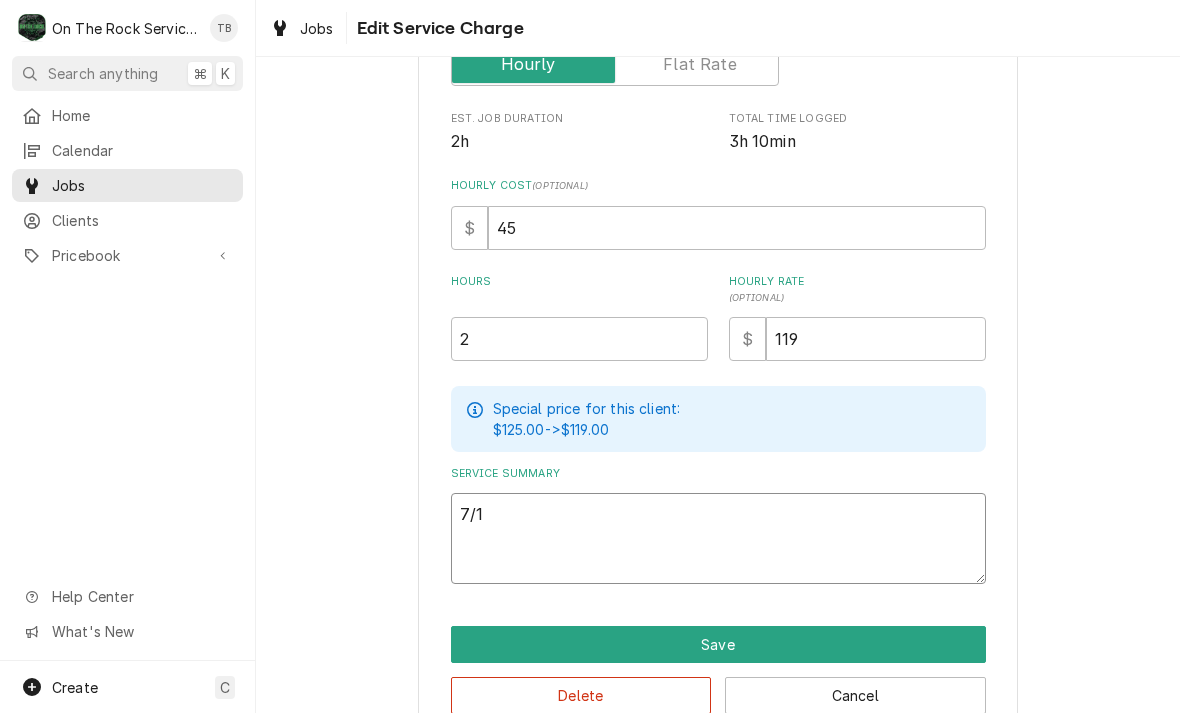 type on "x" 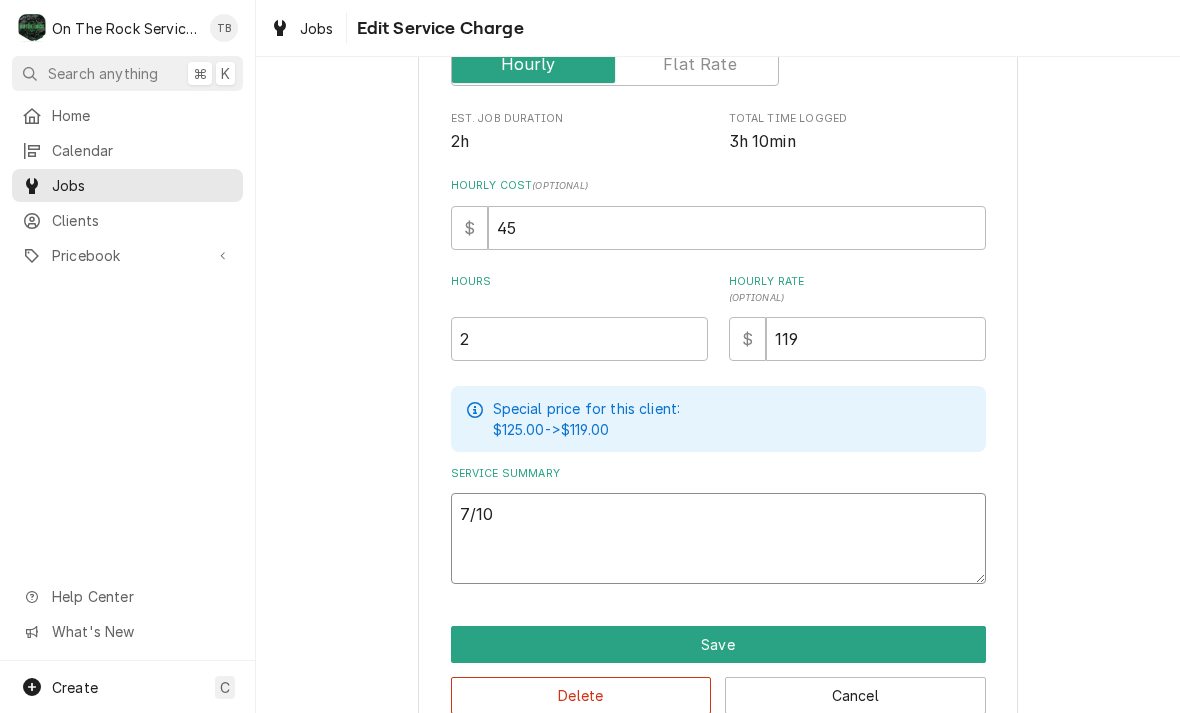 type on "x" 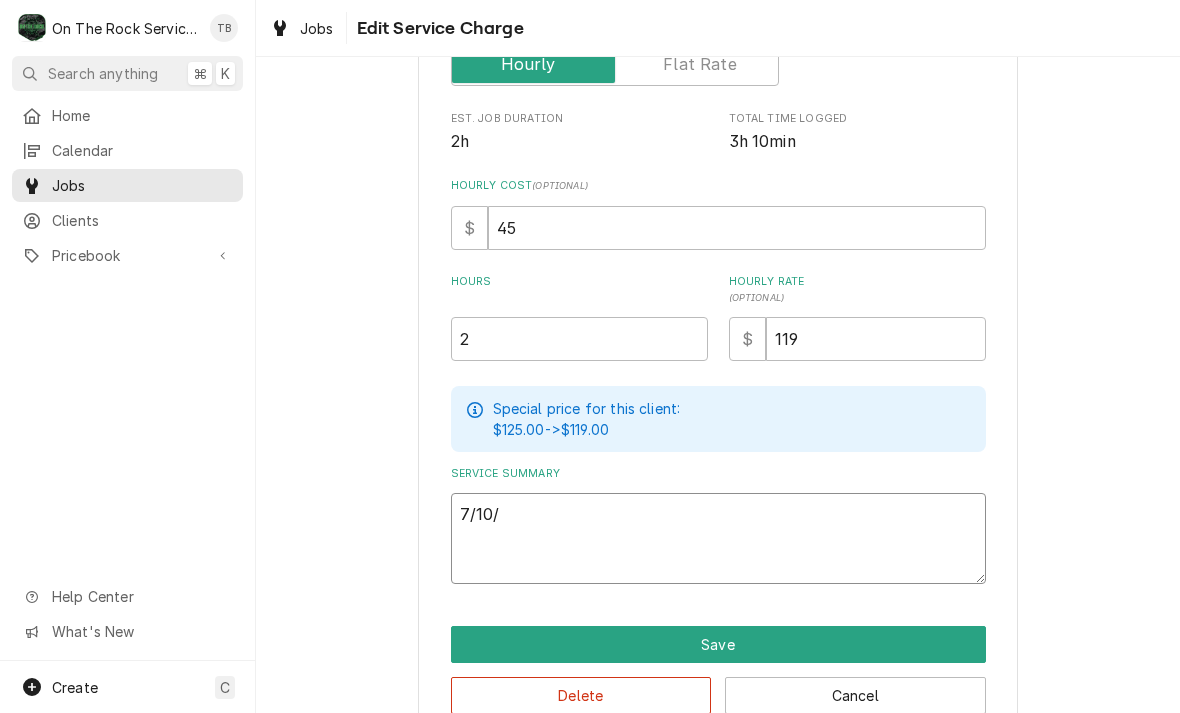 type on "x" 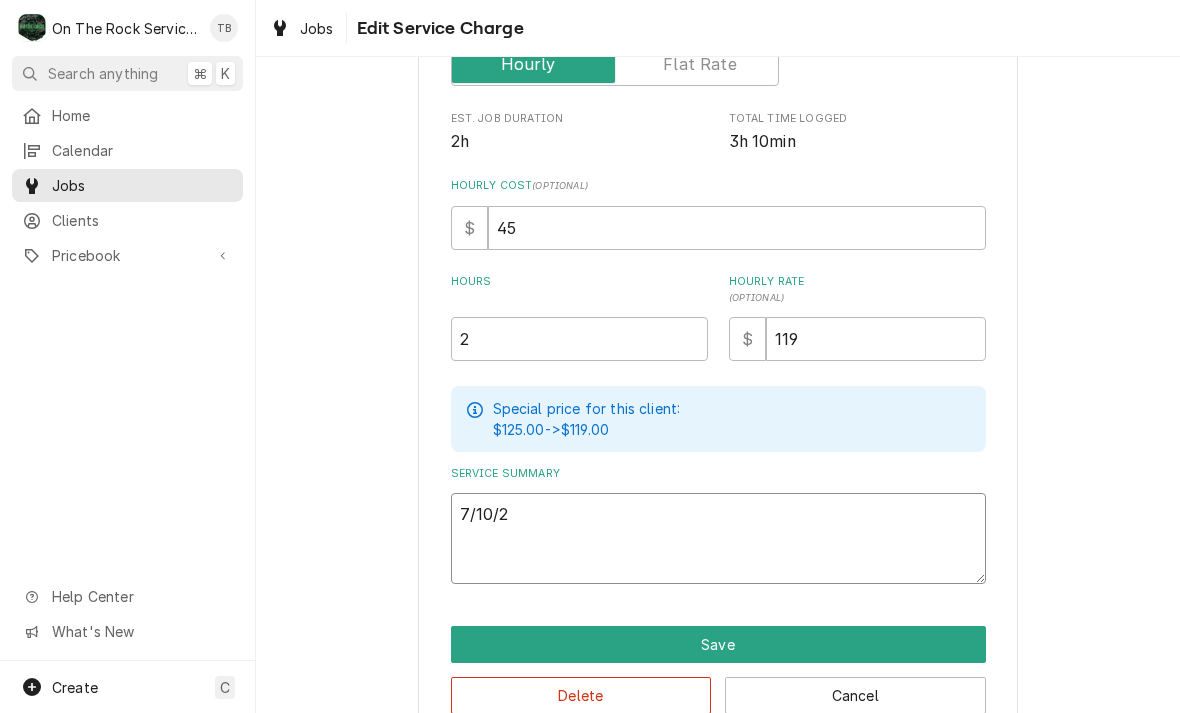 type on "x" 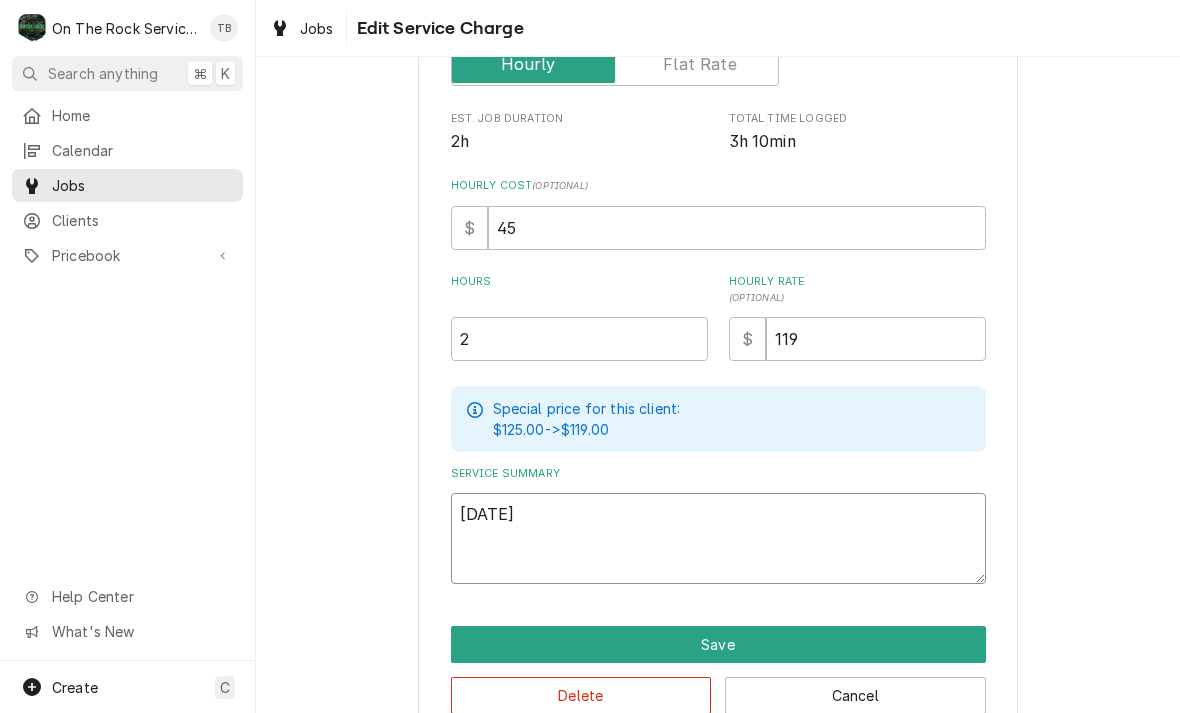 type on "x" 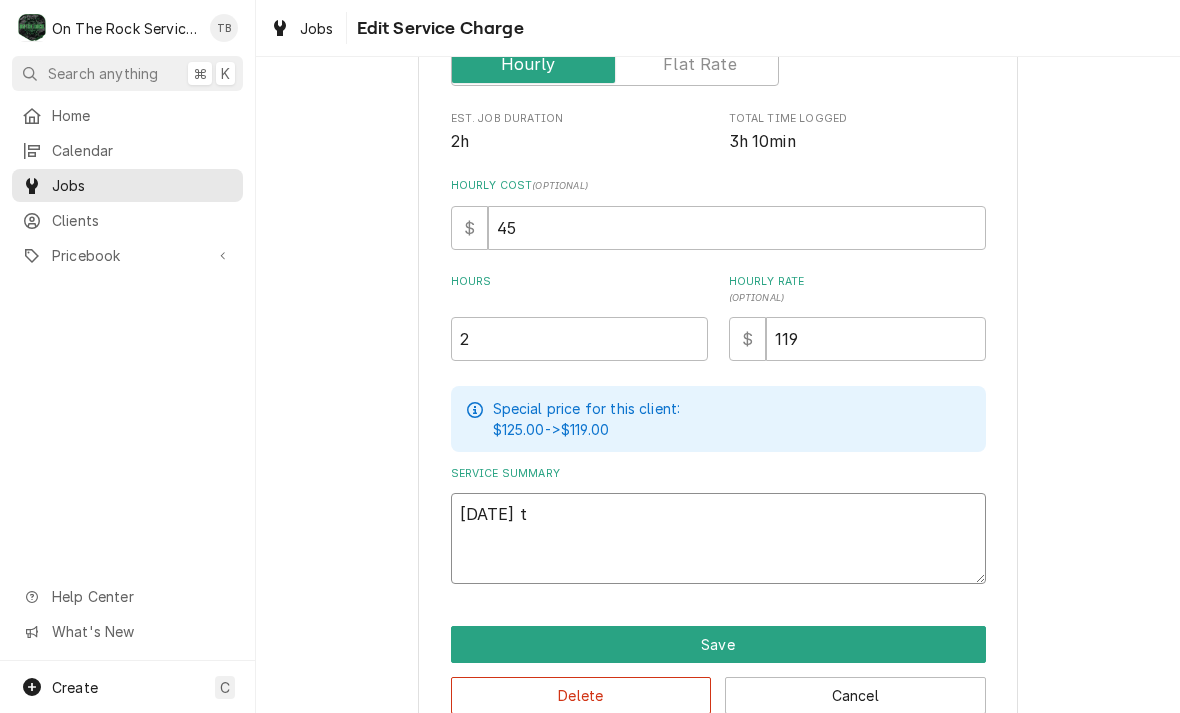 type on "x" 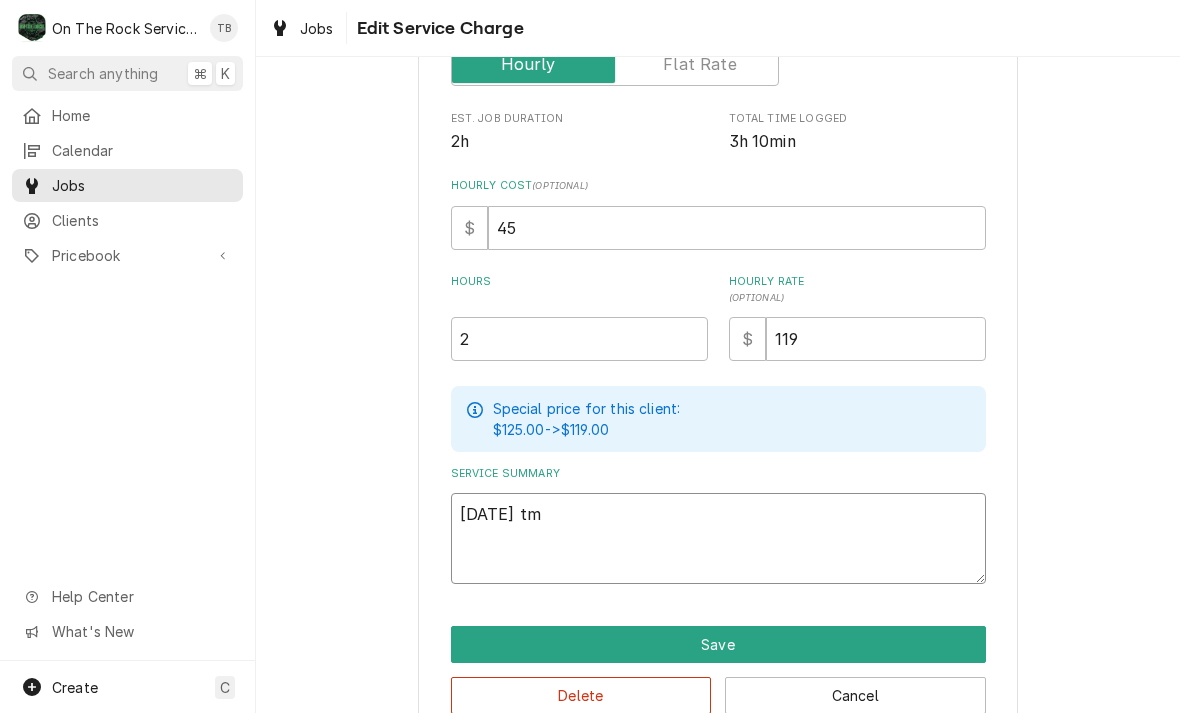 type on "x" 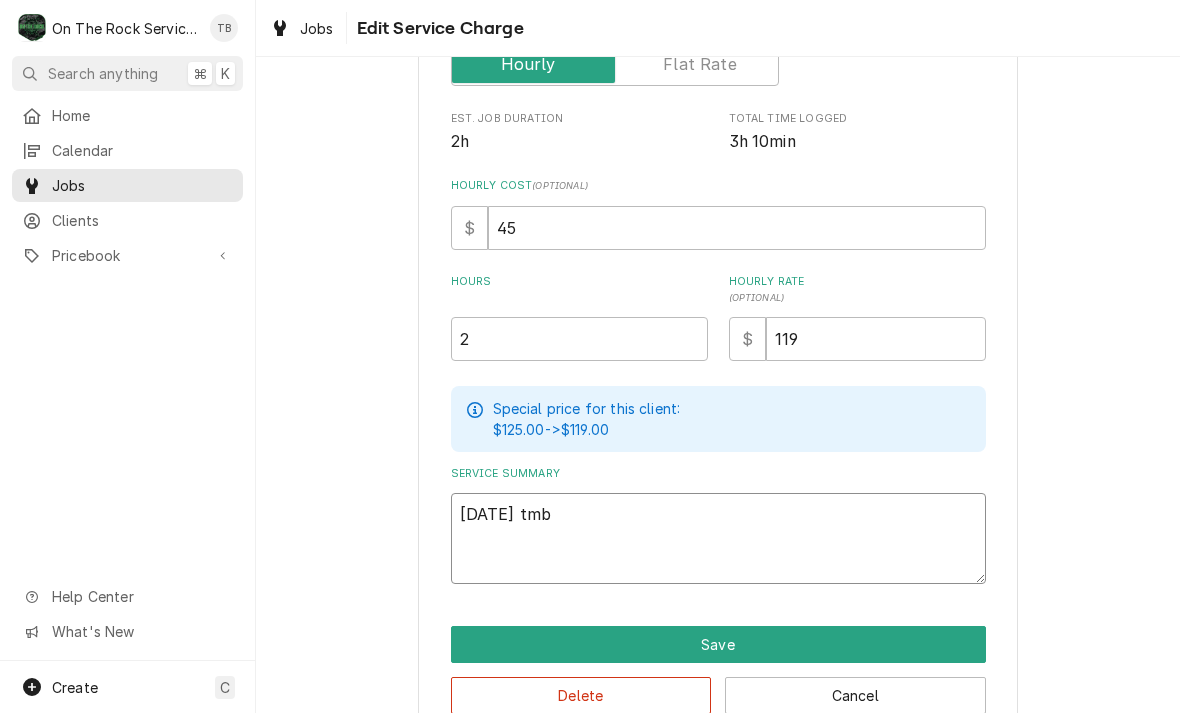 type on "x" 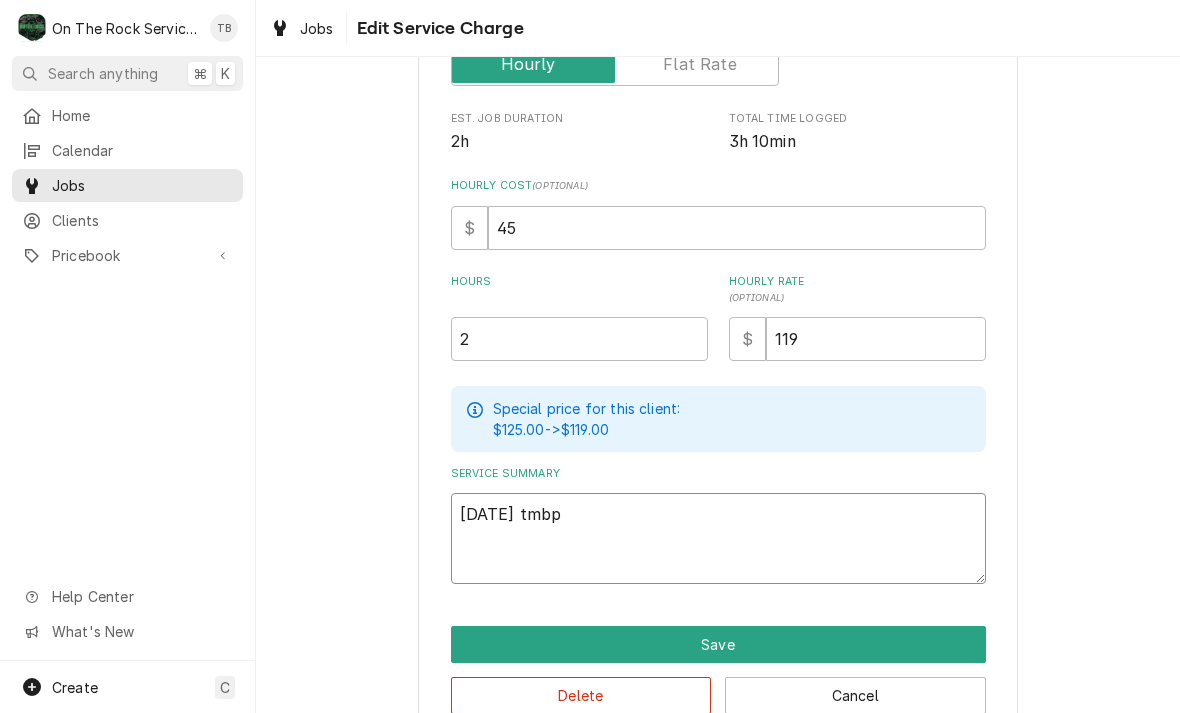 type on "x" 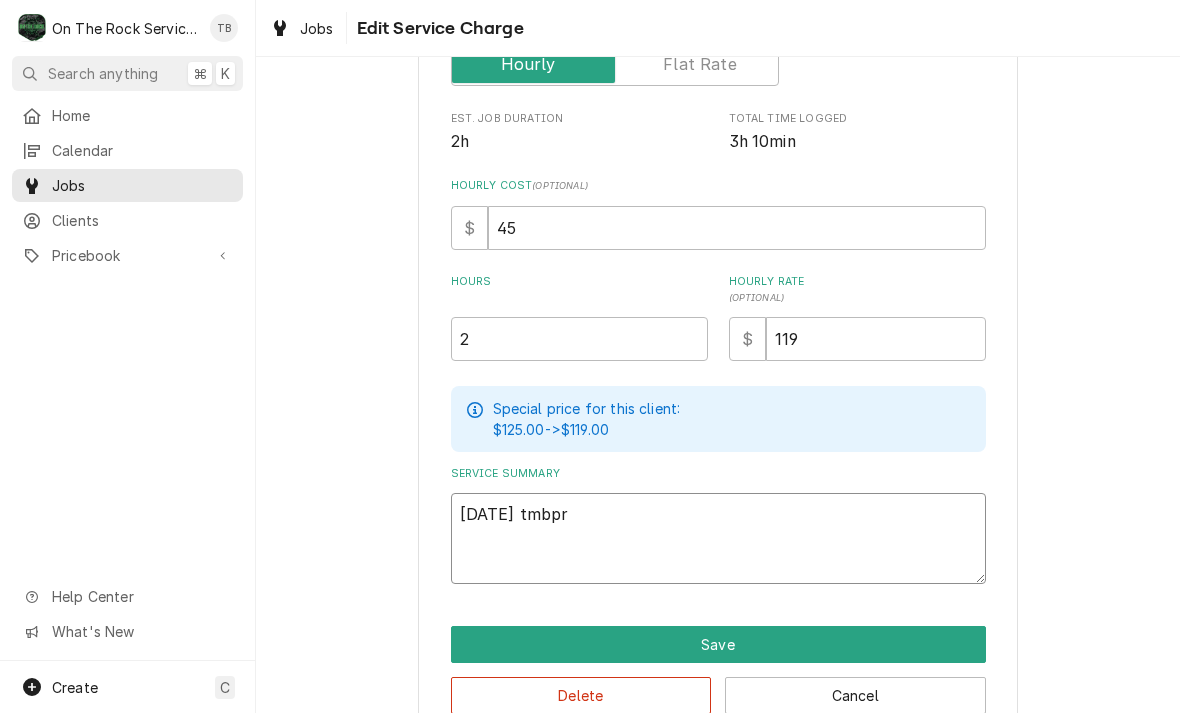 type on "7/10/25 tmbpro" 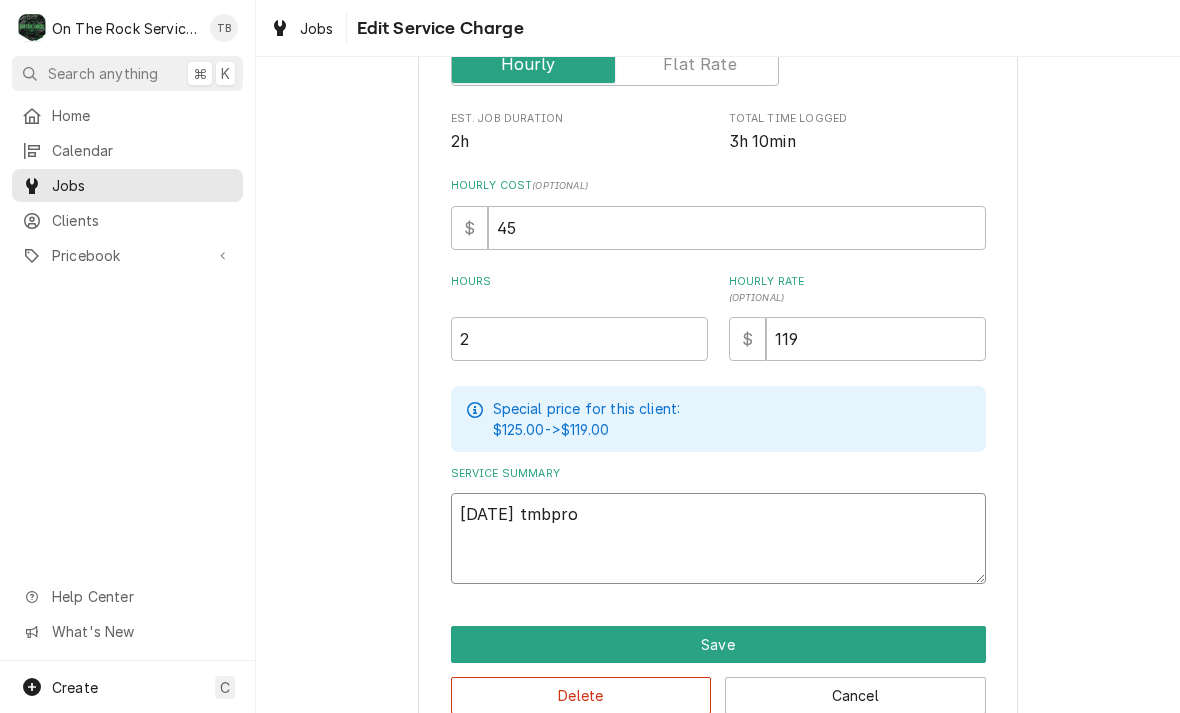 type on "x" 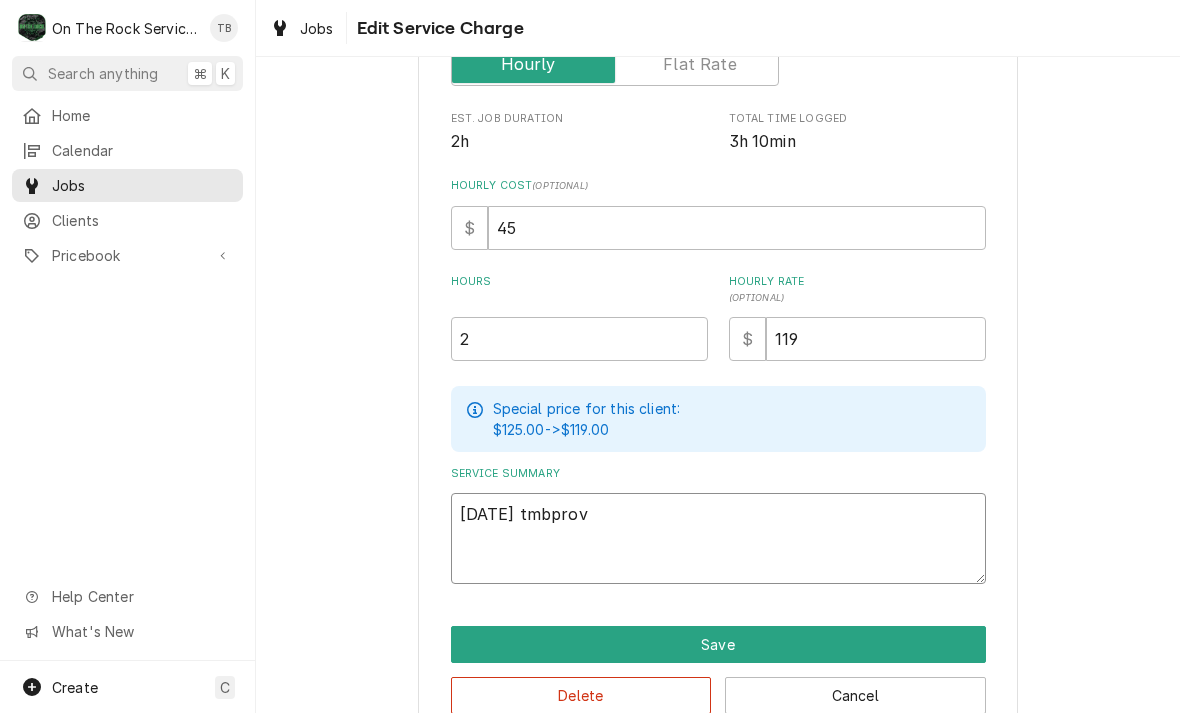 type on "7/10/25 tmbprovi" 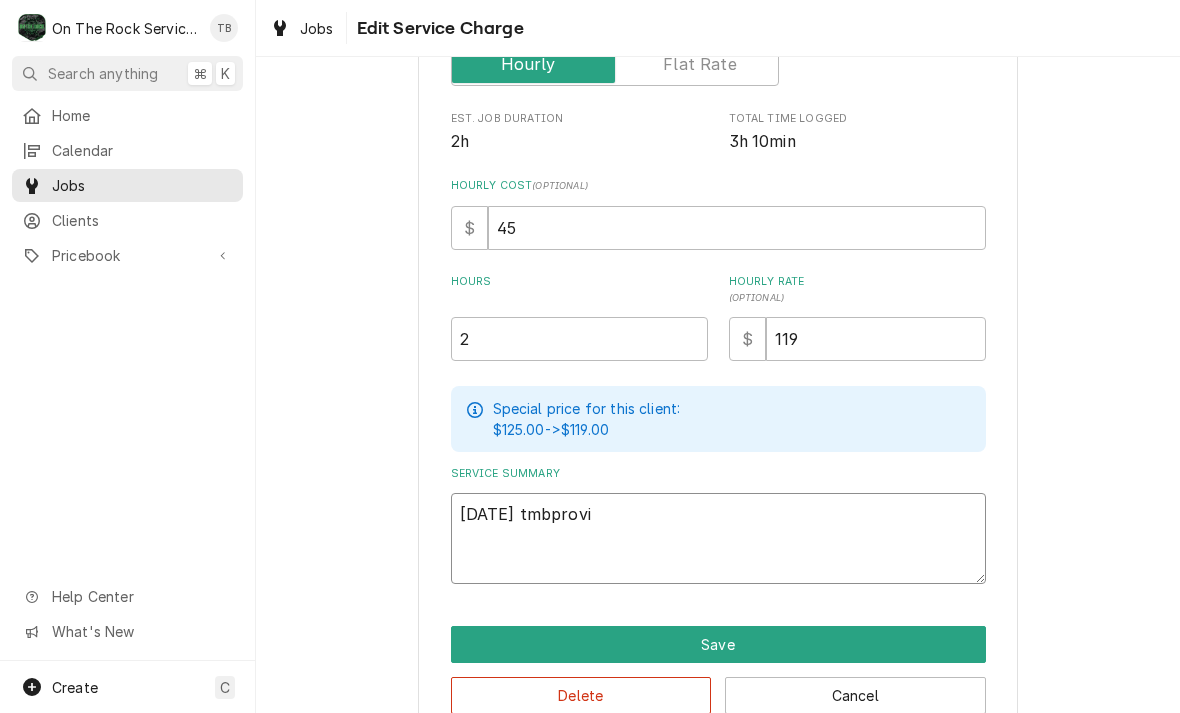 type on "x" 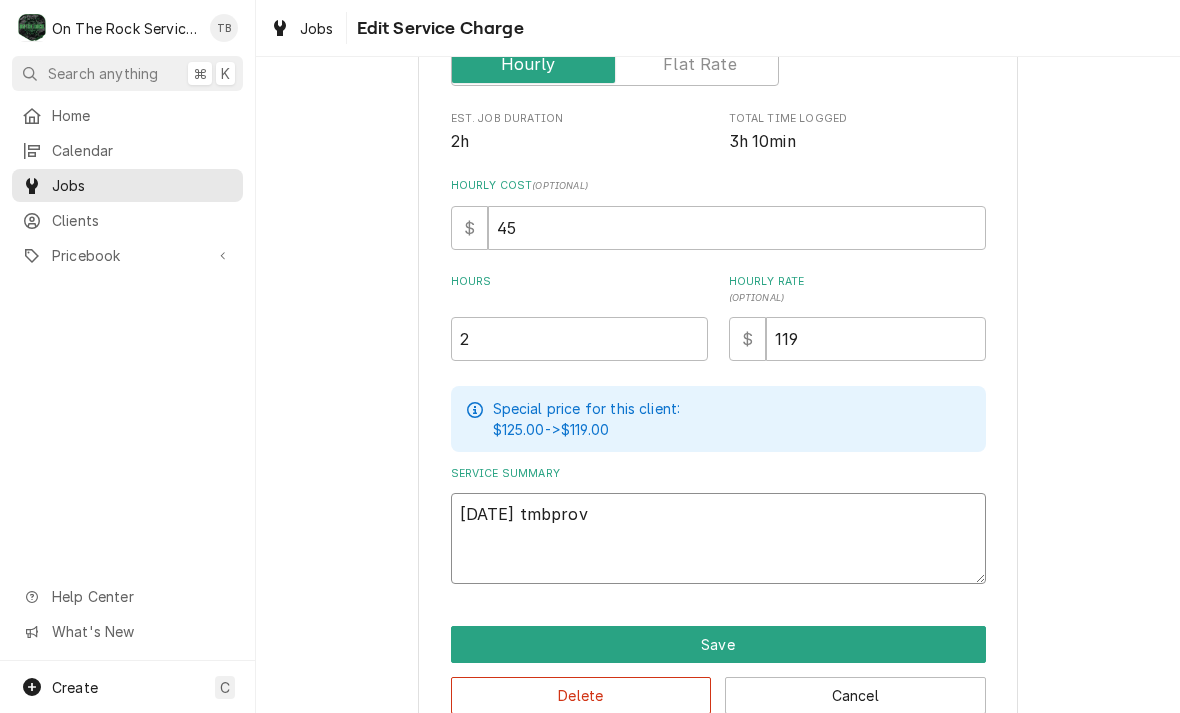type on "x" 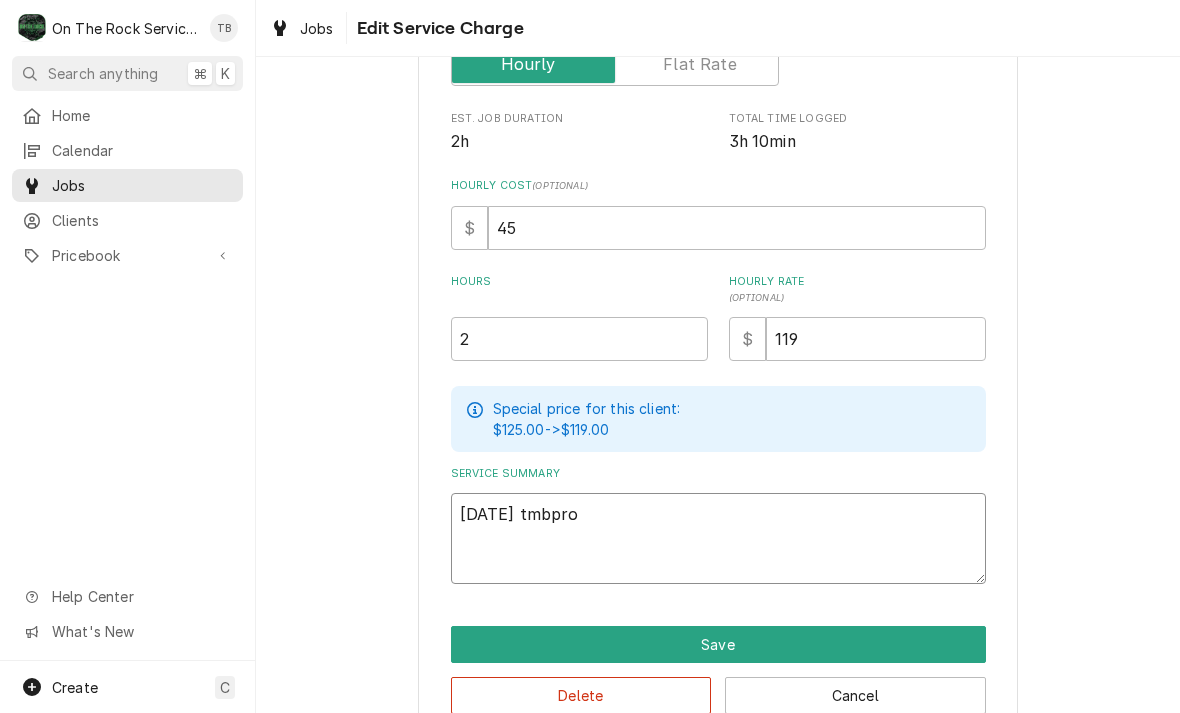 type on "x" 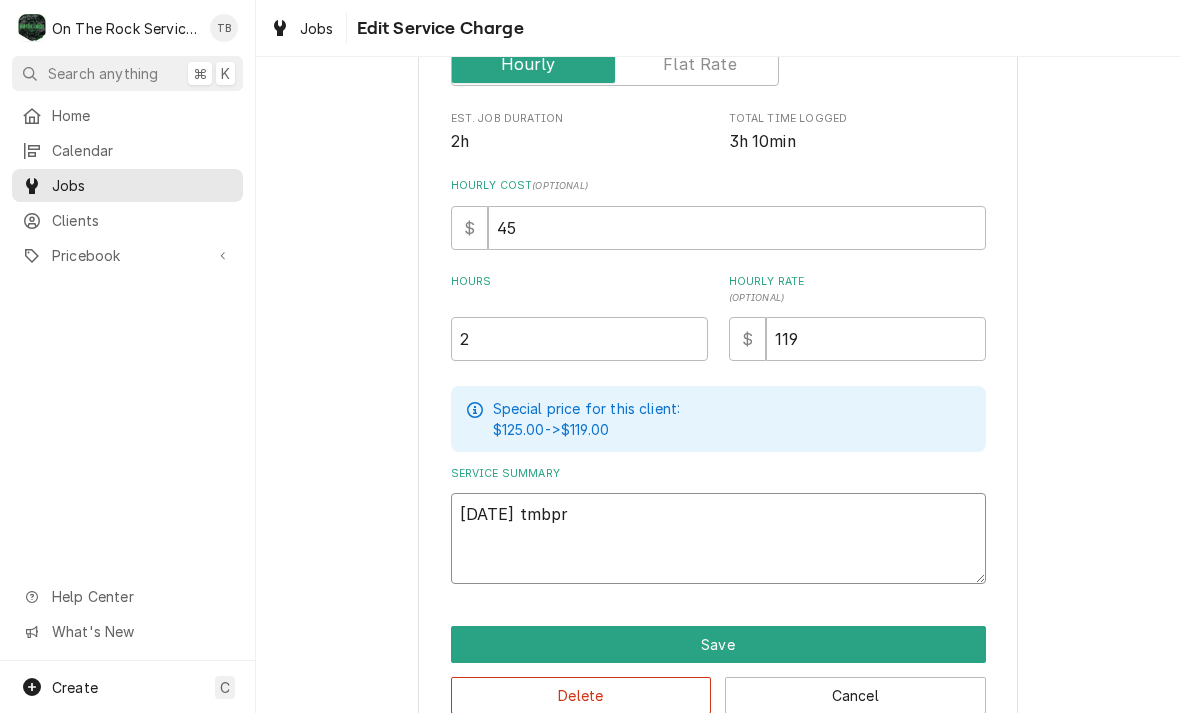 type on "x" 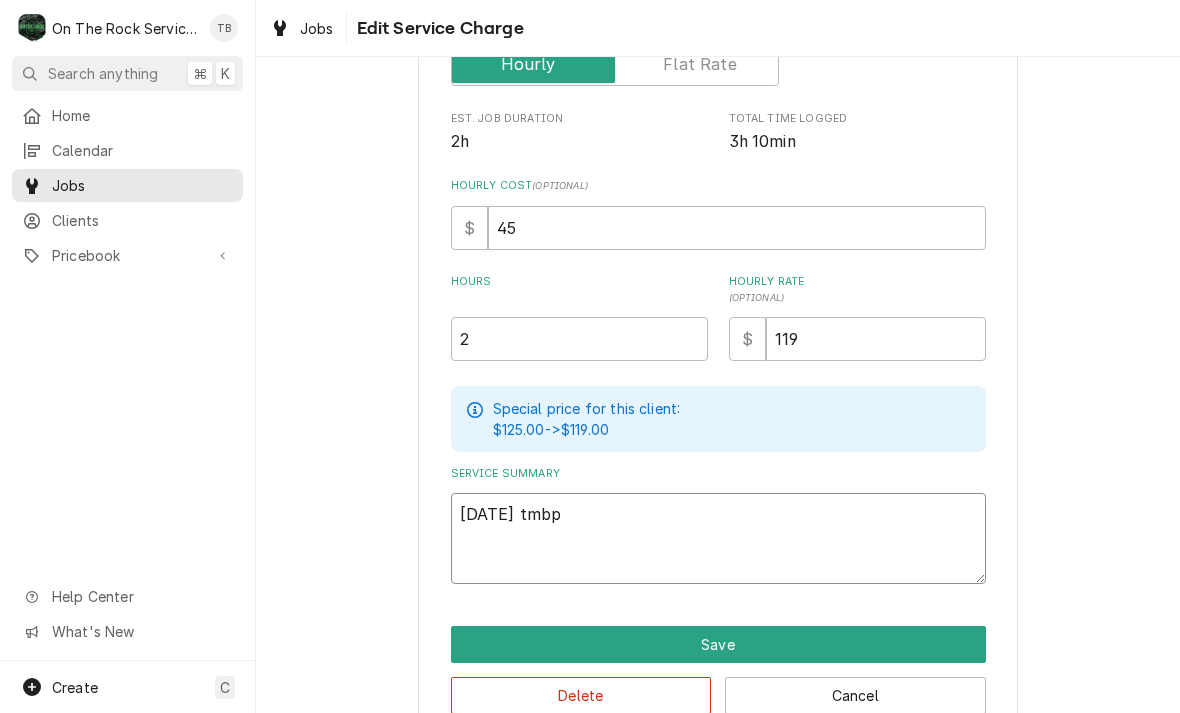 type on "x" 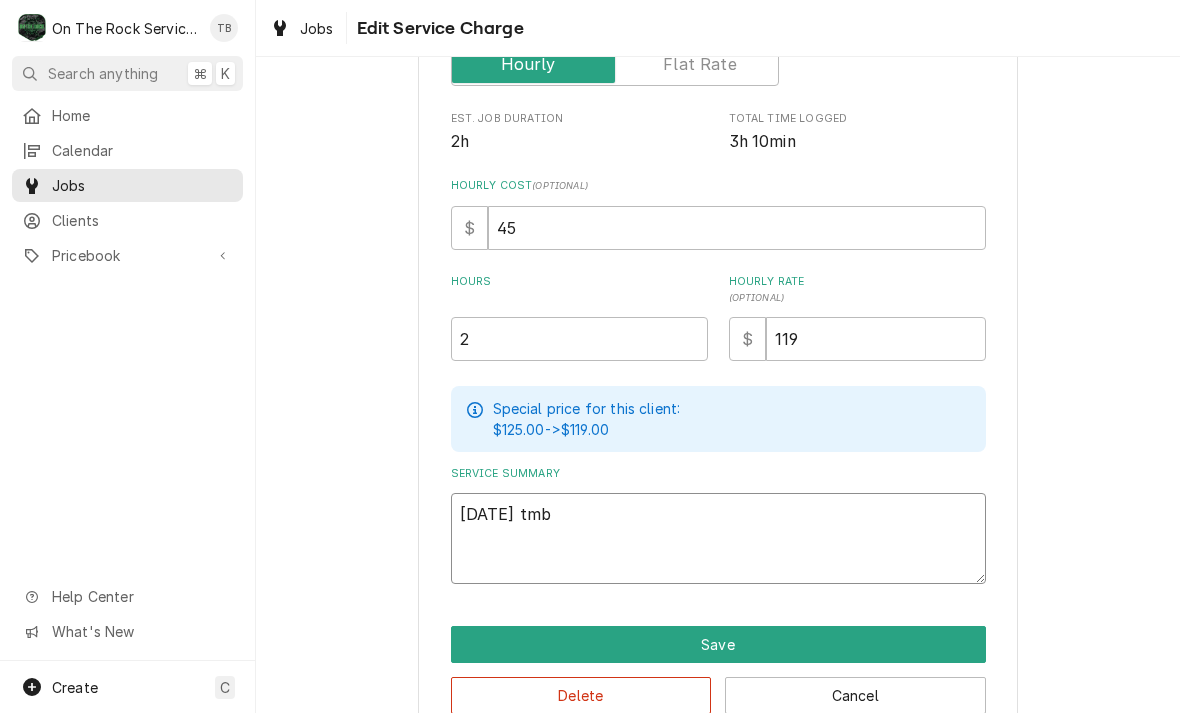 type on "x" 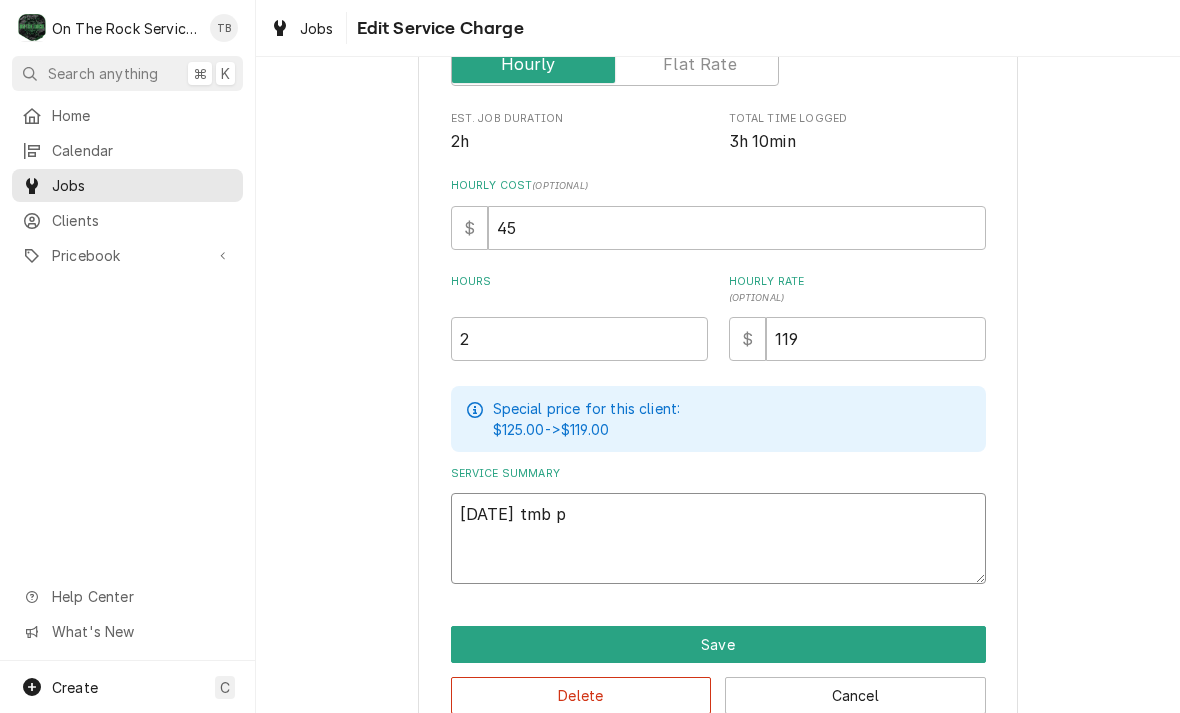 type on "x" 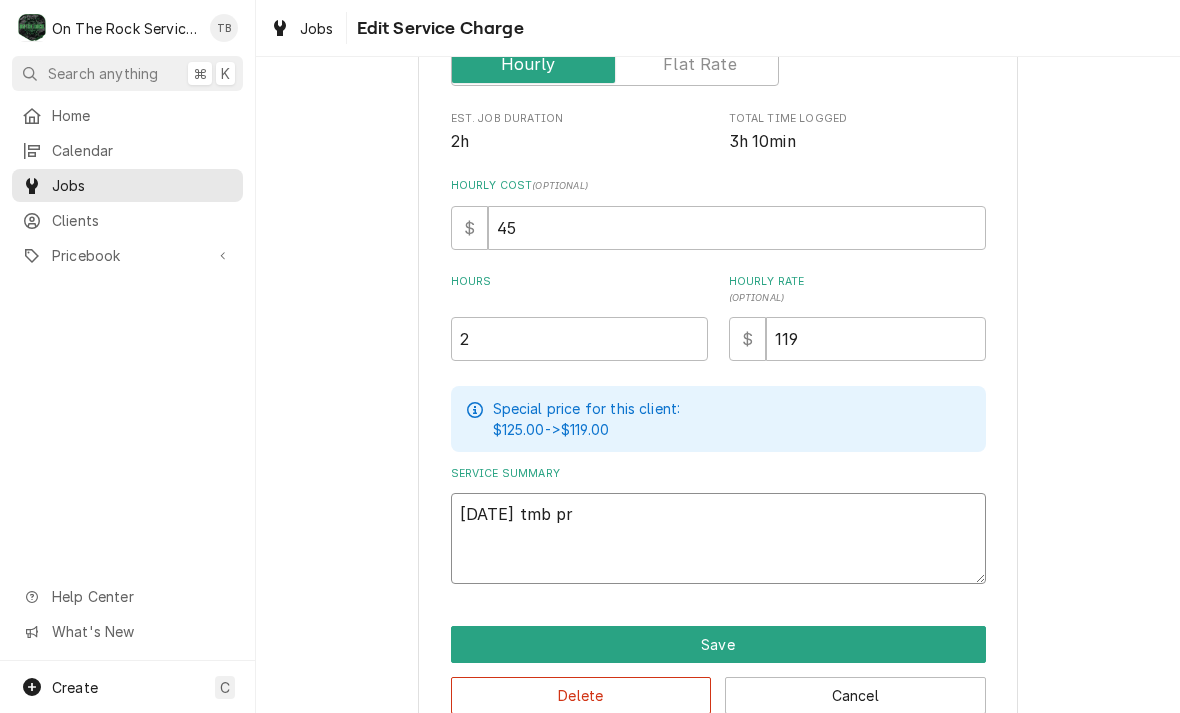 type on "7/10/25 tmb pro" 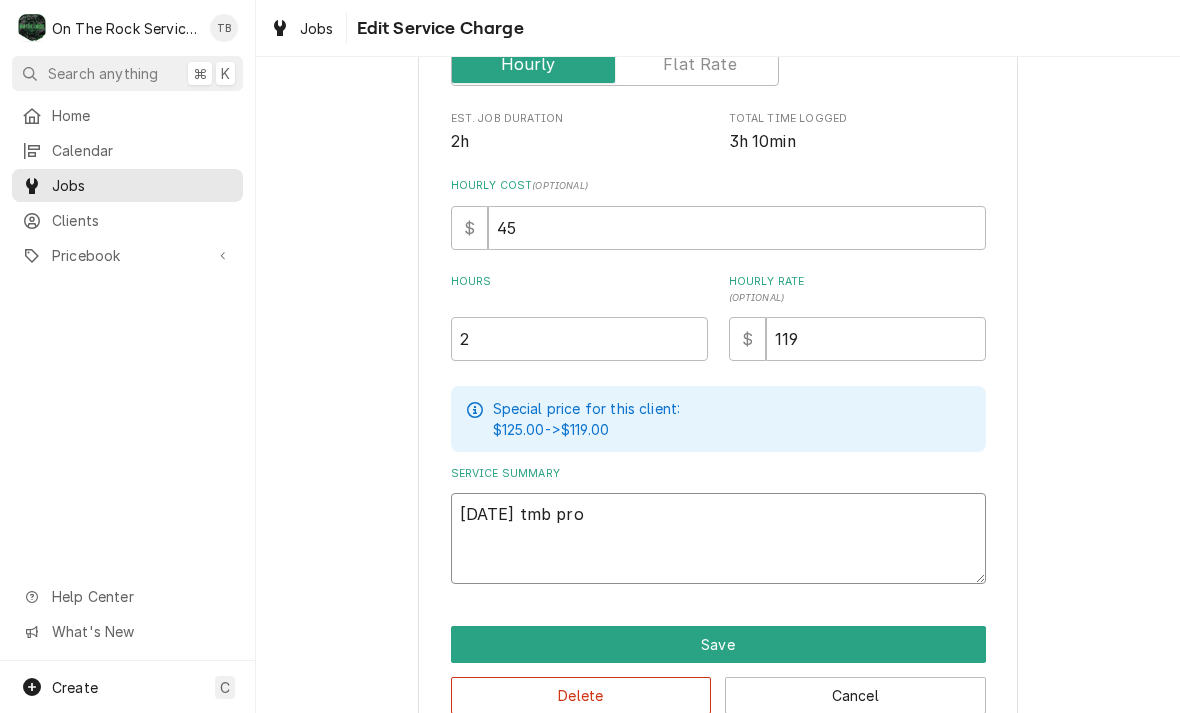 type on "x" 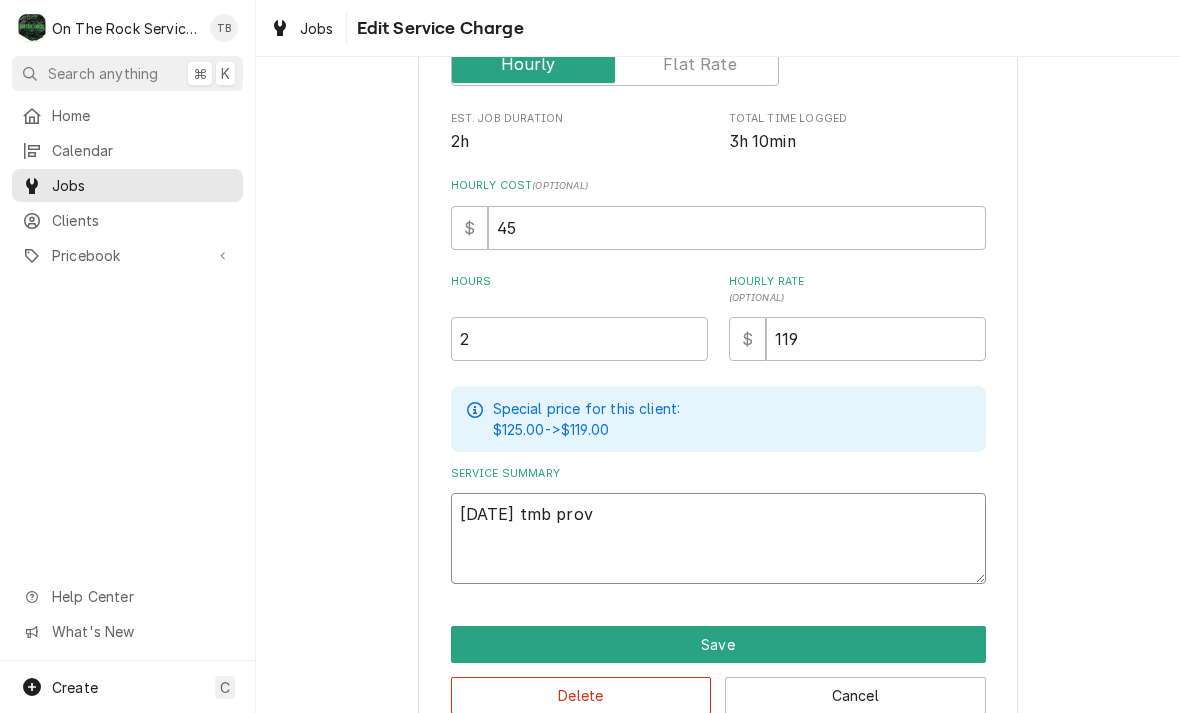 type on "x" 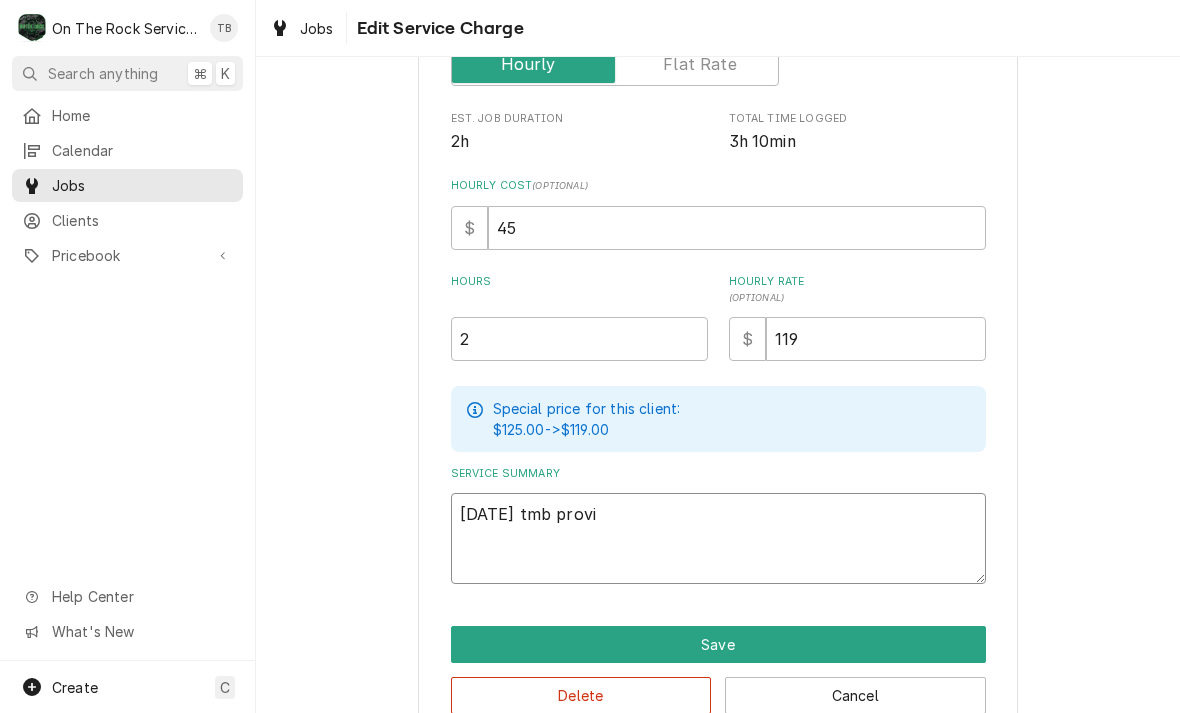 type on "x" 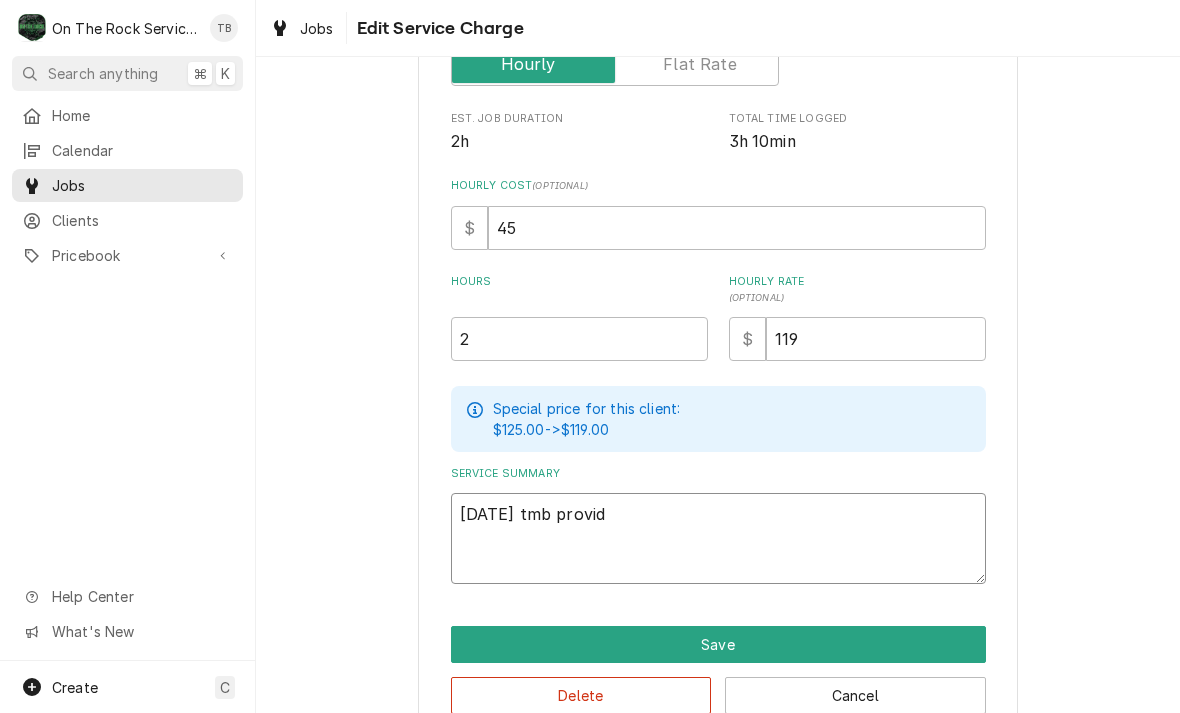 type on "x" 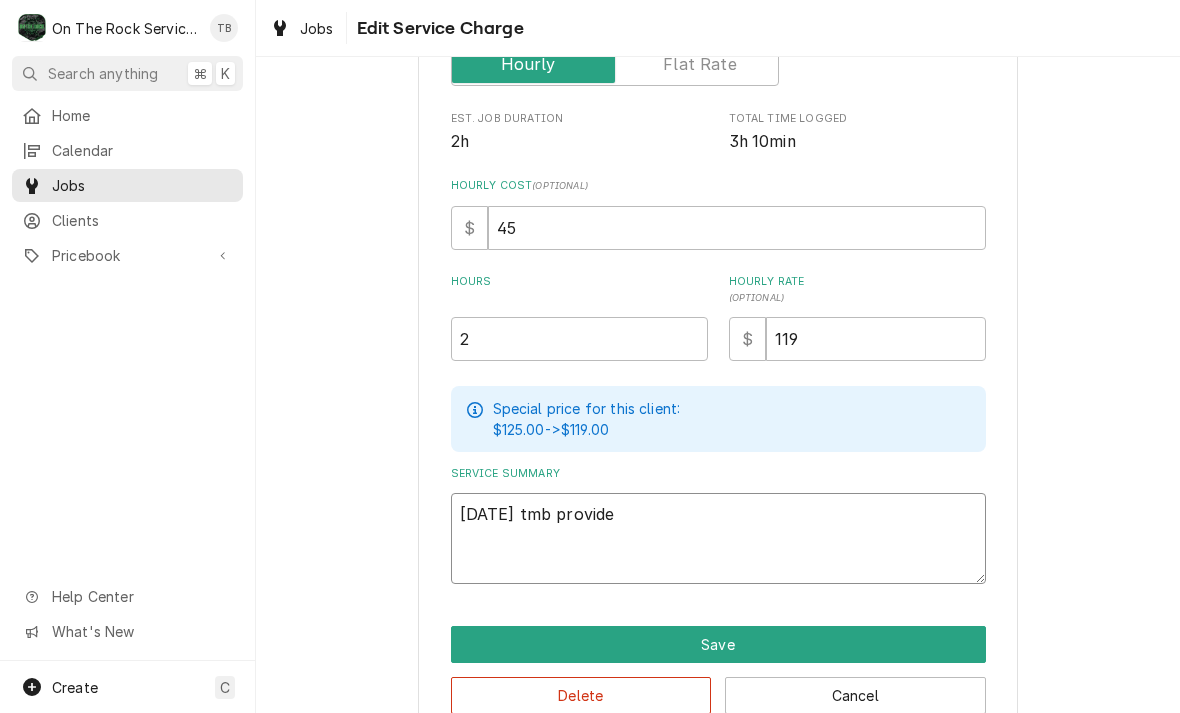type on "x" 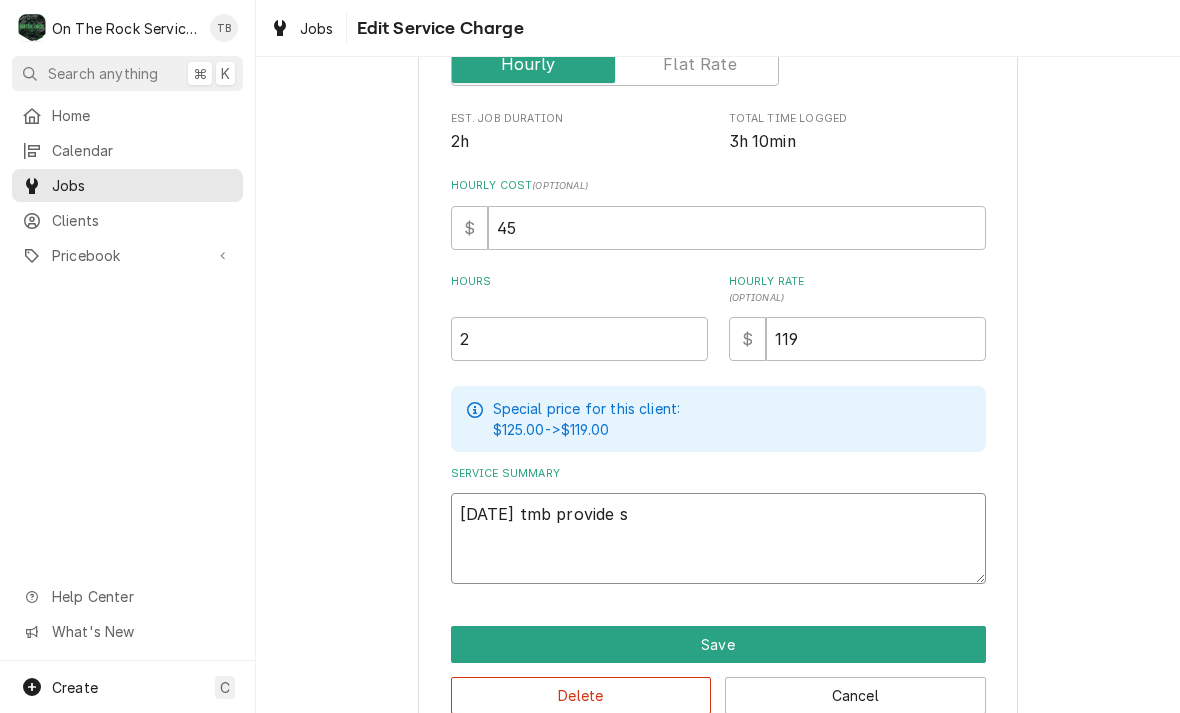 type on "x" 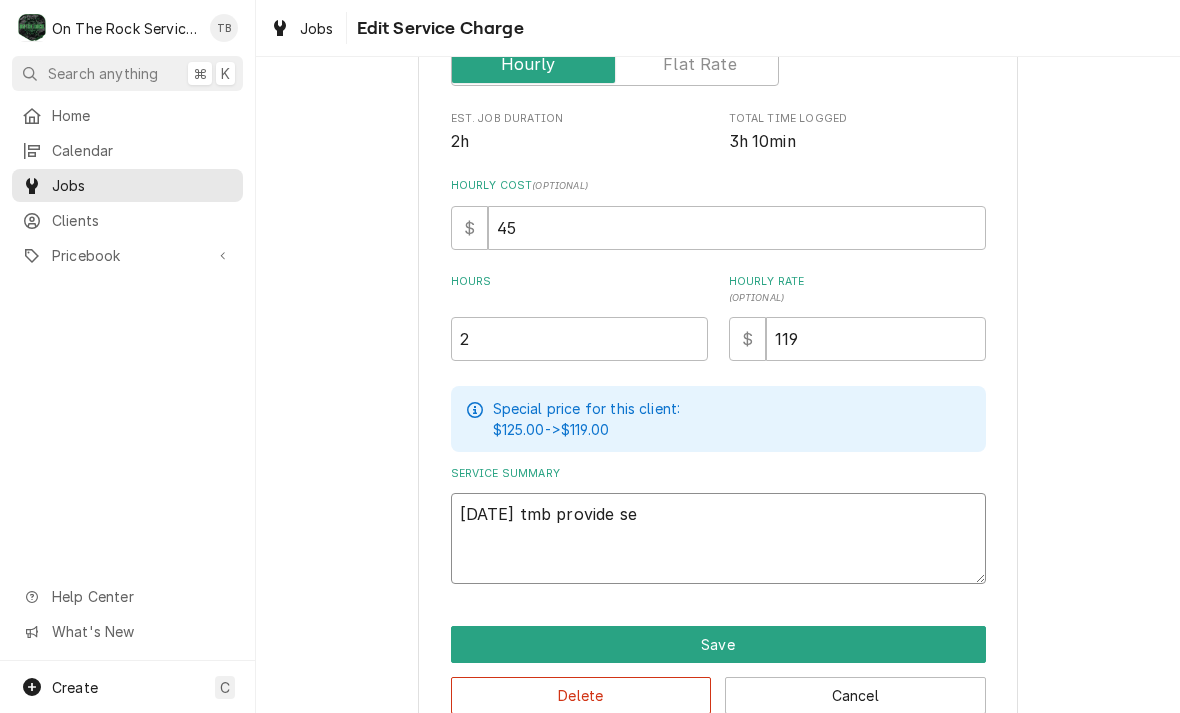 type on "7/10/25 tmb provide ser" 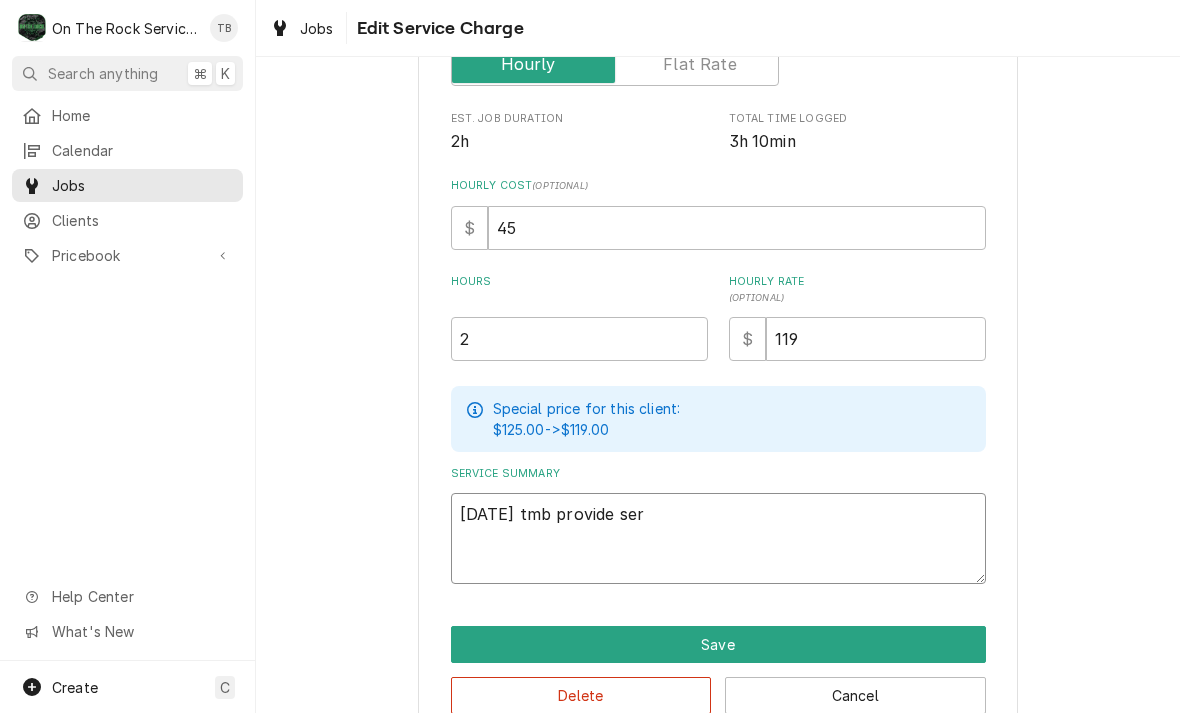 type on "x" 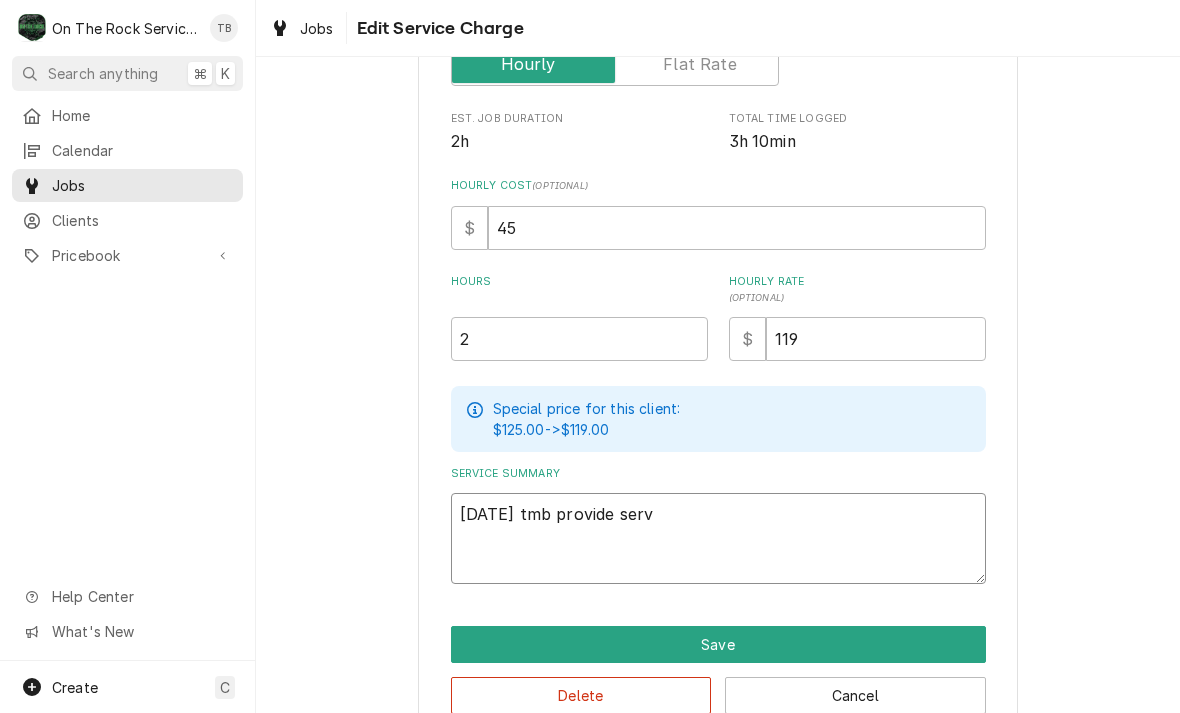 type on "x" 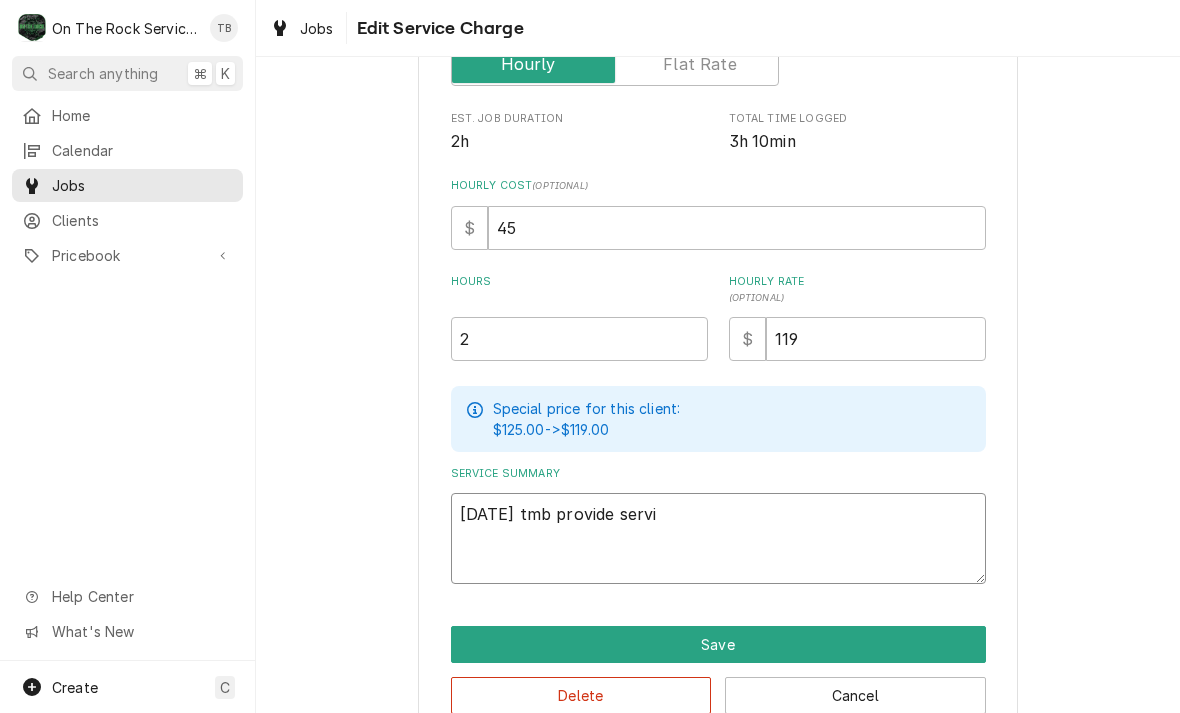 type on "x" 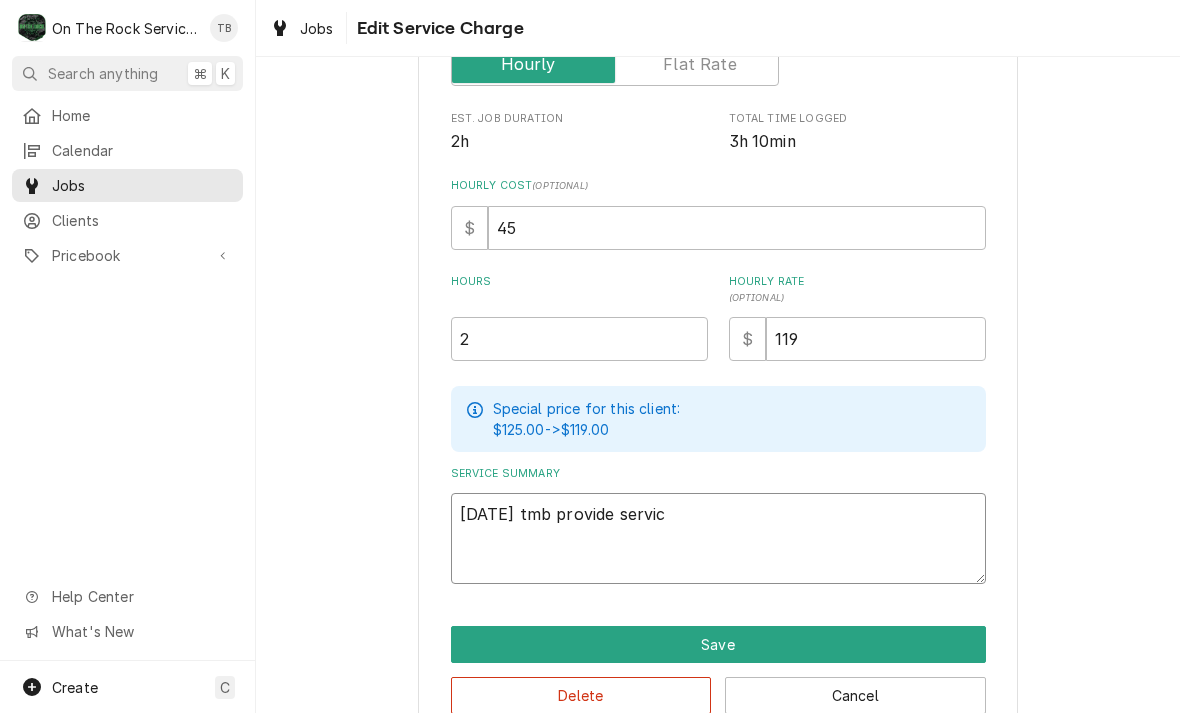 type on "x" 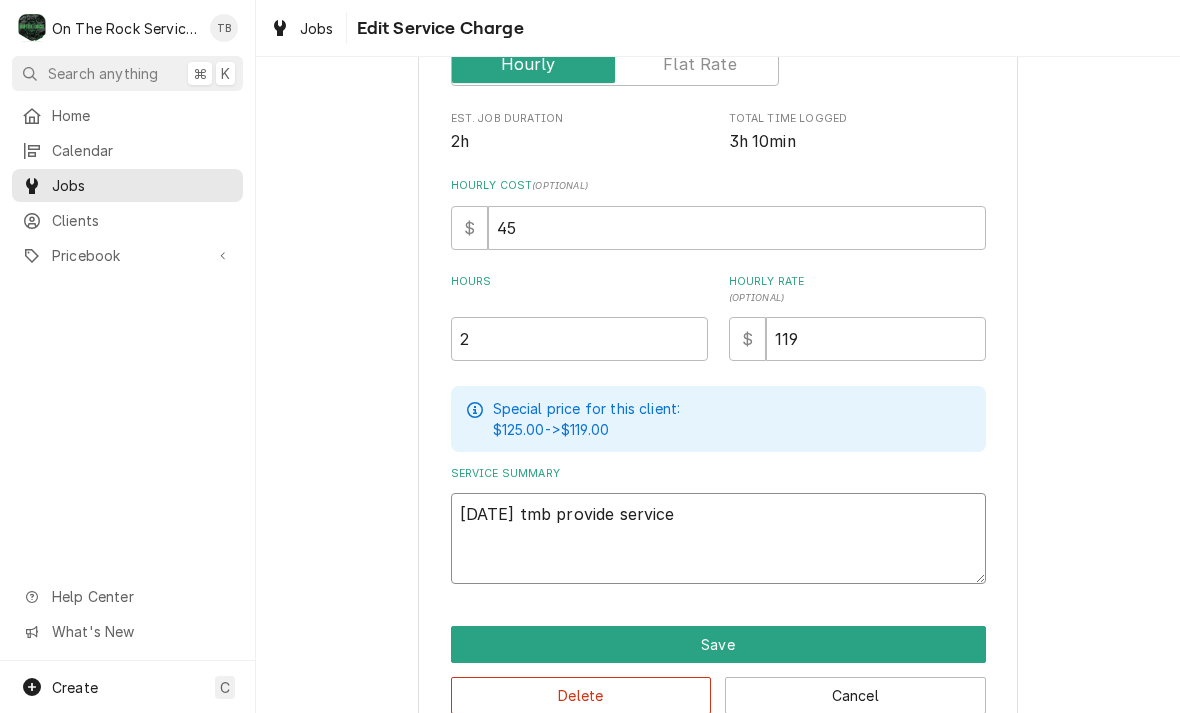 type on "x" 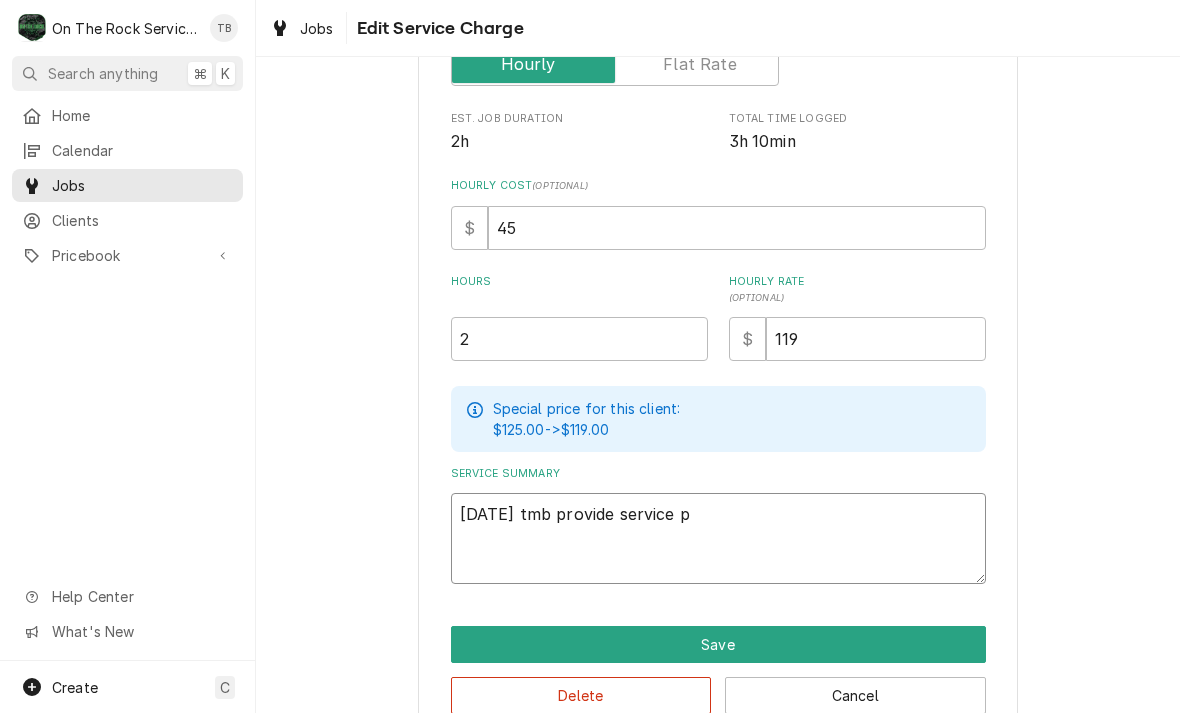 type on "7/10/25 tmb provide service pa" 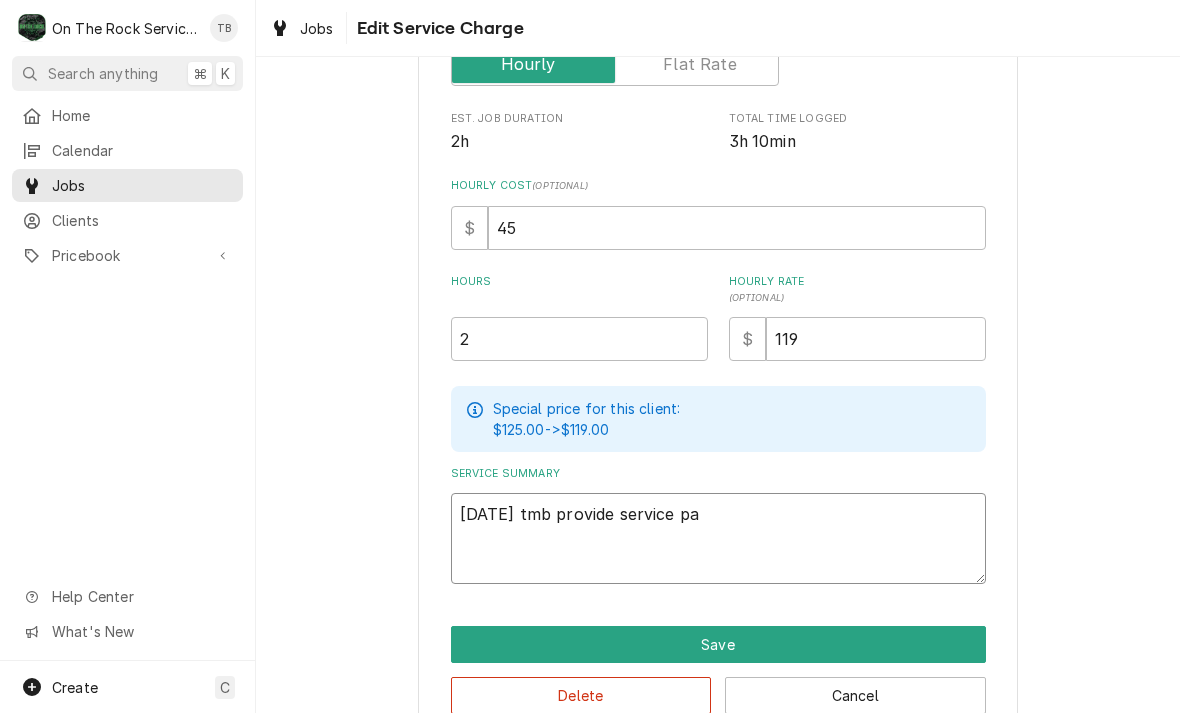 type on "x" 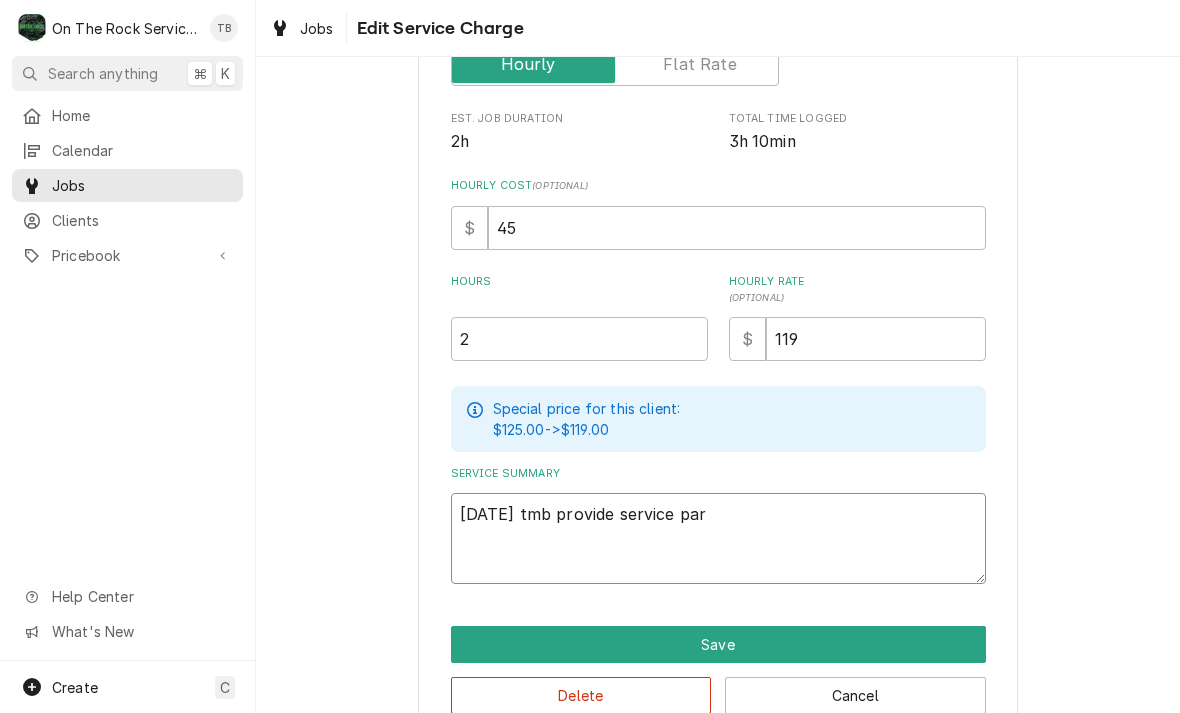 type on "x" 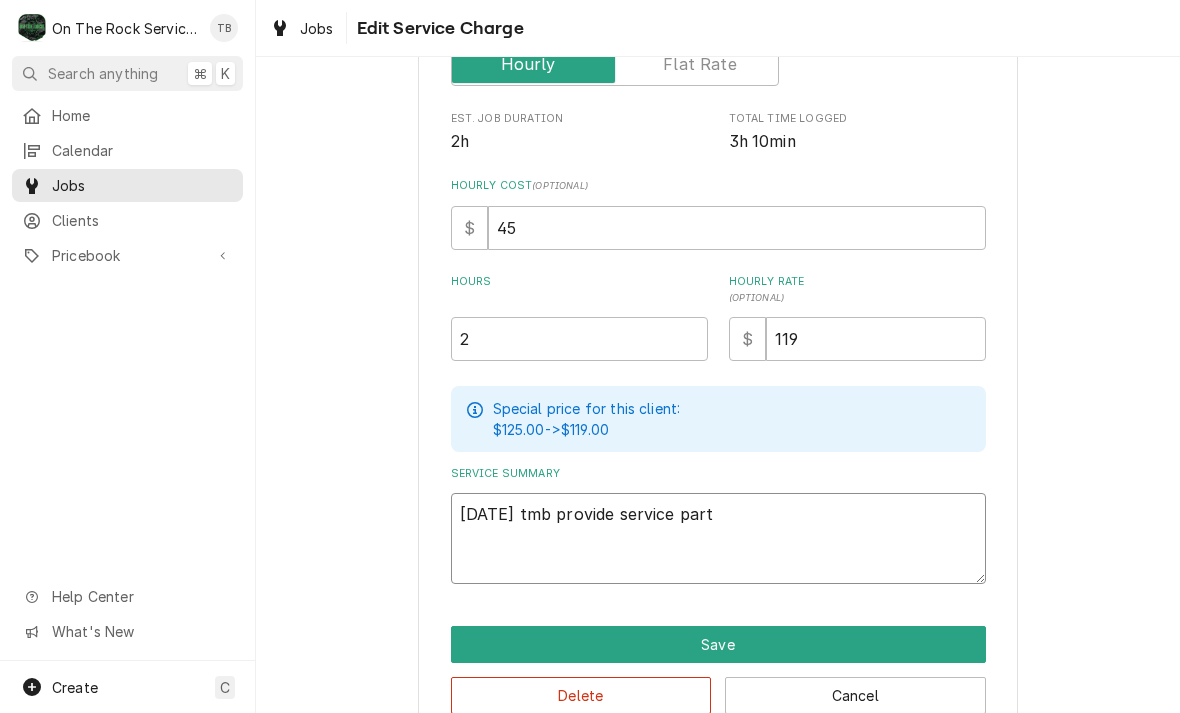 type on "7/10/25 tmb provide service parts" 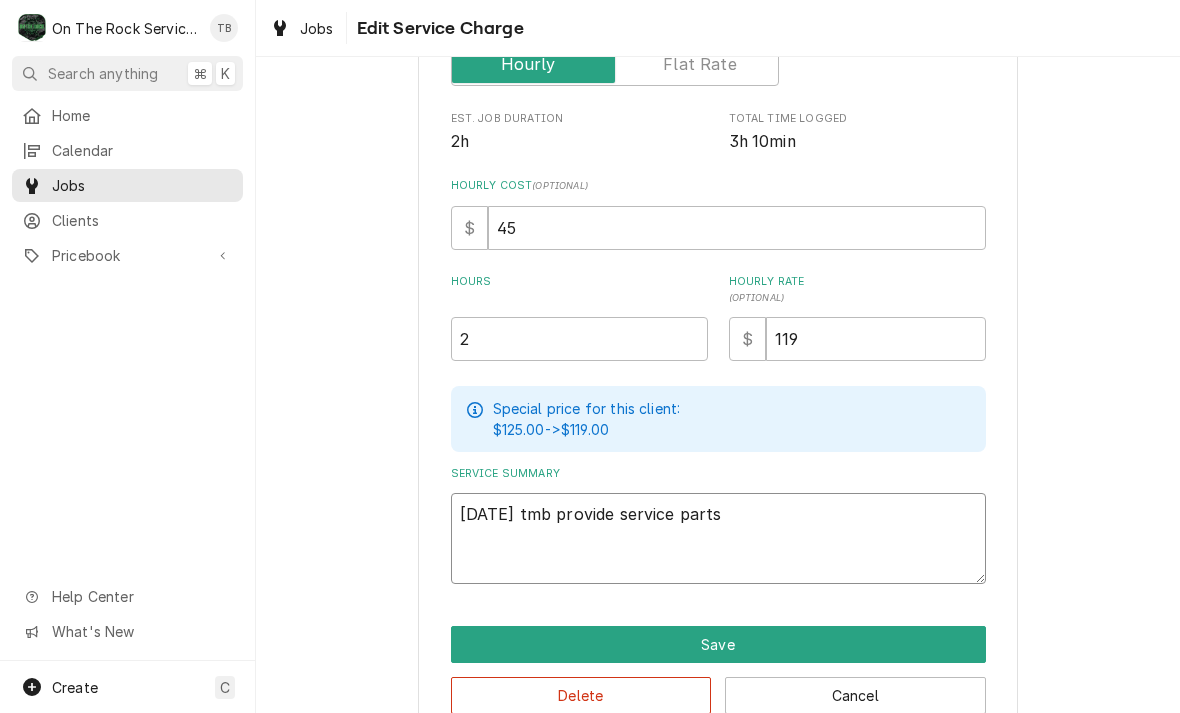 type on "x" 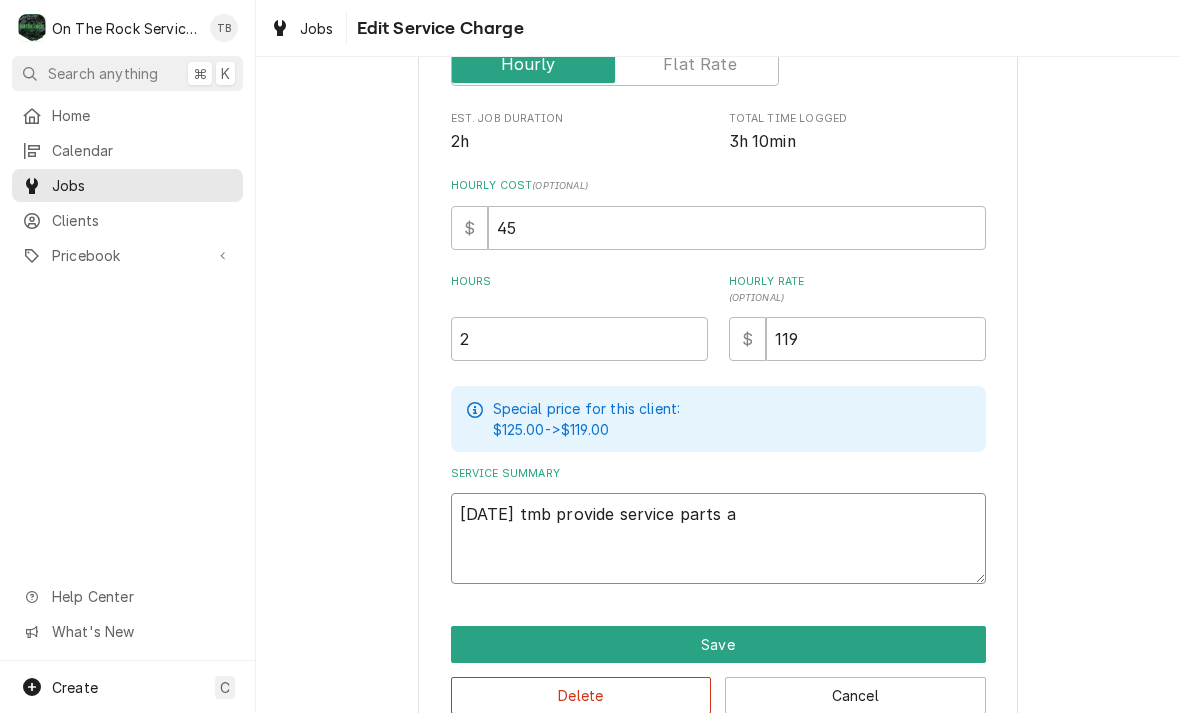 type on "x" 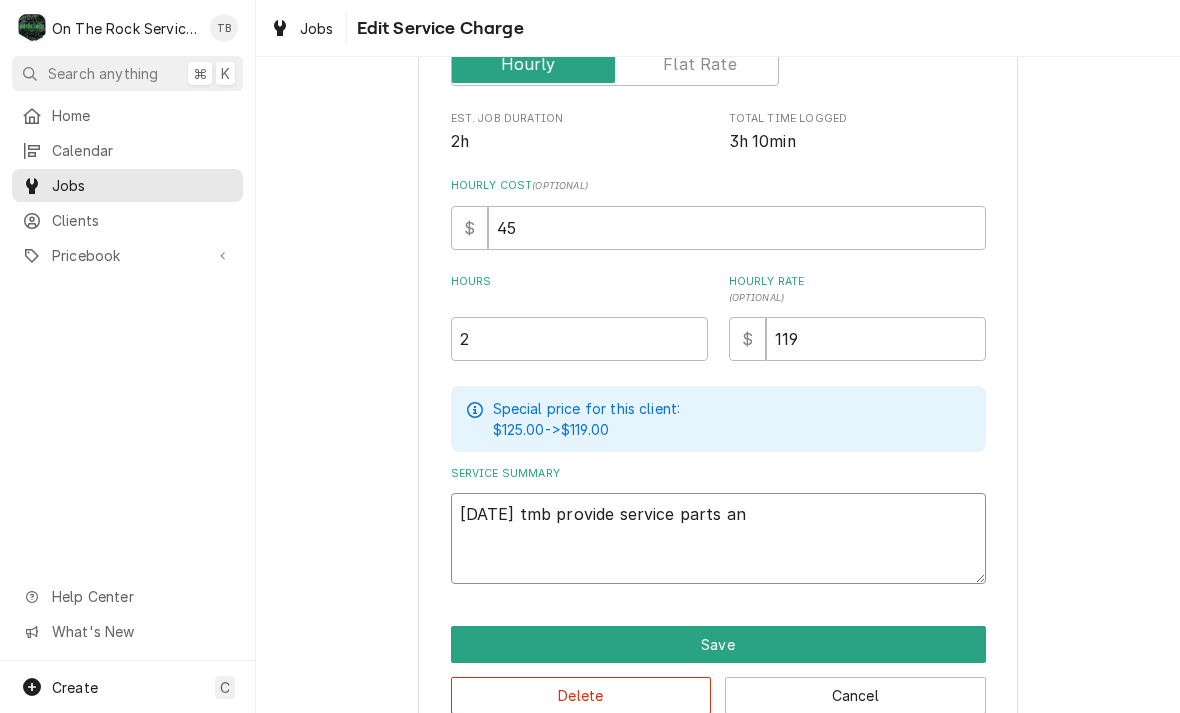 type on "7/10/25 tmb provide service parts and" 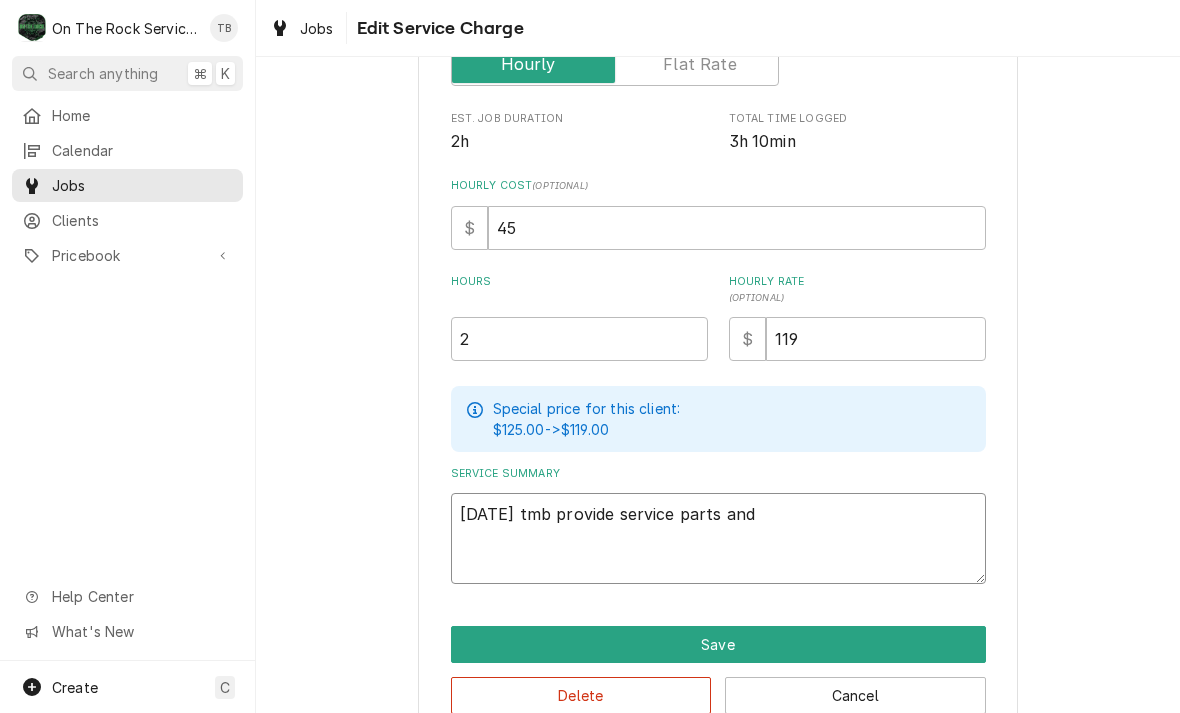 type on "x" 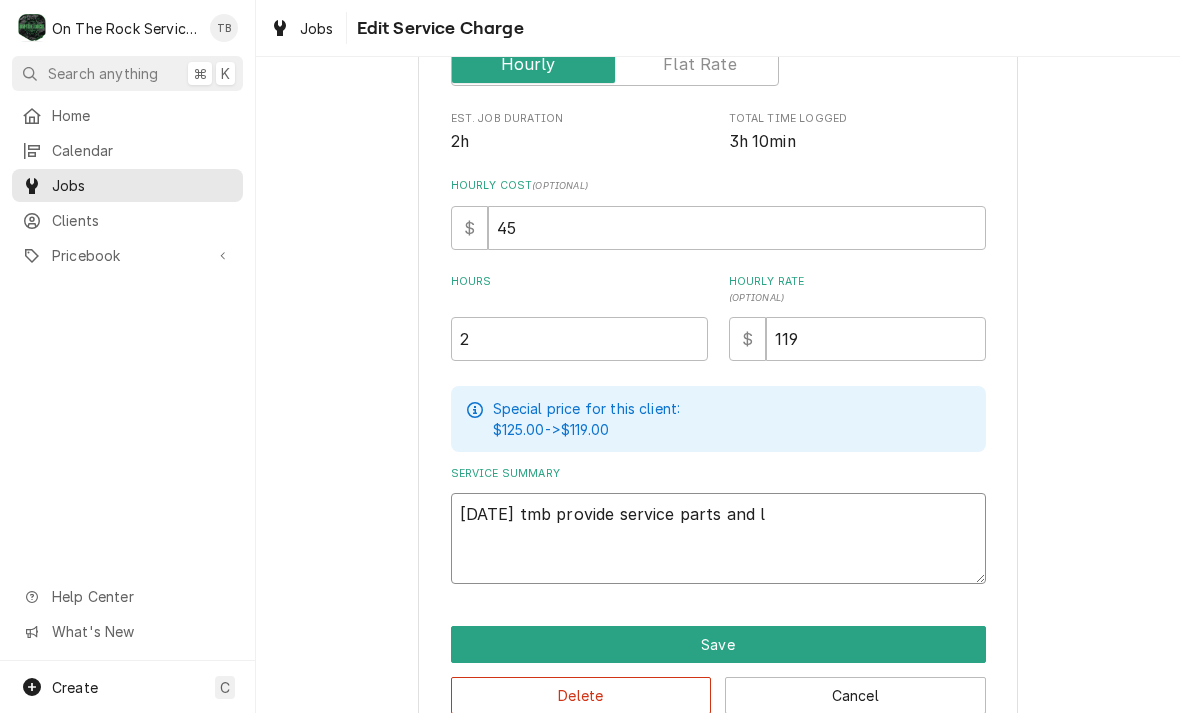 type on "x" 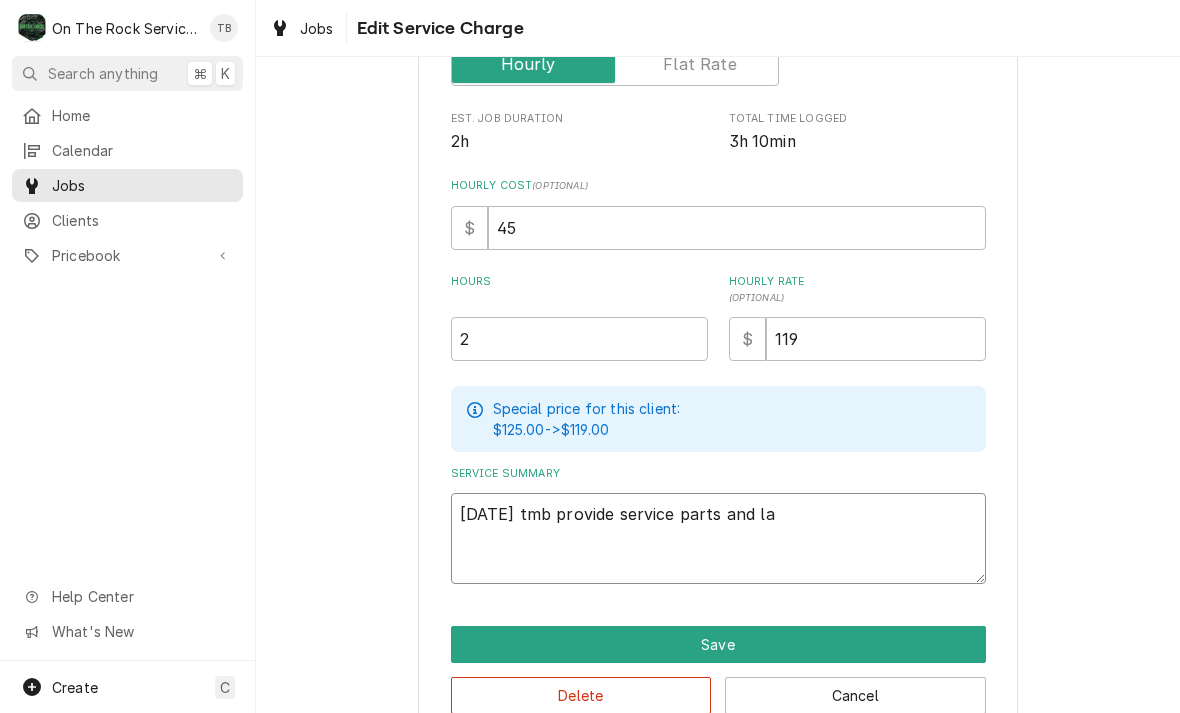 type on "x" 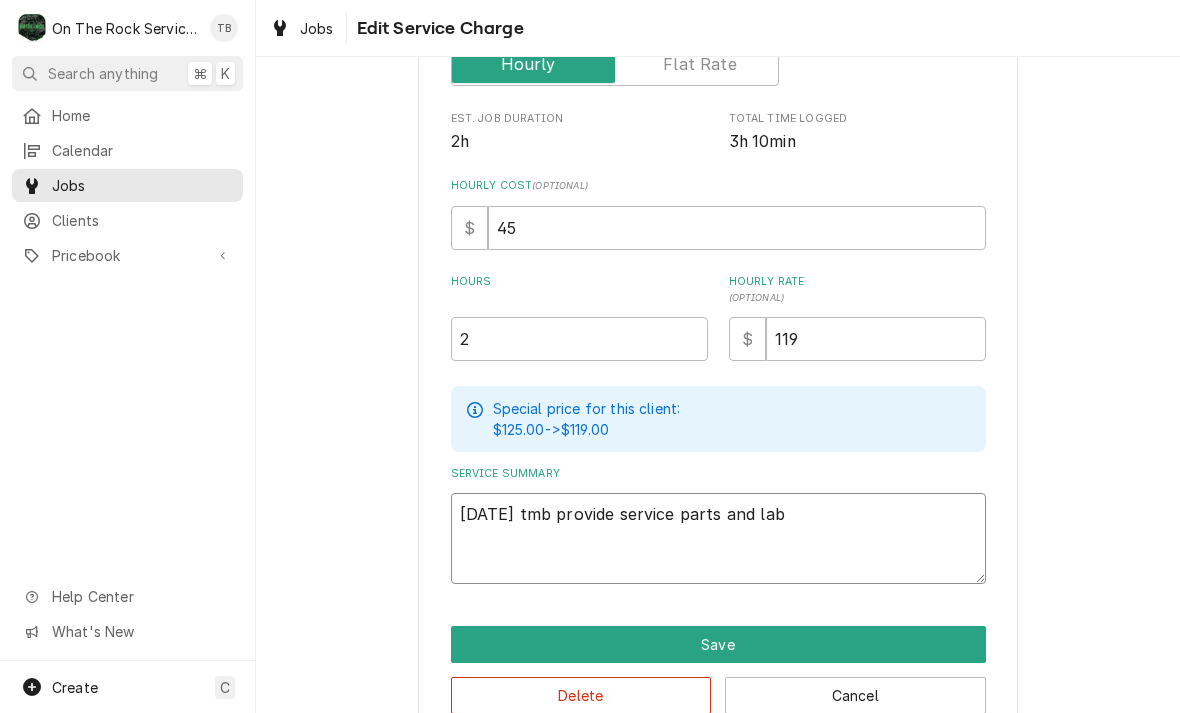 type on "7/10/25 tmb provide service parts and labo" 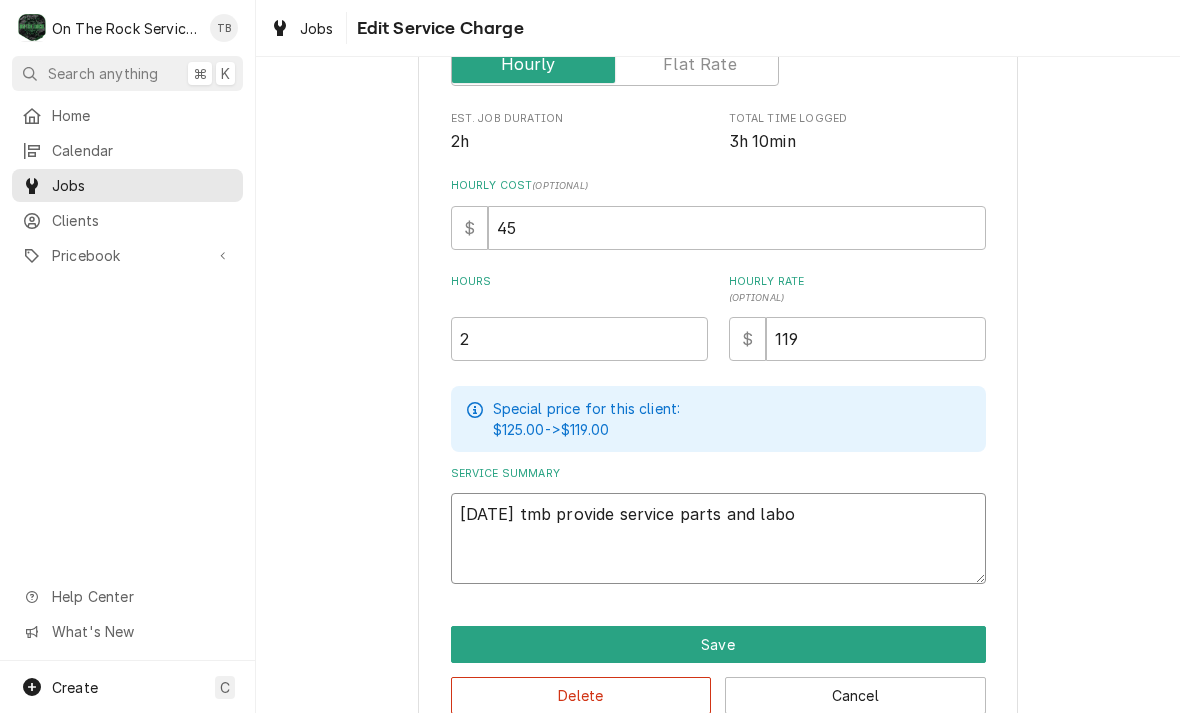 type on "x" 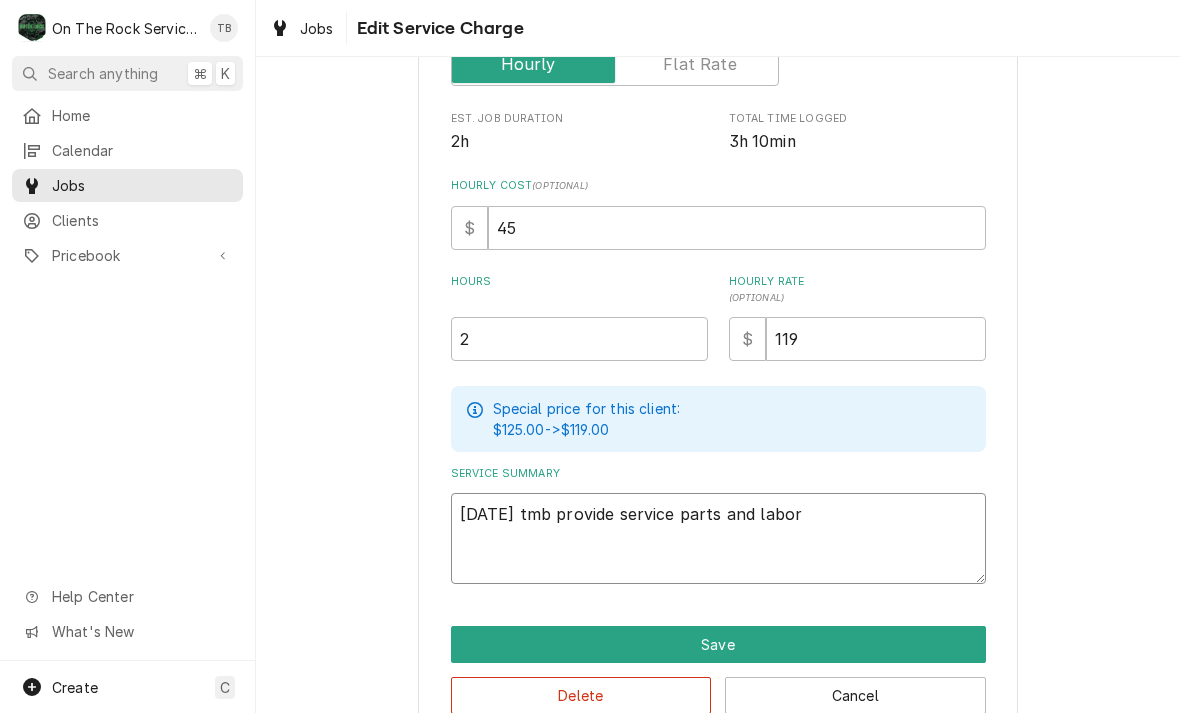 type on "x" 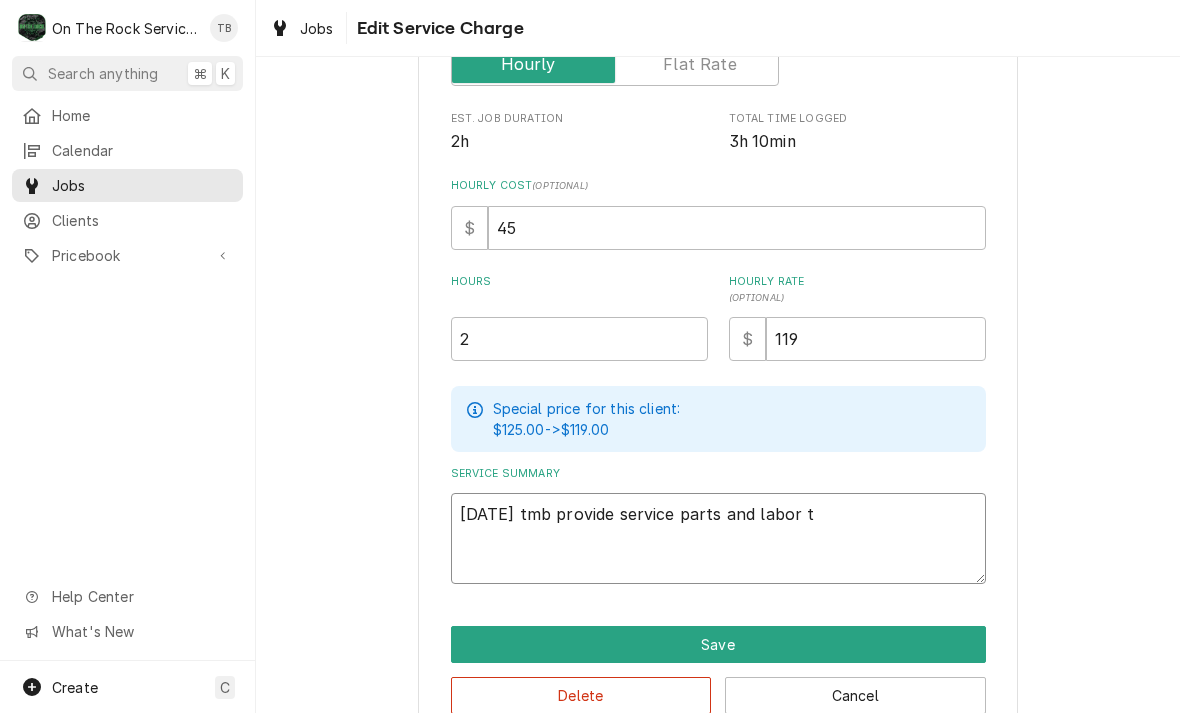 type on "x" 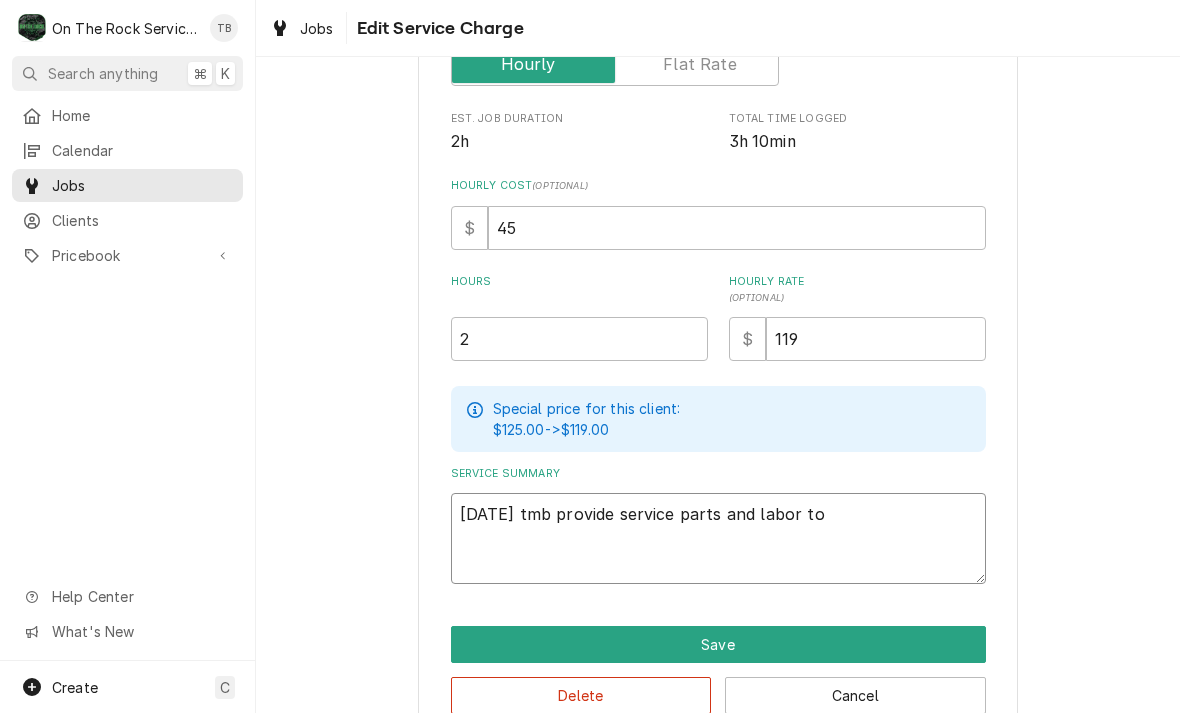 type on "x" 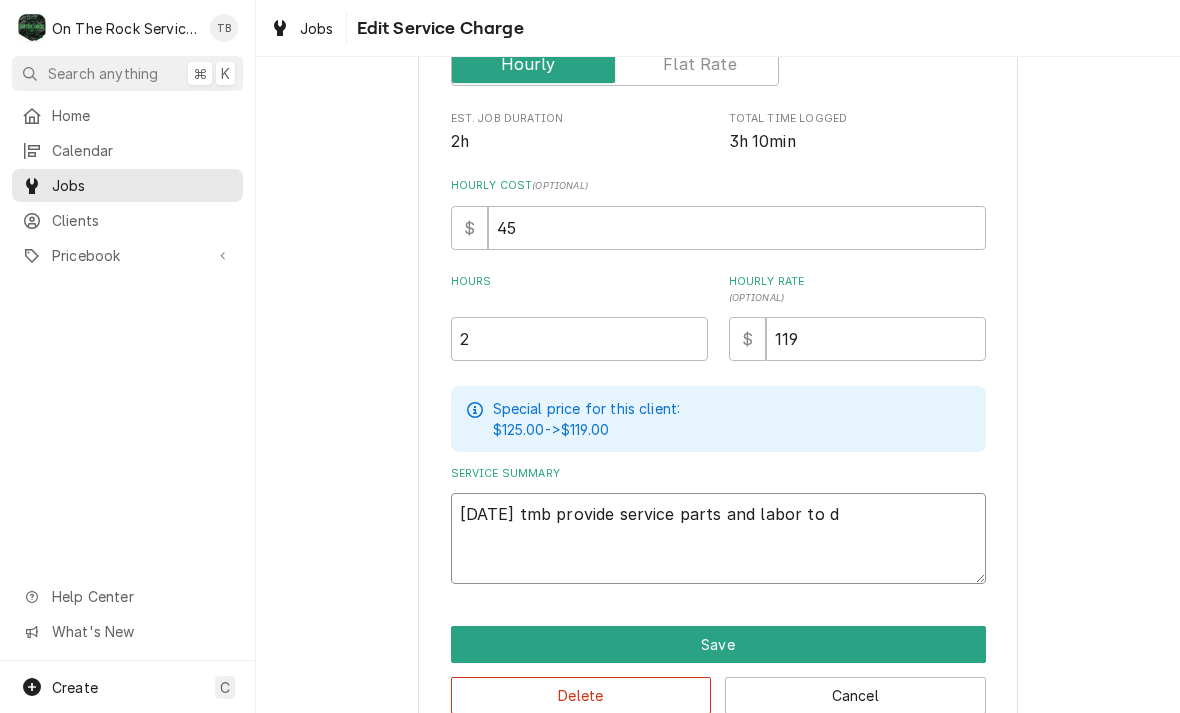 type on "x" 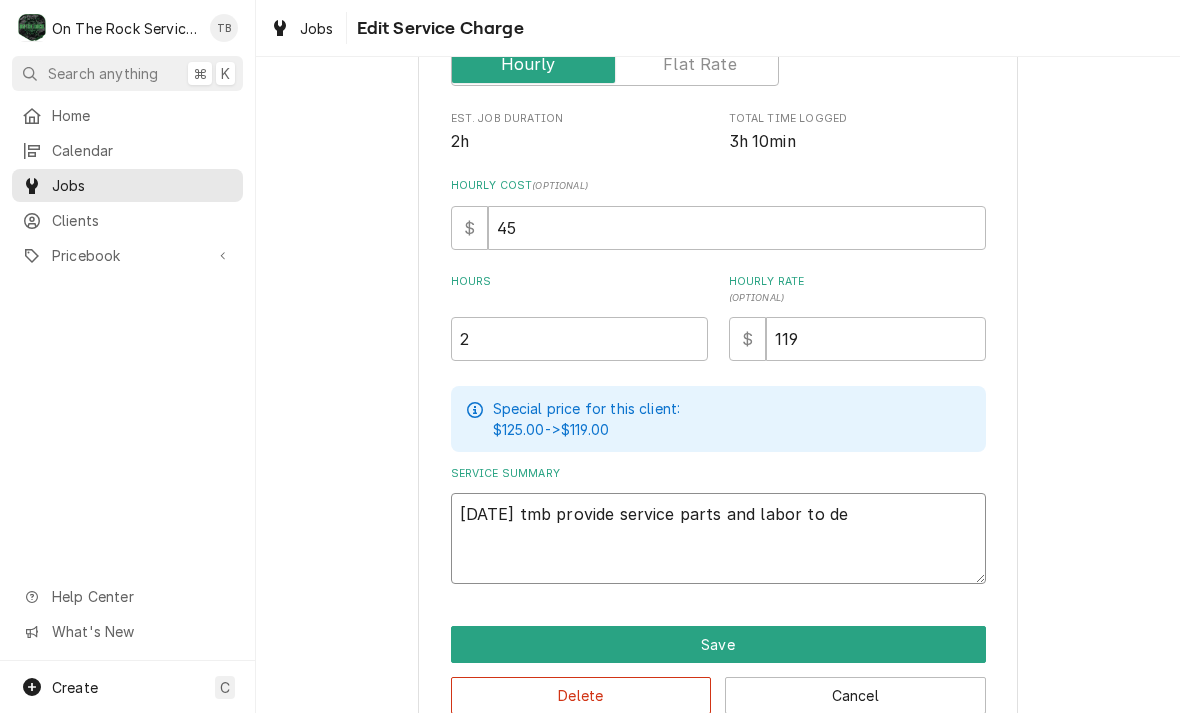 type on "x" 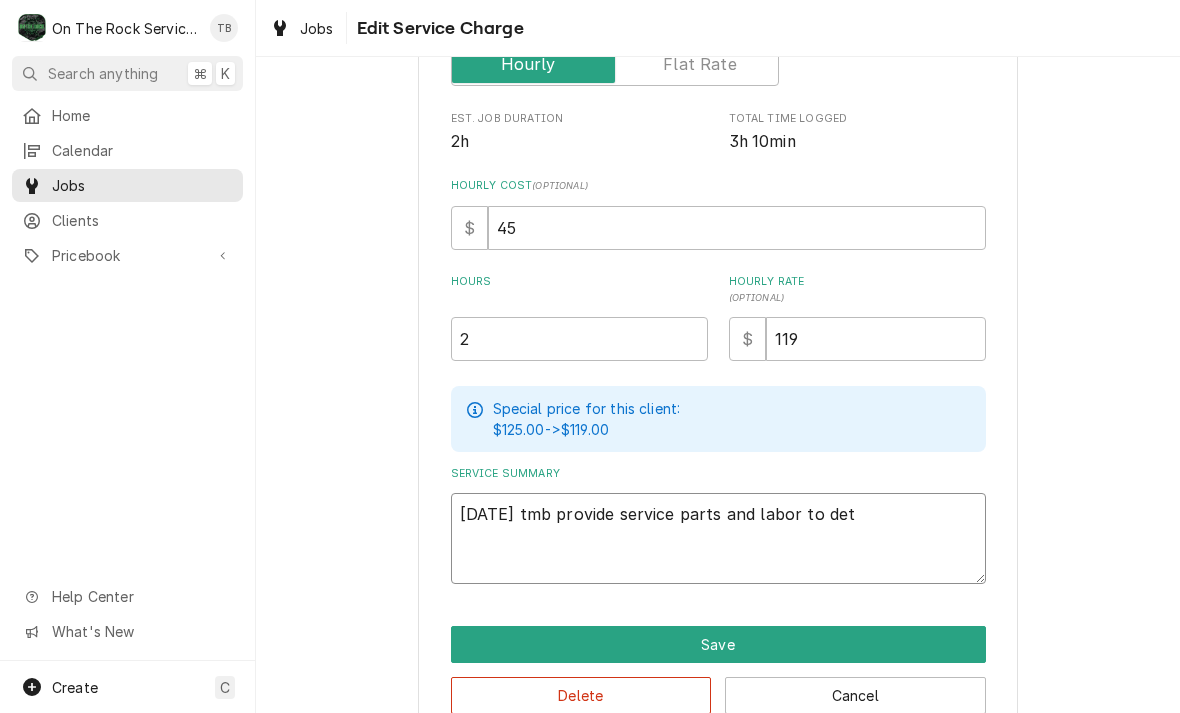 type on "x" 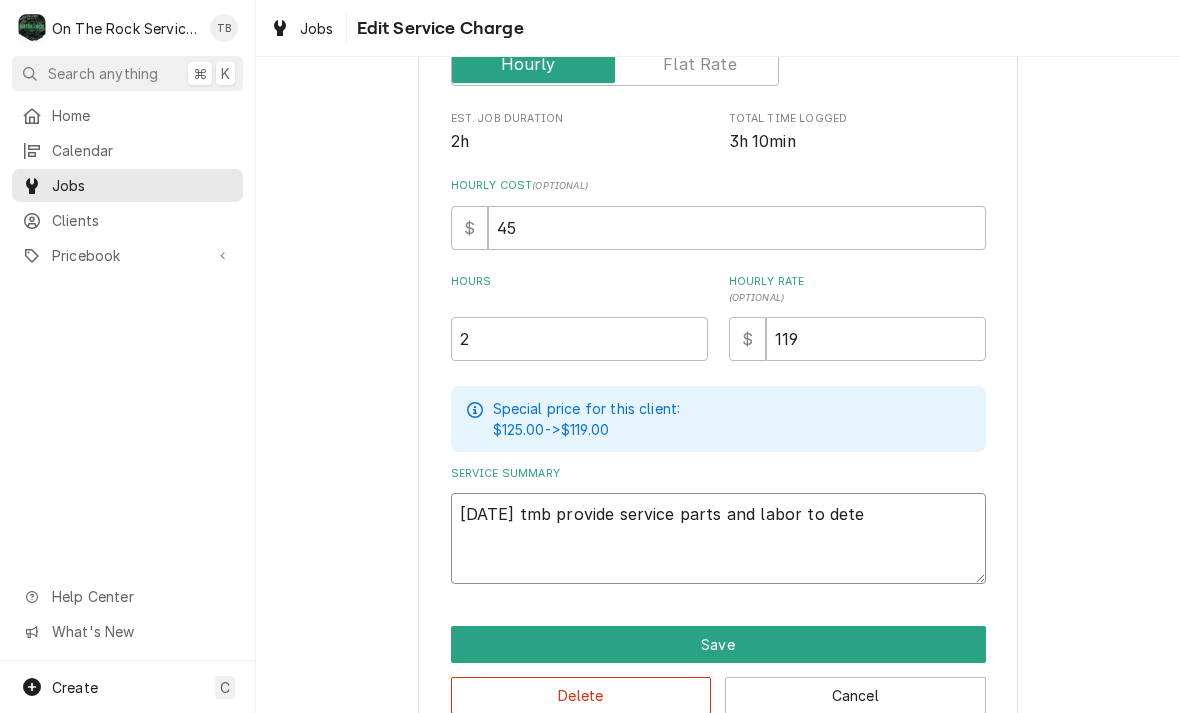 type on "x" 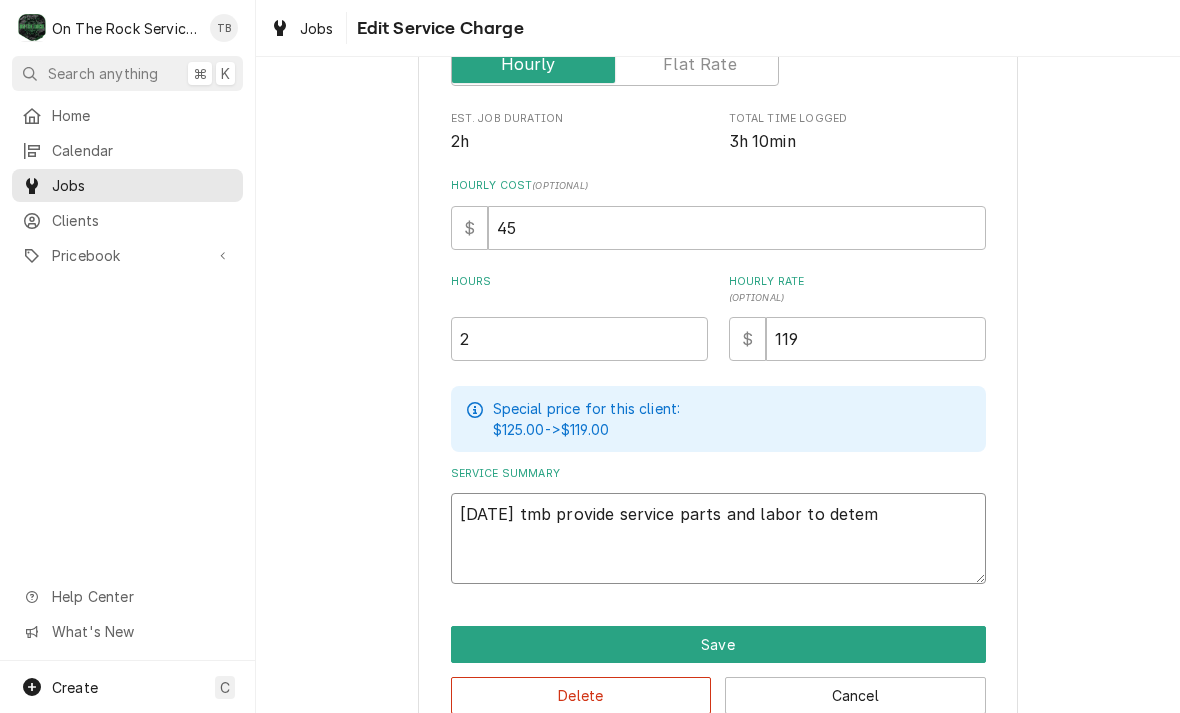 type on "7/10/25 tmb provide service parts and labor to detemr" 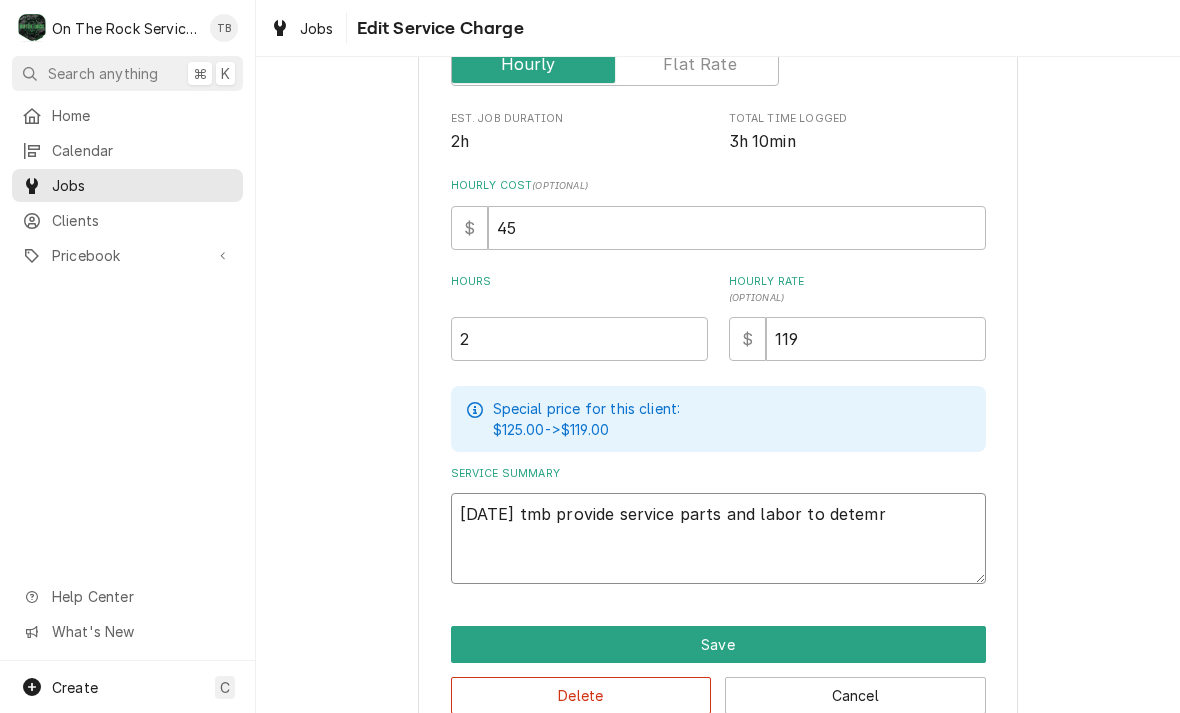 type on "x" 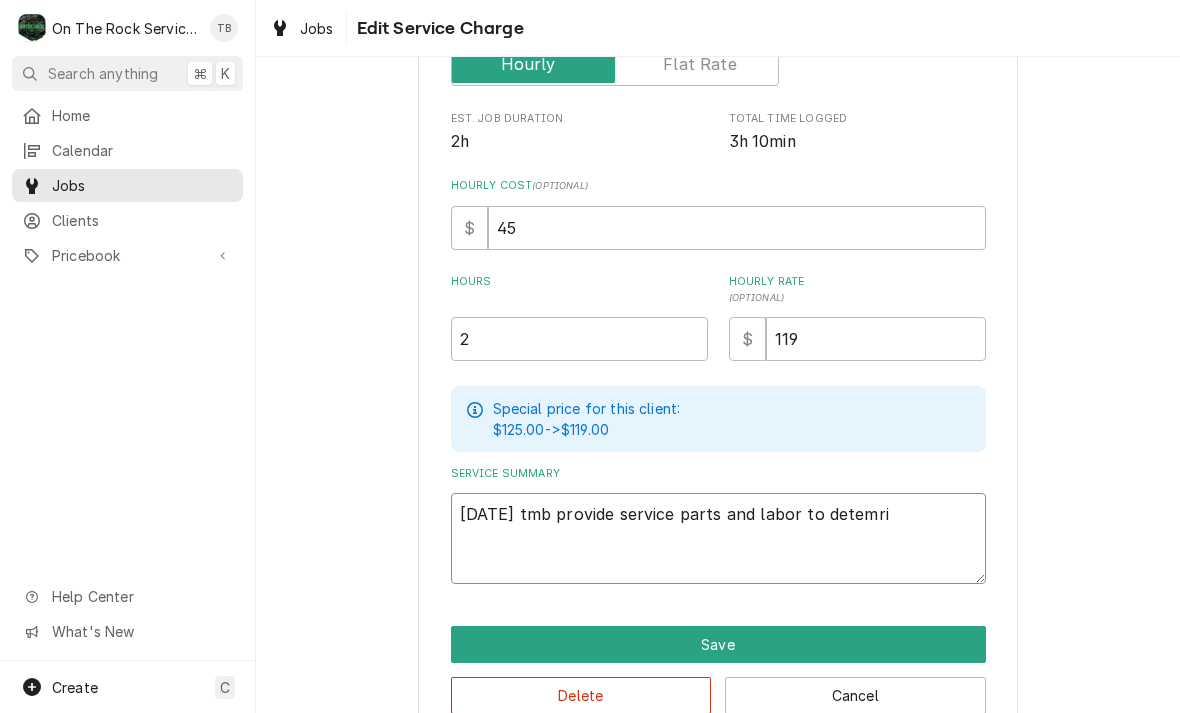 type on "x" 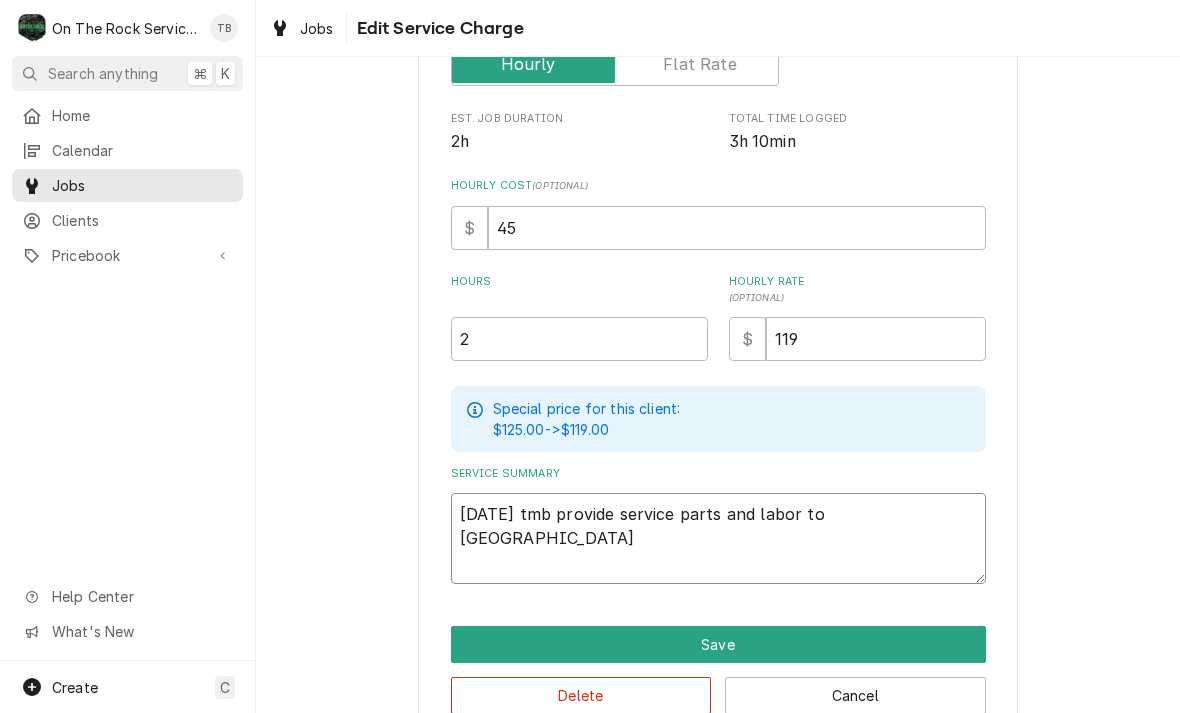 type on "x" 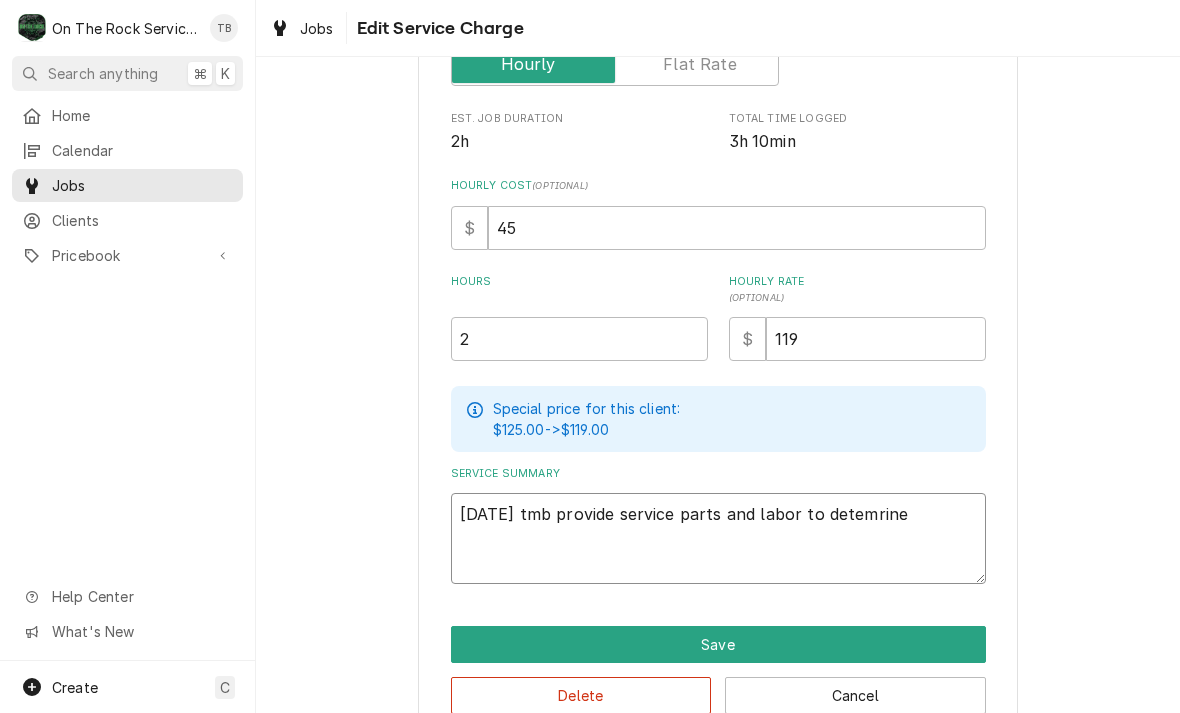 type on "x" 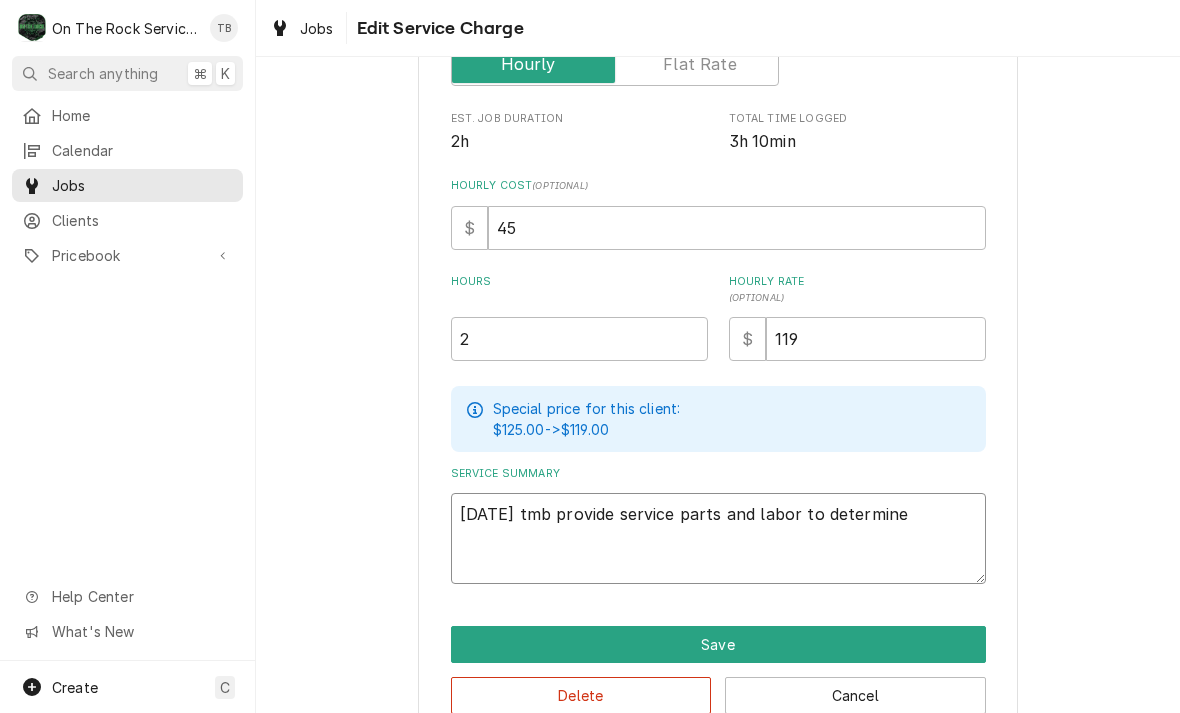 type on "x" 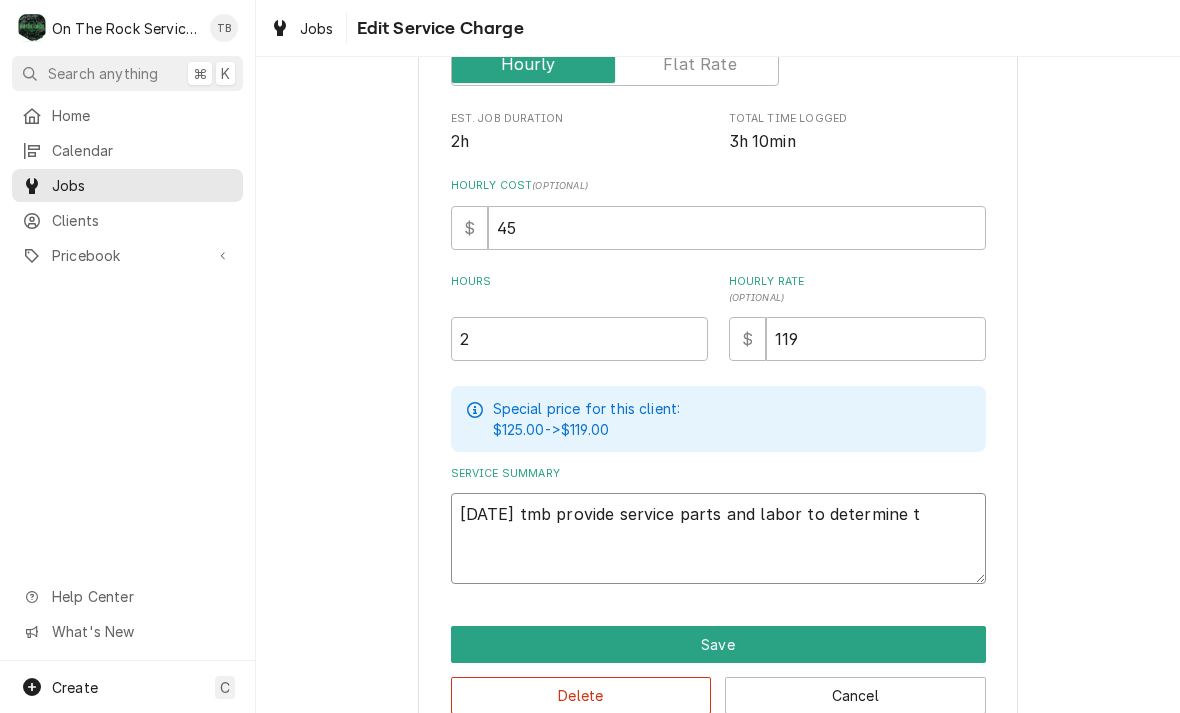 type on "x" 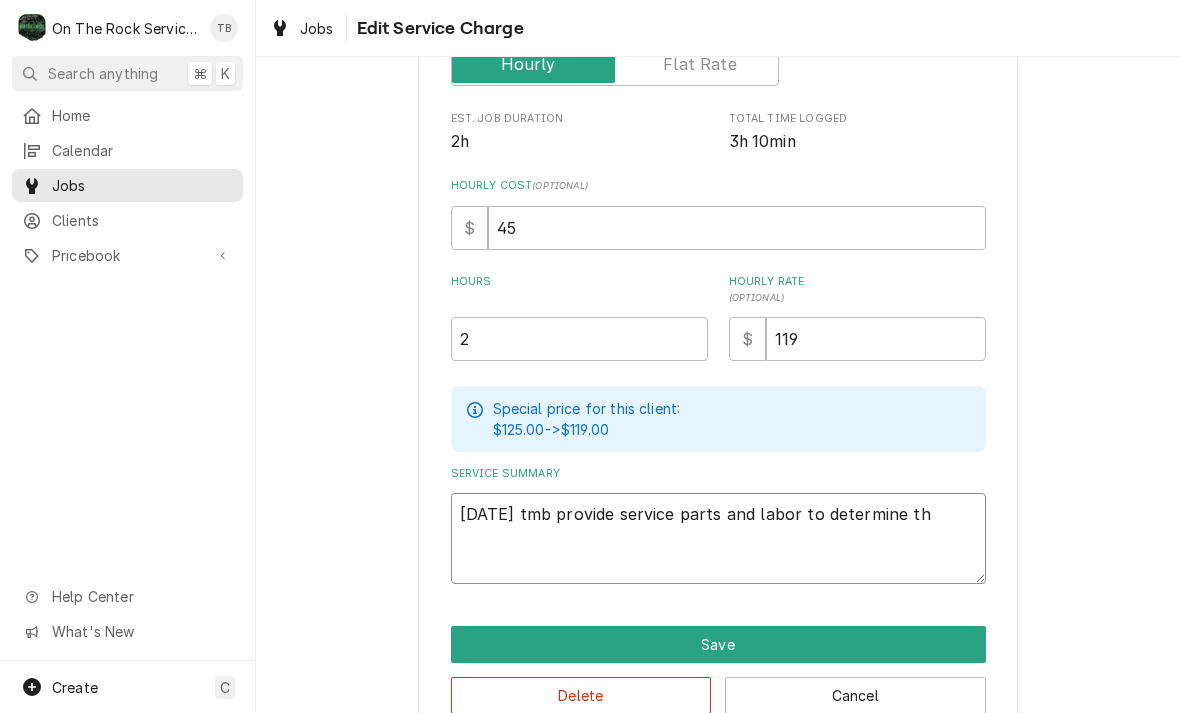 type on "x" 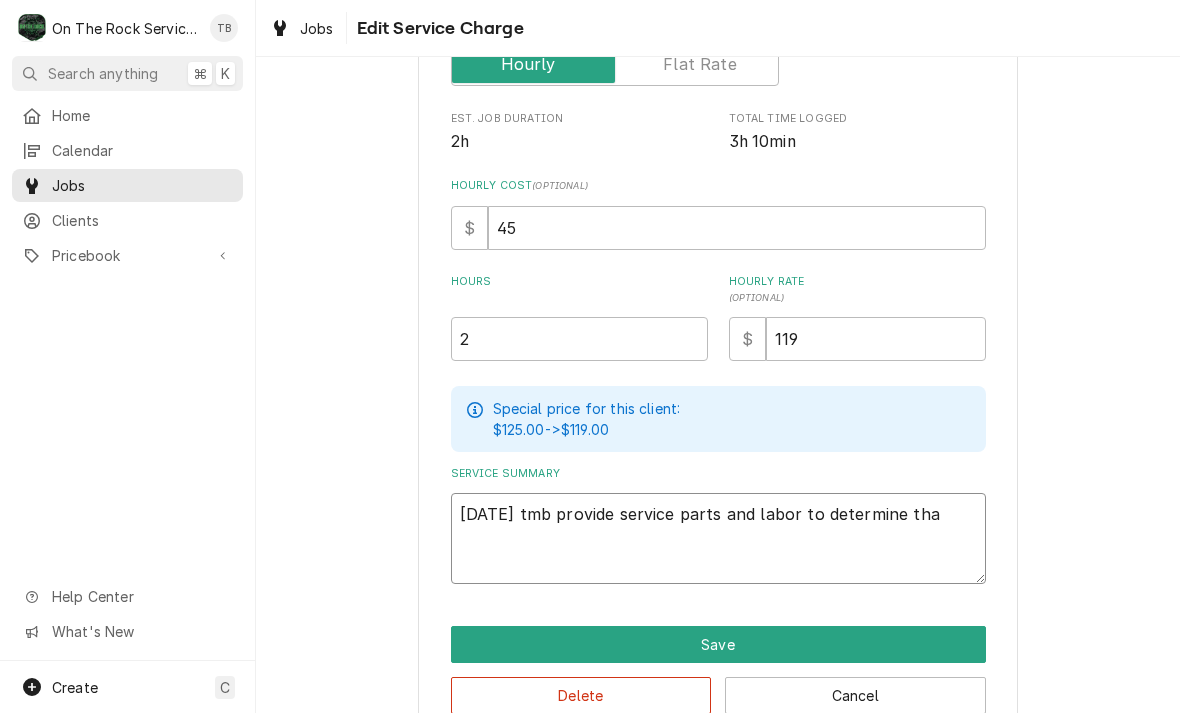 type on "x" 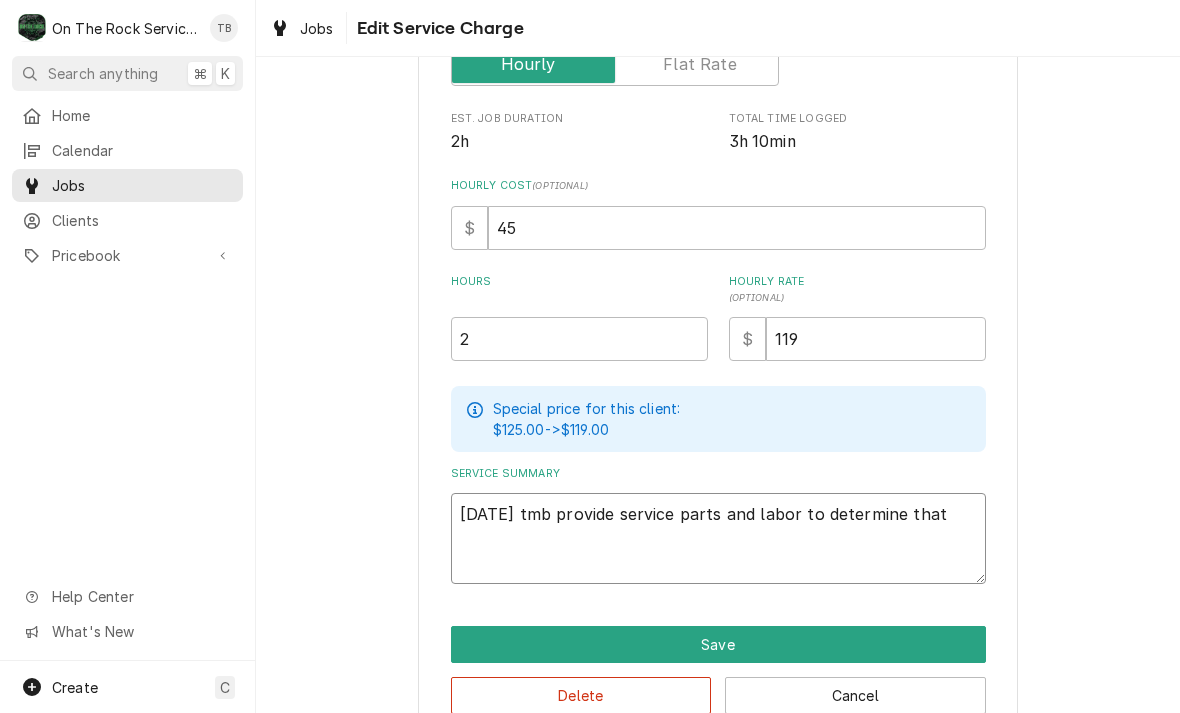 type on "7/10/25 tmb provide service parts and labor to determine that" 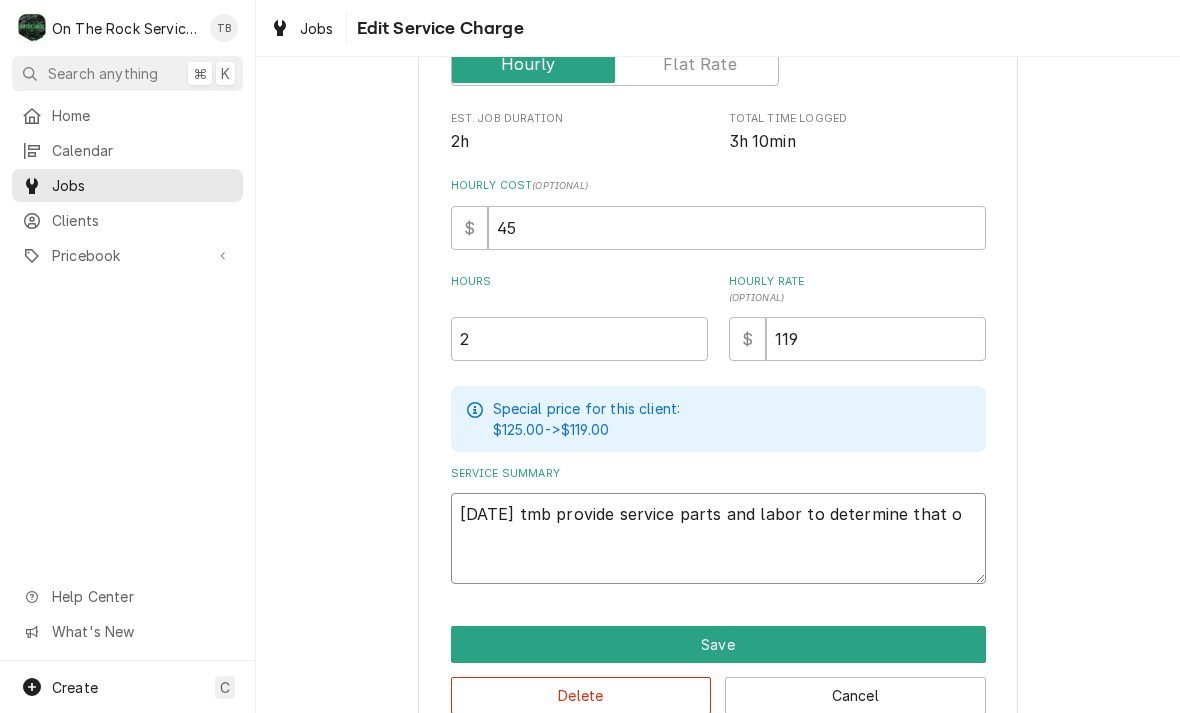 type on "x" 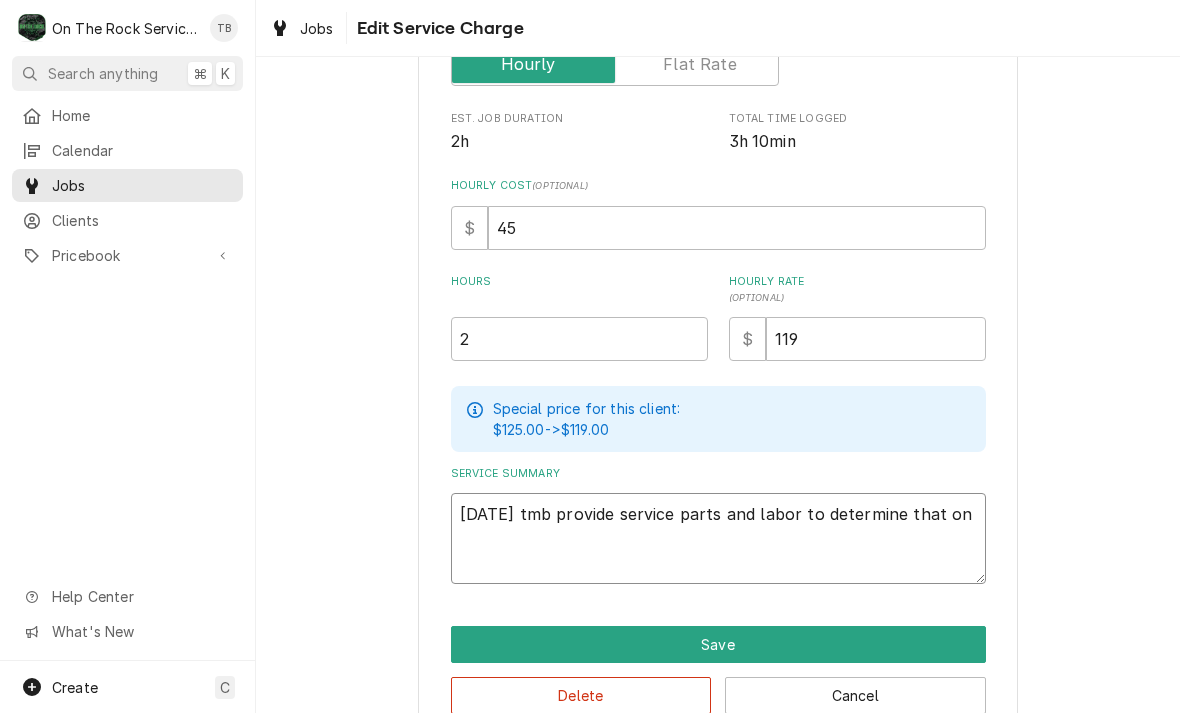 type on "x" 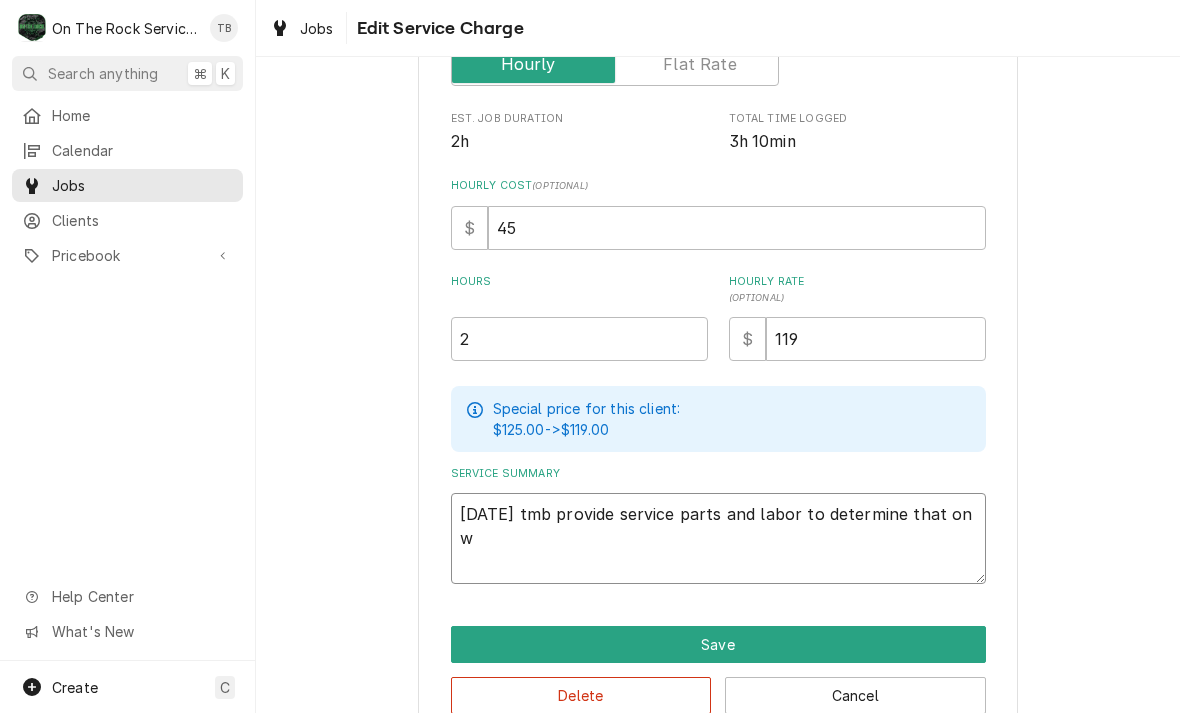 type on "7/10/25 tmb provide service parts and labor to determine that on wa" 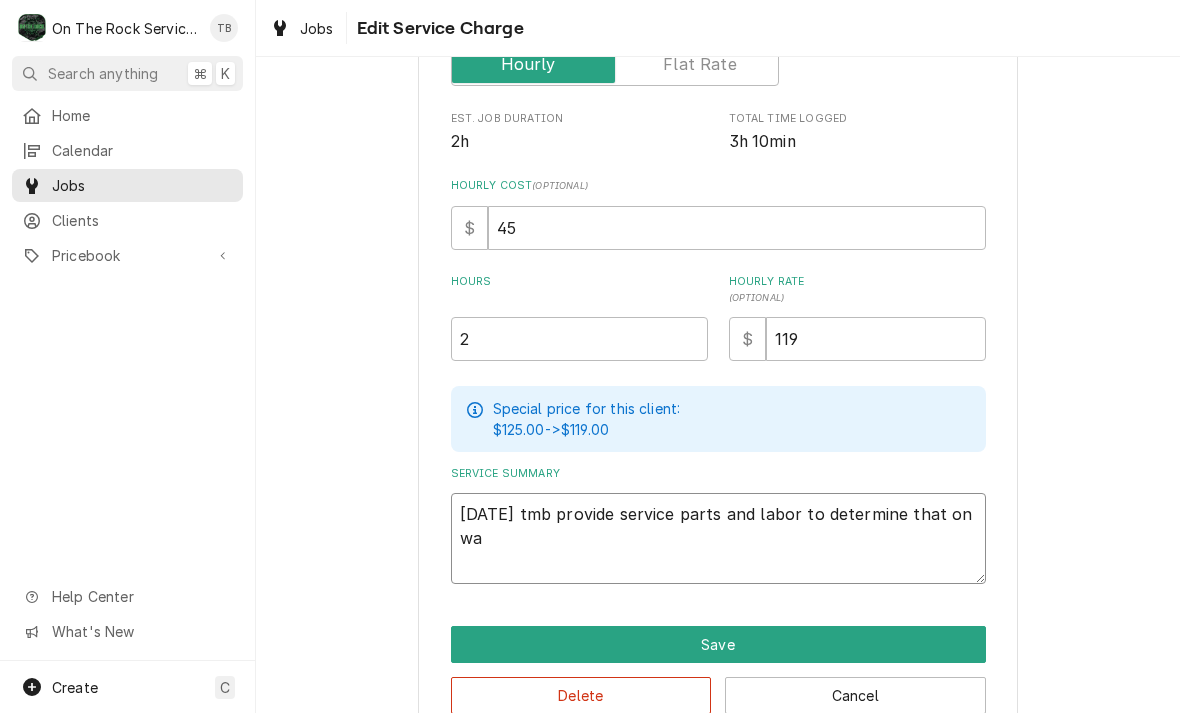 type on "x" 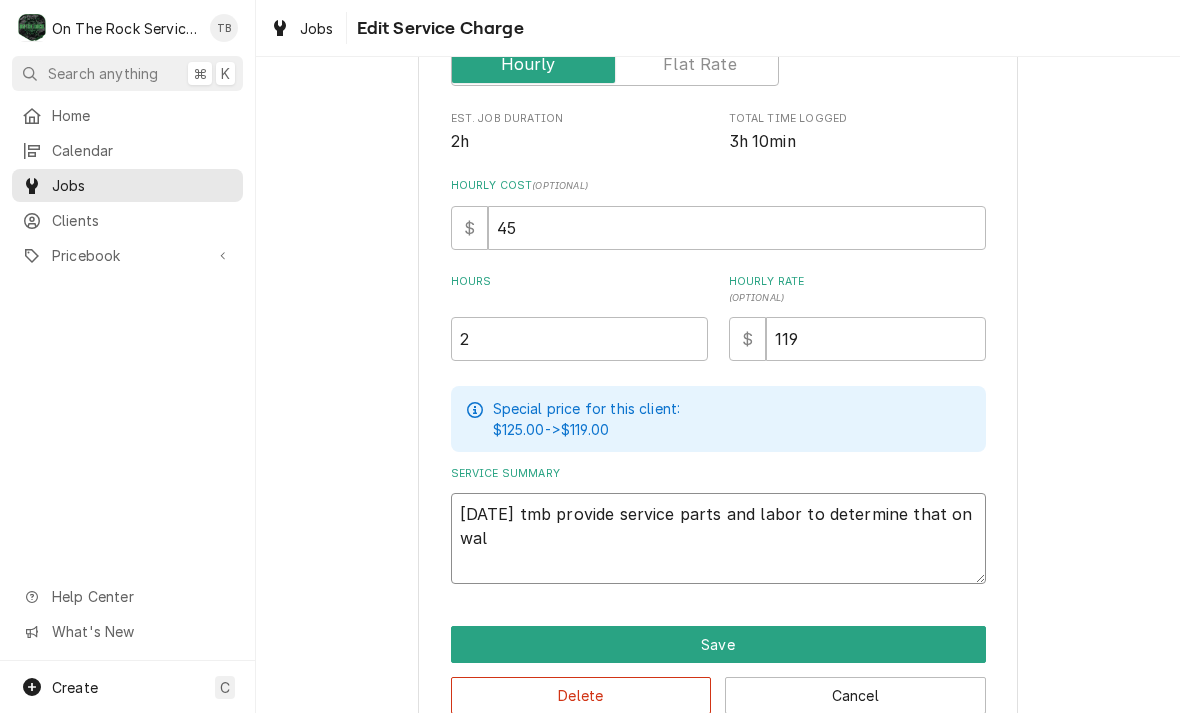 type on "7/10/25 tmb provide service parts and labor to determine that on walk" 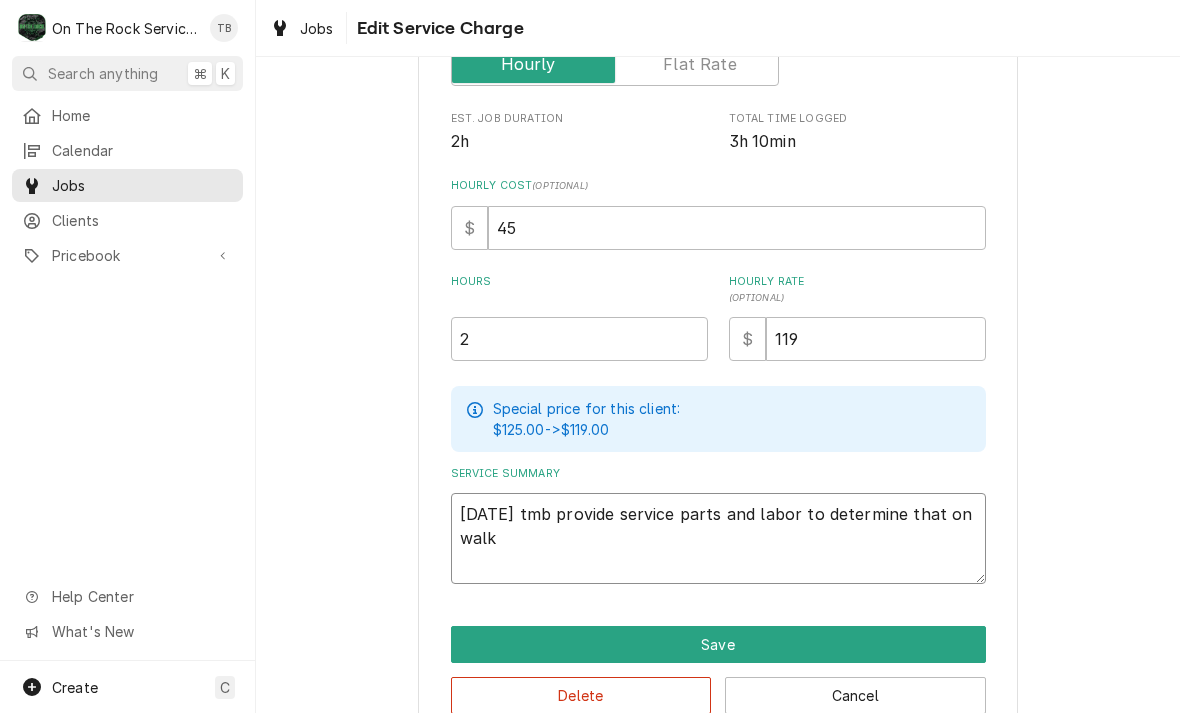 type on "x" 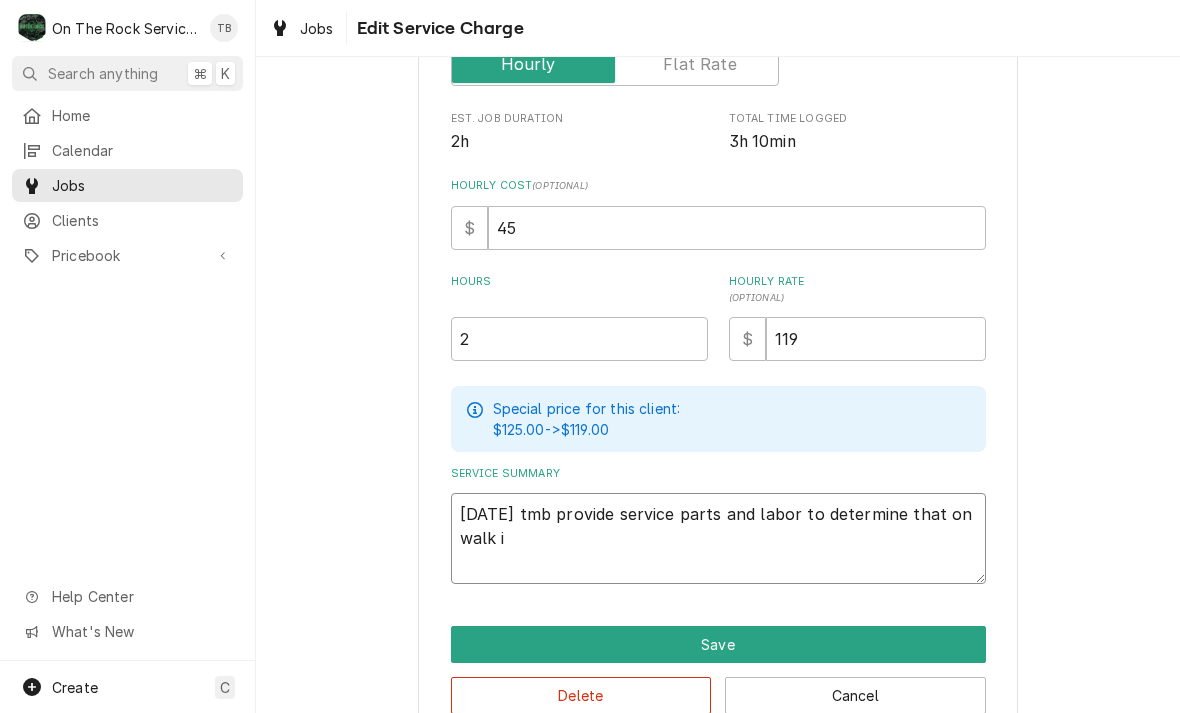 type on "x" 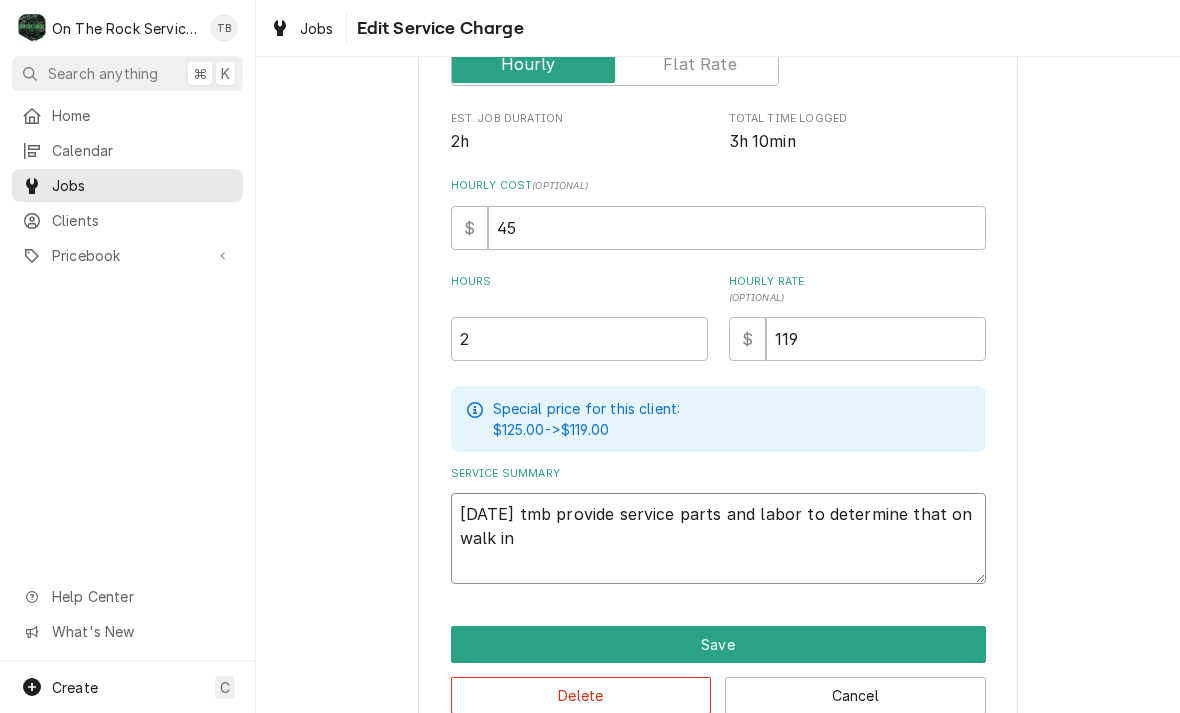 type on "x" 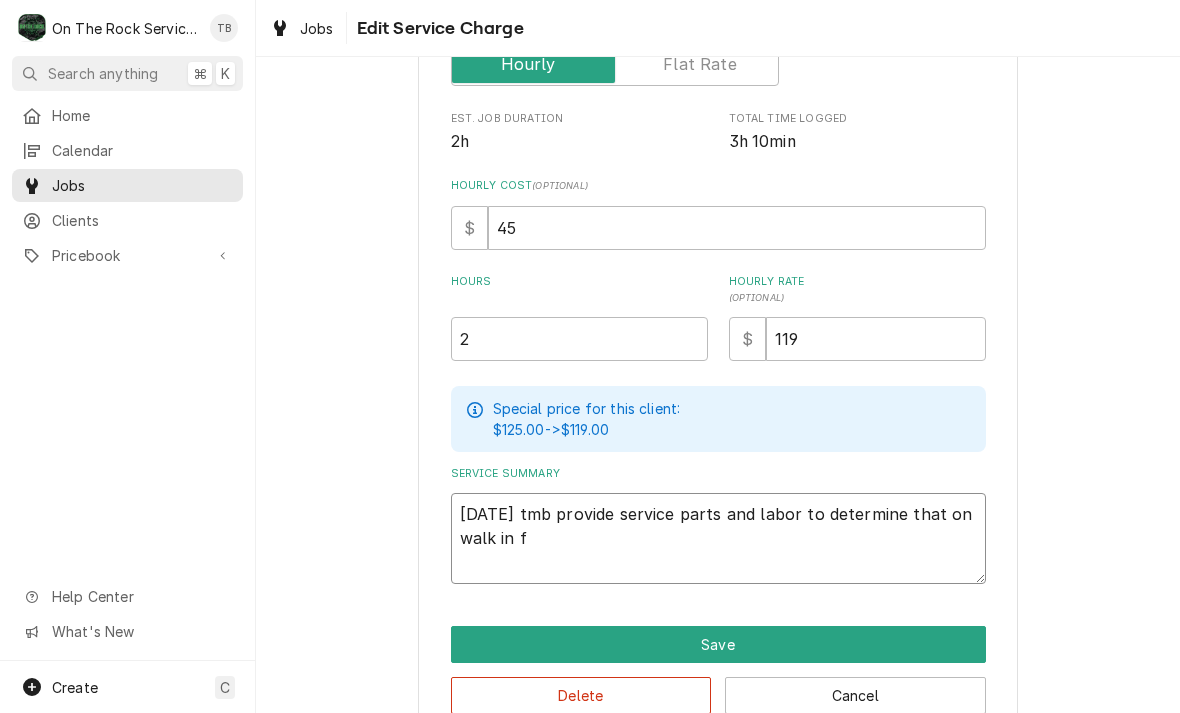 type on "x" 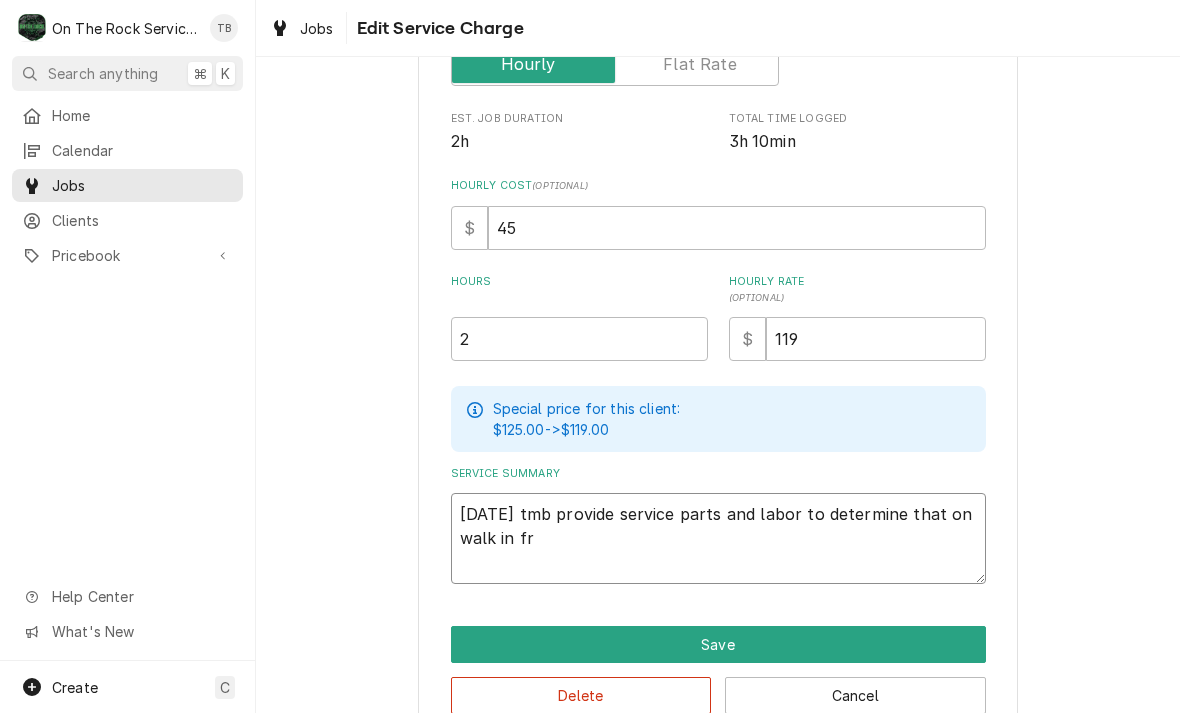 type on "x" 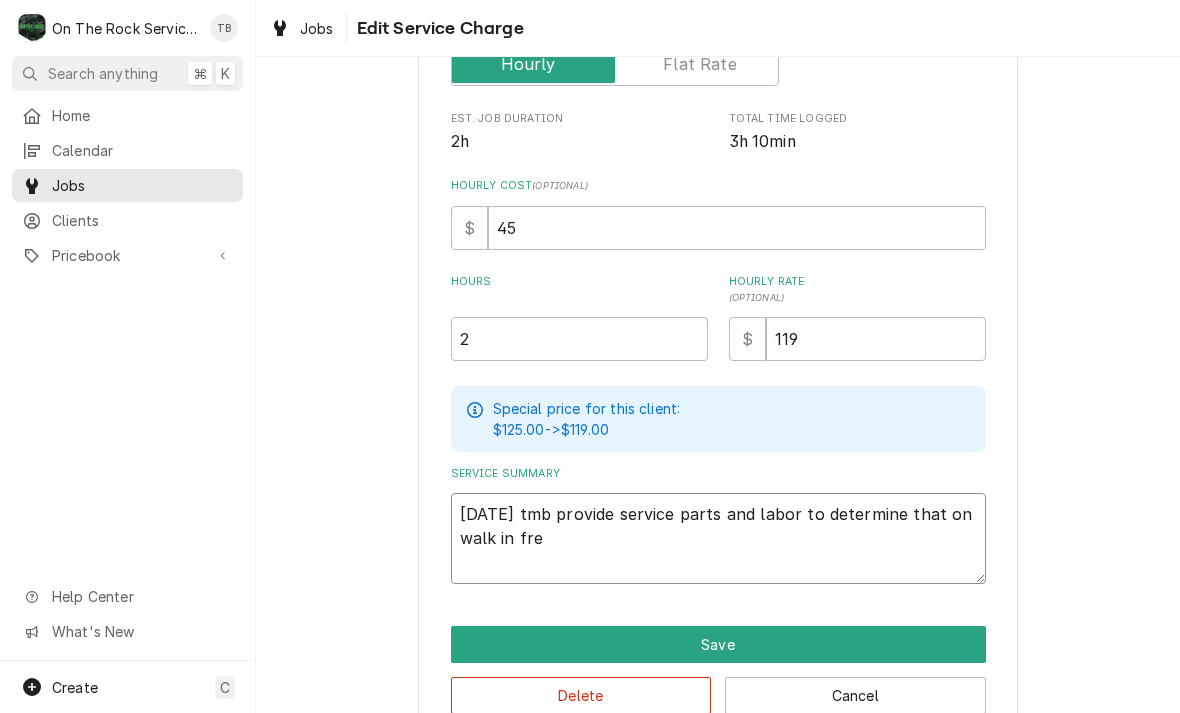 type on "x" 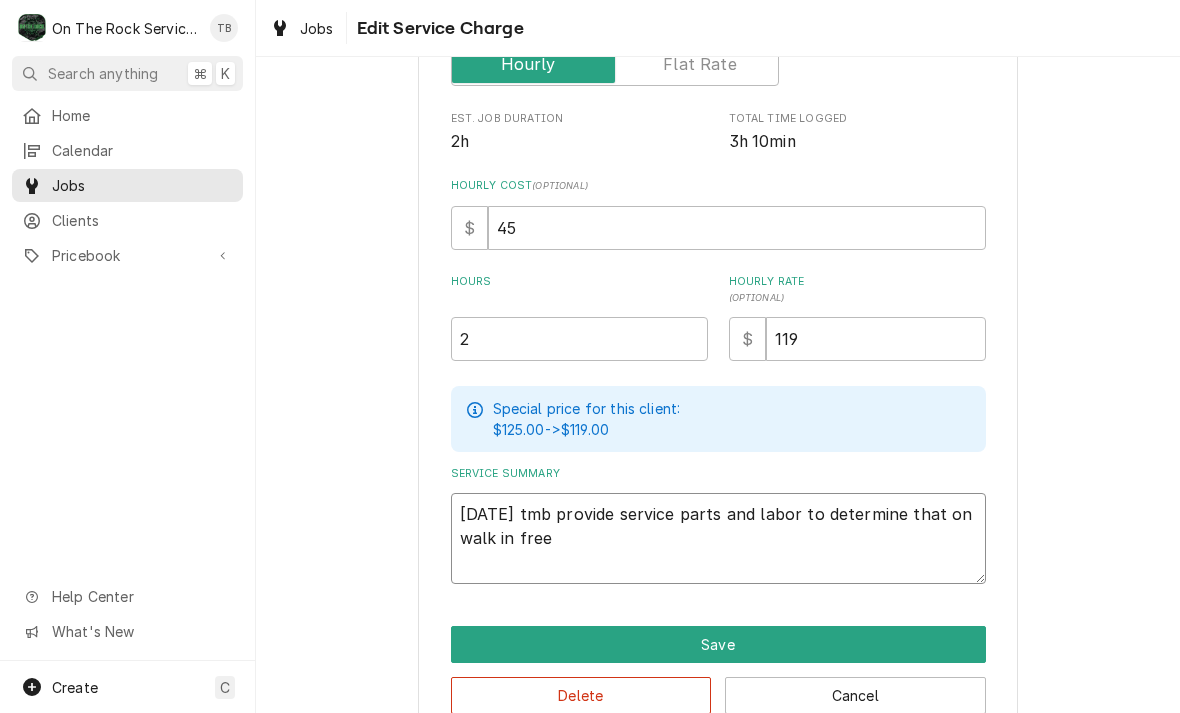type on "x" 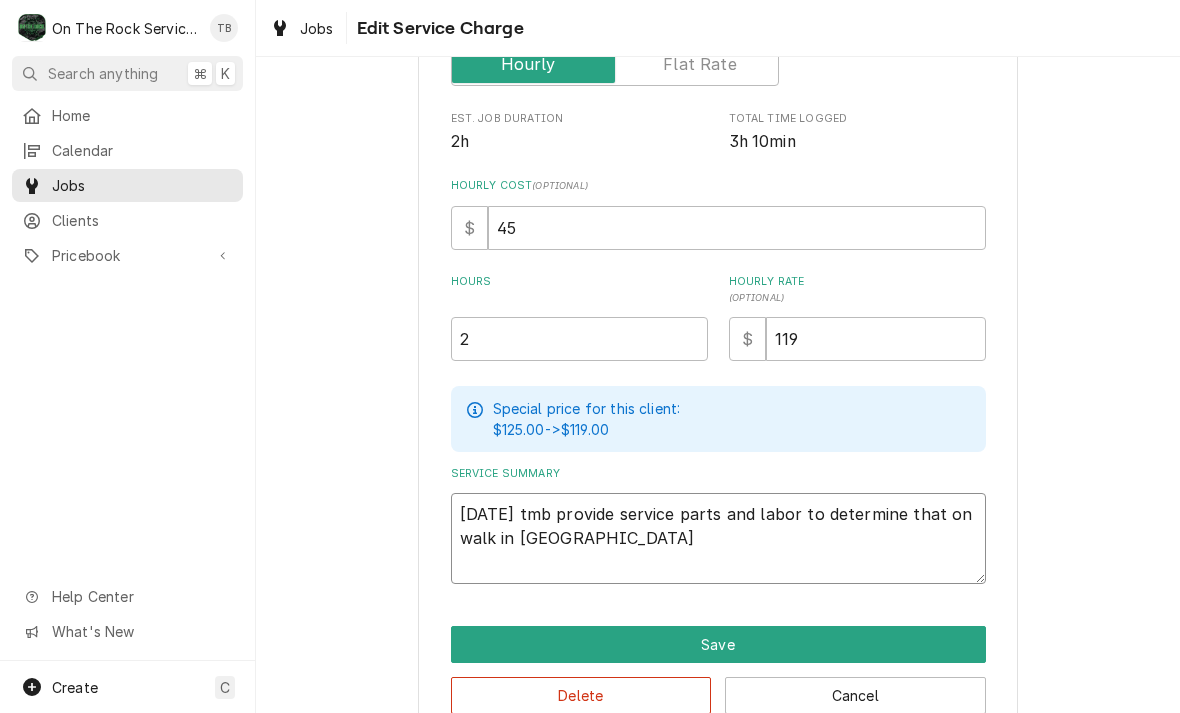 type on "x" 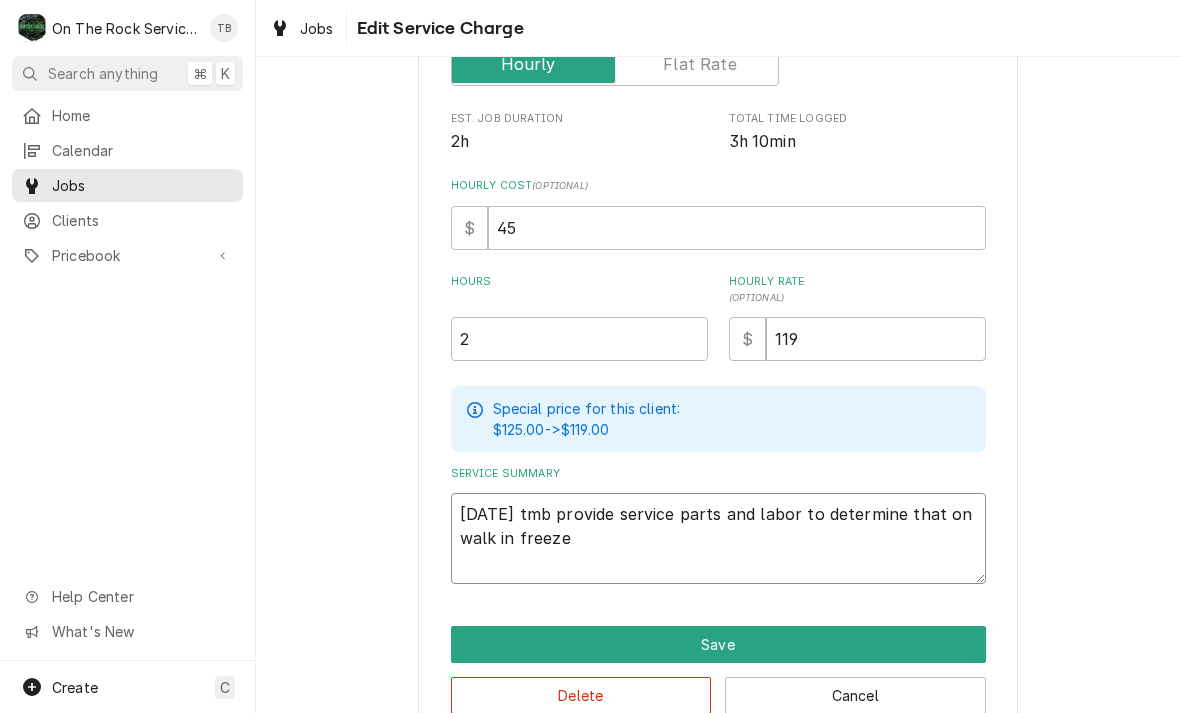 type on "7/10/25 tmb provide service parts and labor to determine that on walk in freezer" 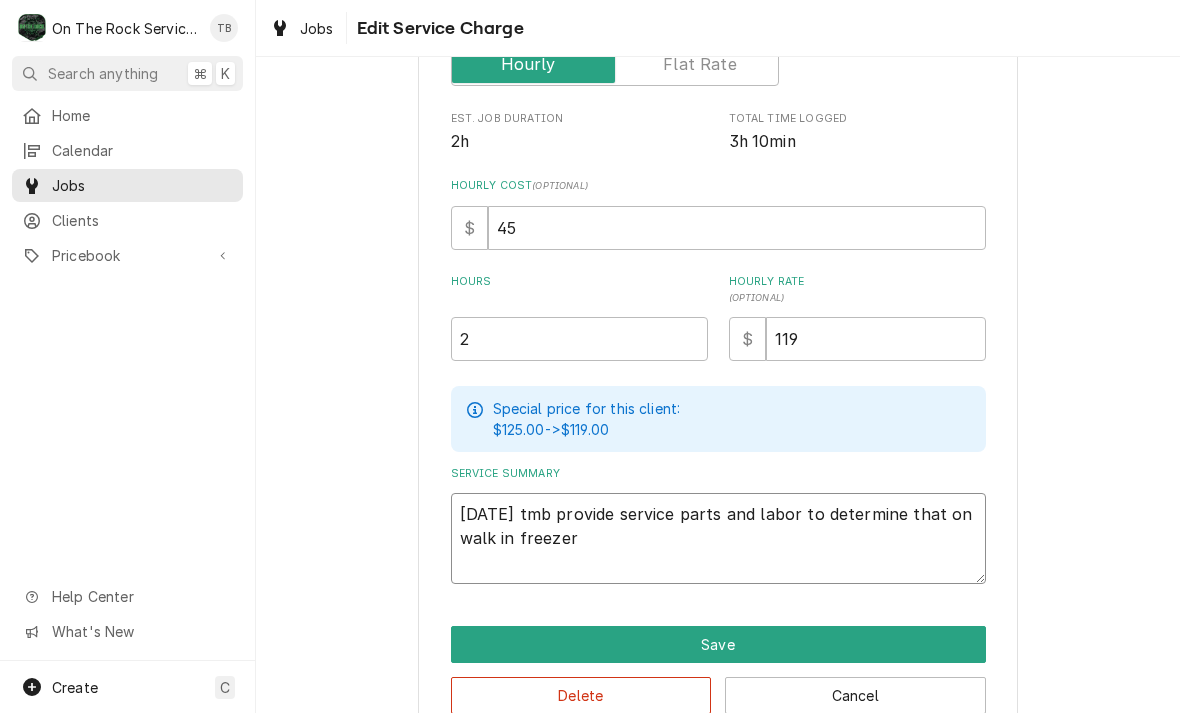 type on "x" 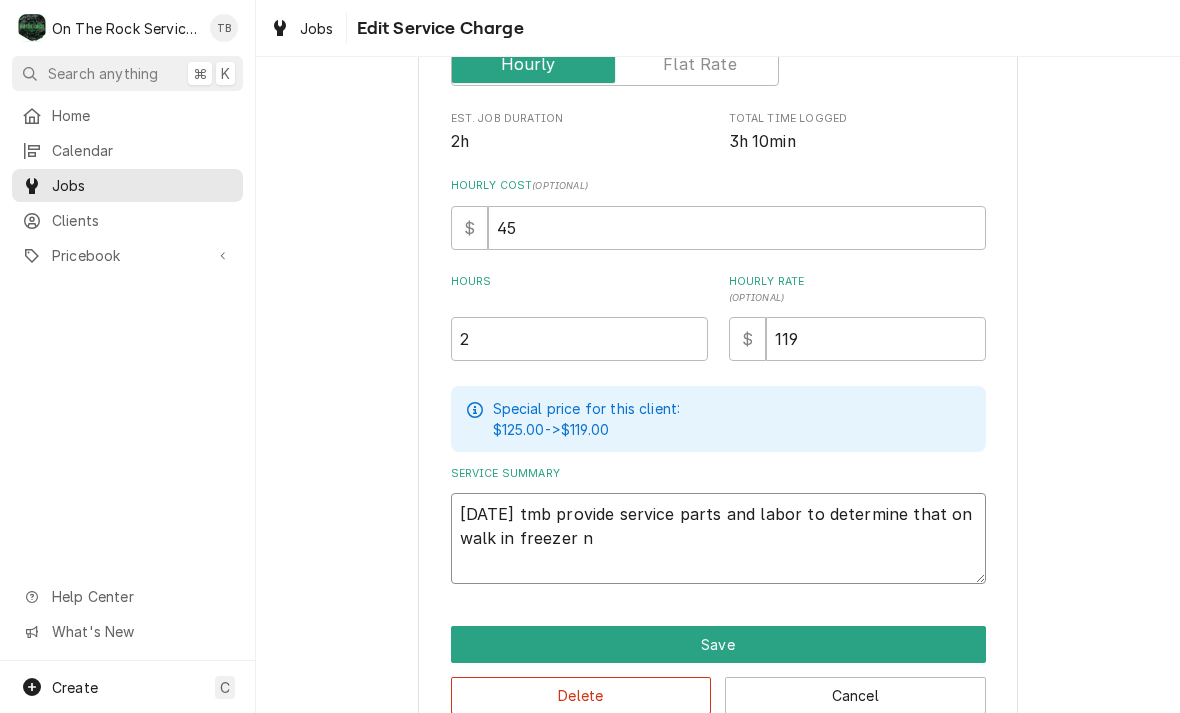 type on "x" 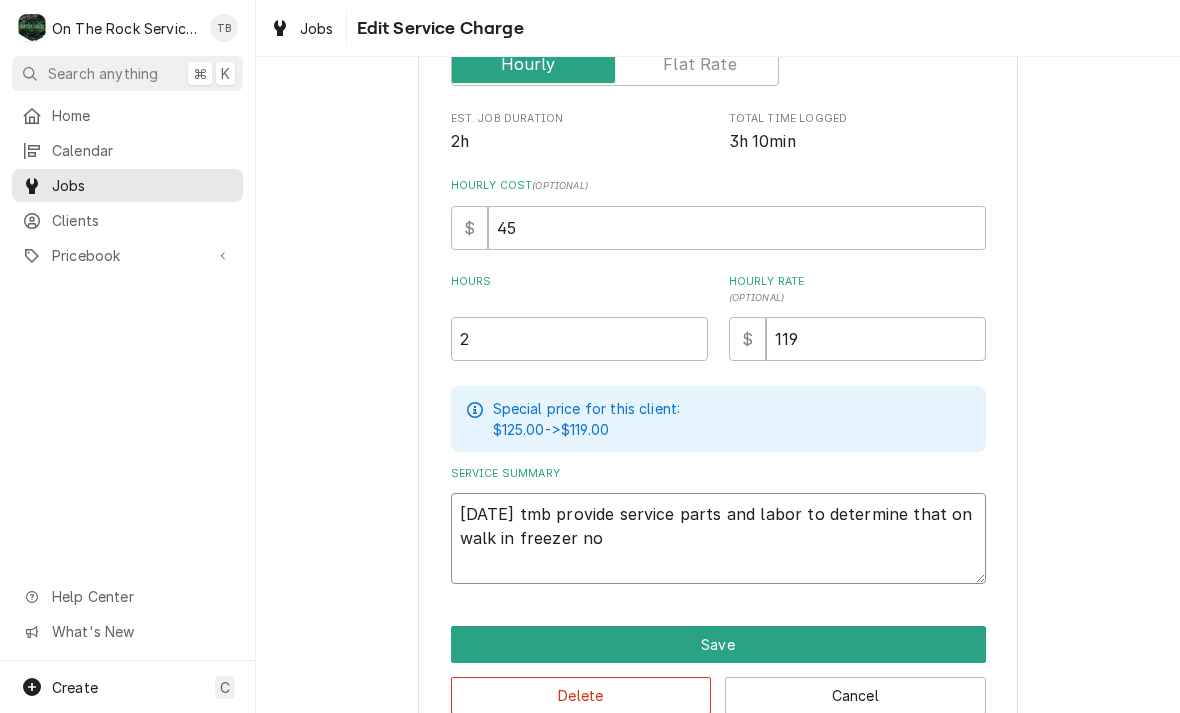 type on "x" 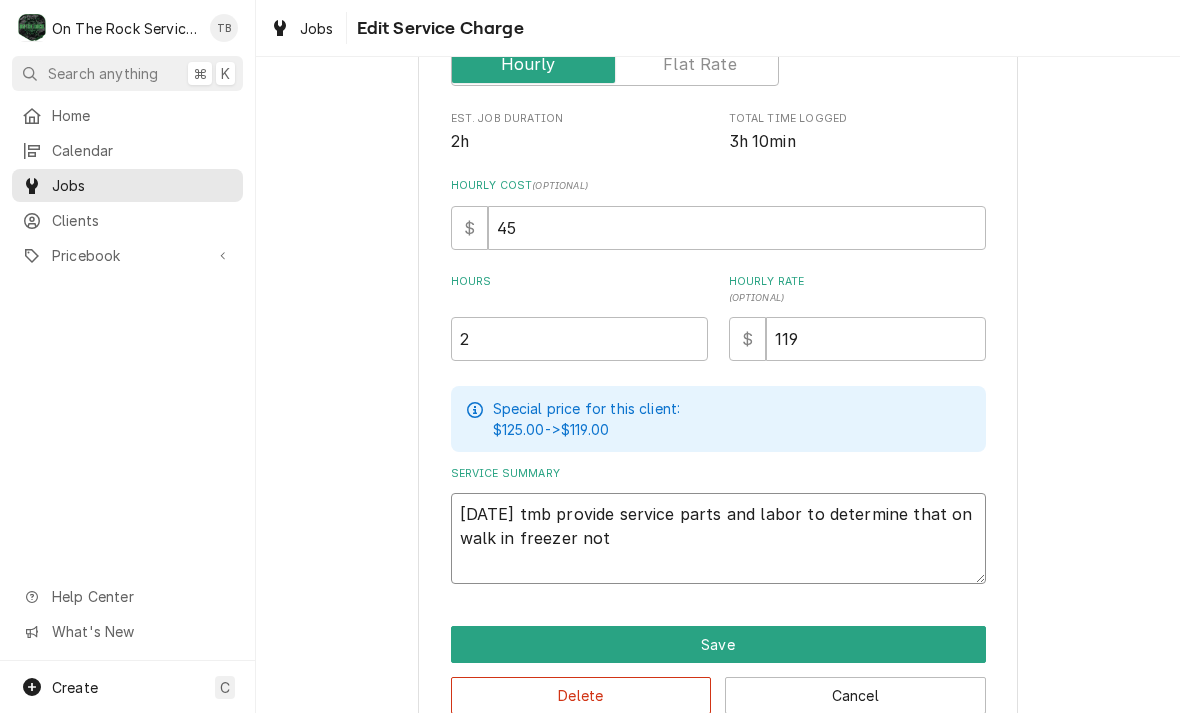 type on "7/10/25 tmb provide service parts and labor to determine that on walk in freezer not" 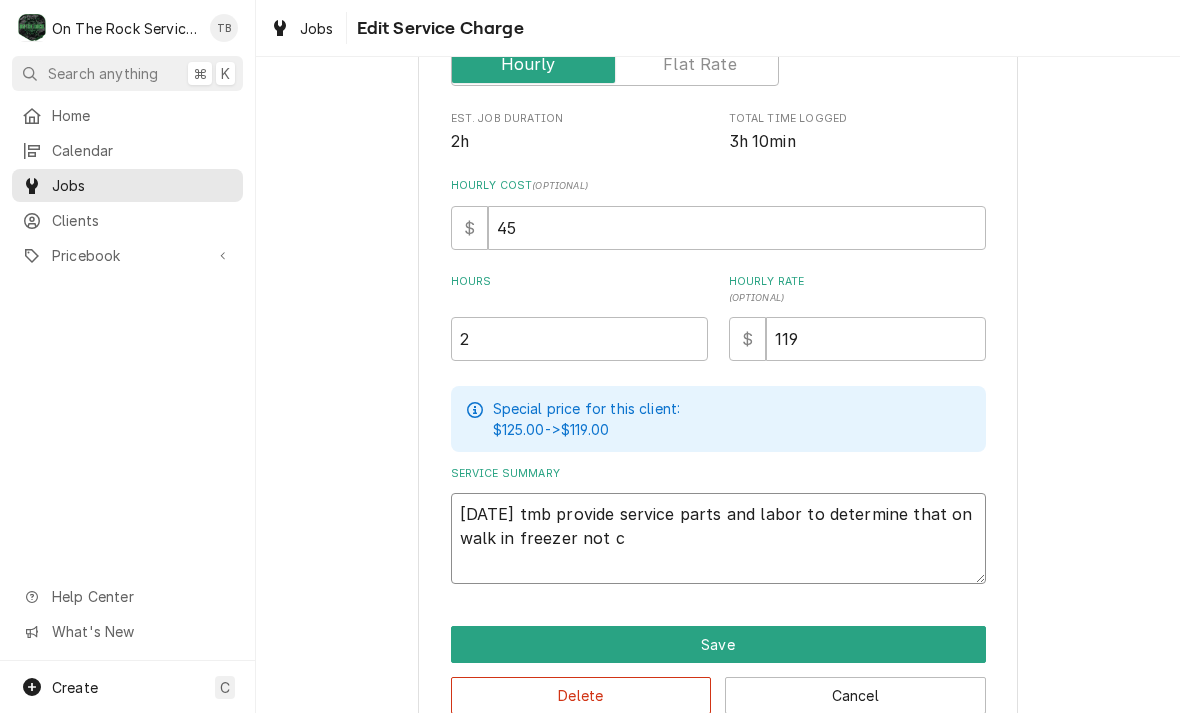 type on "x" 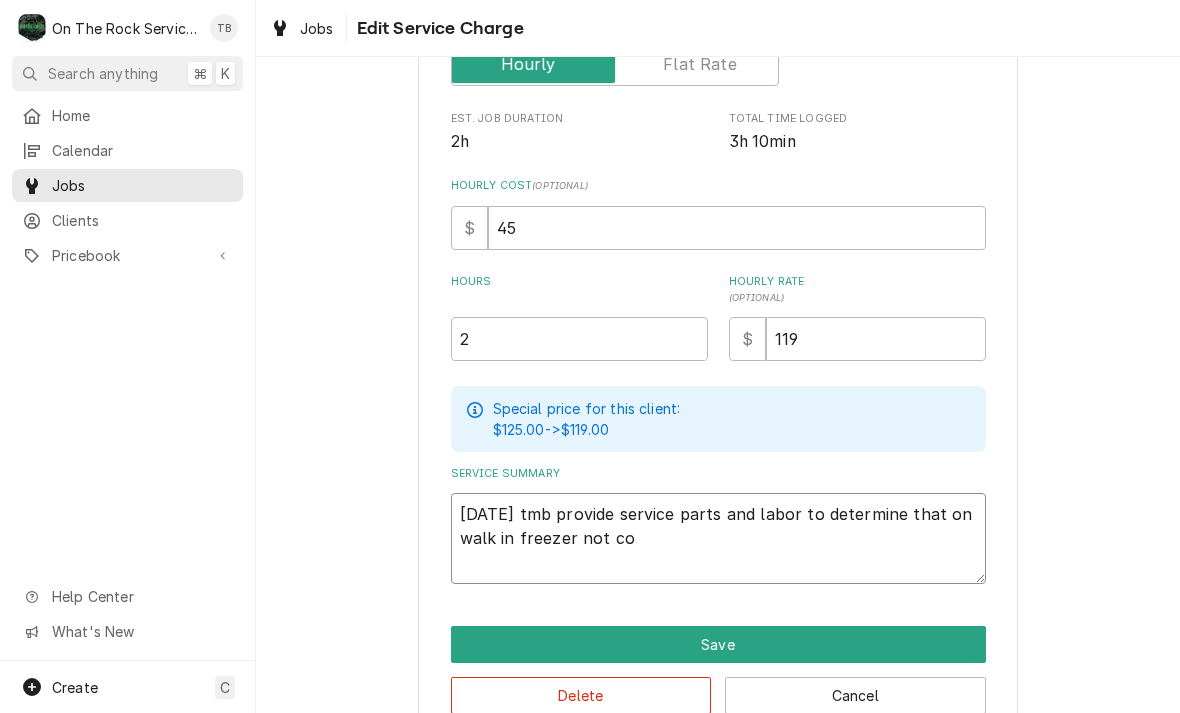 type on "x" 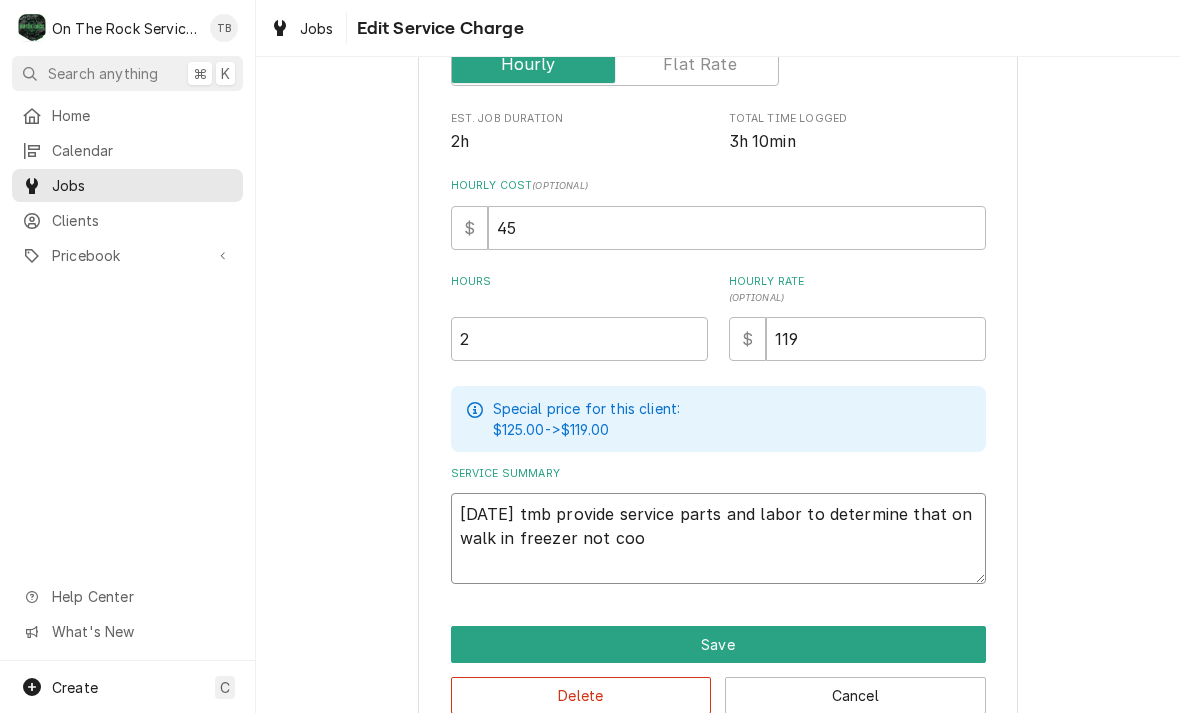 type on "x" 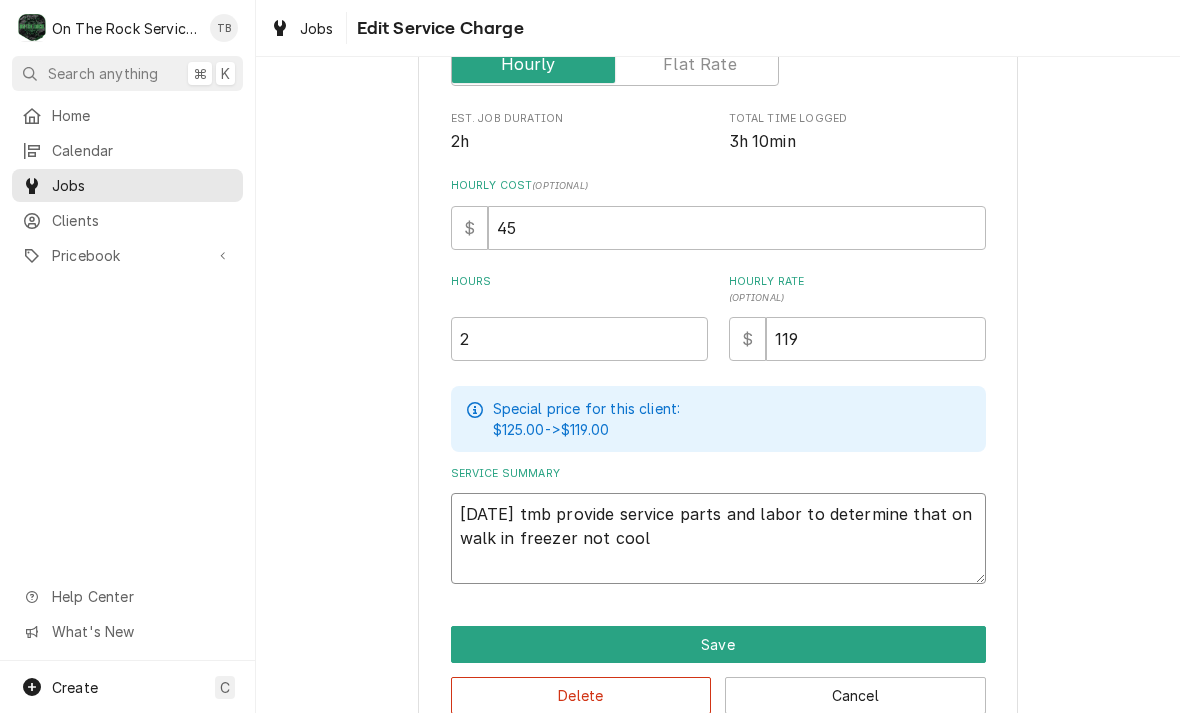 type on "7/10/25 tmb provide service parts and labor to determine that on walk in freezer not cooli" 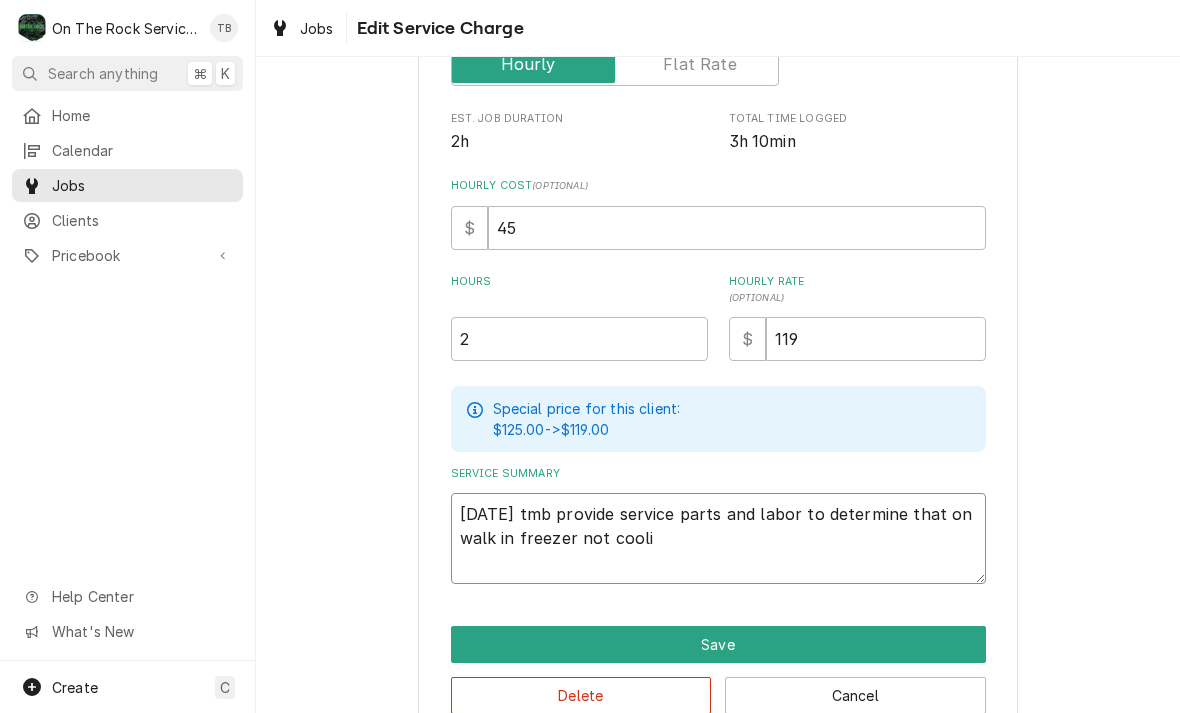 type on "x" 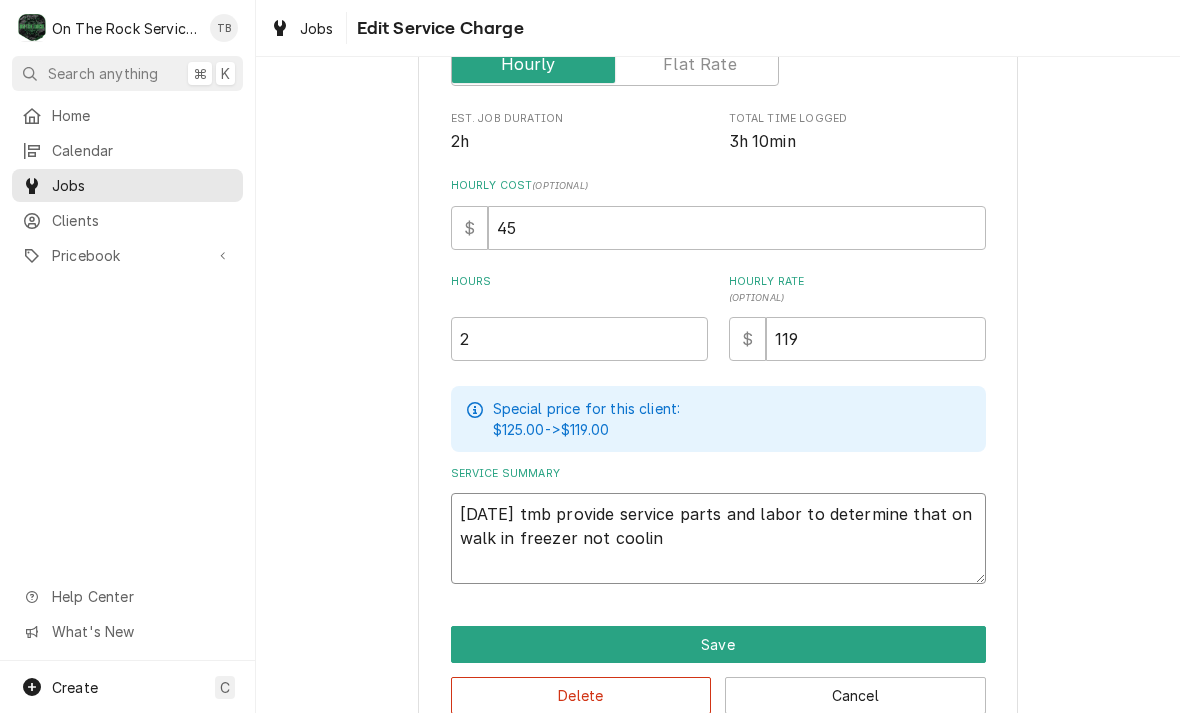 type on "x" 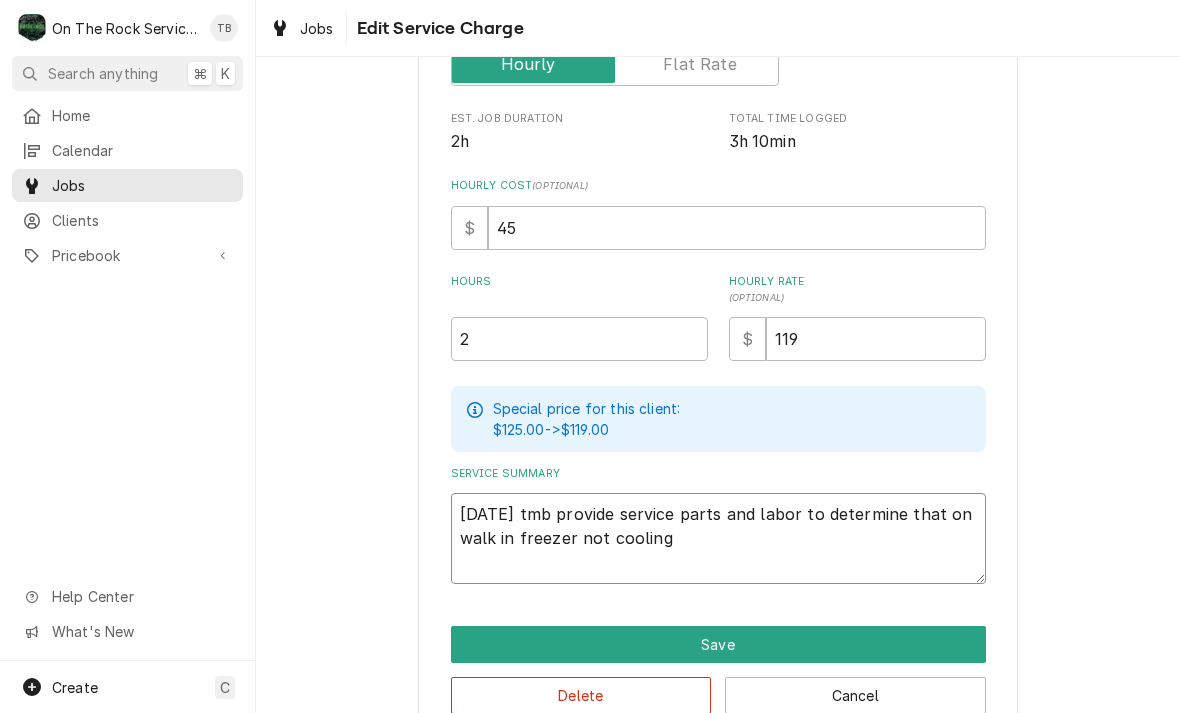 type on "x" 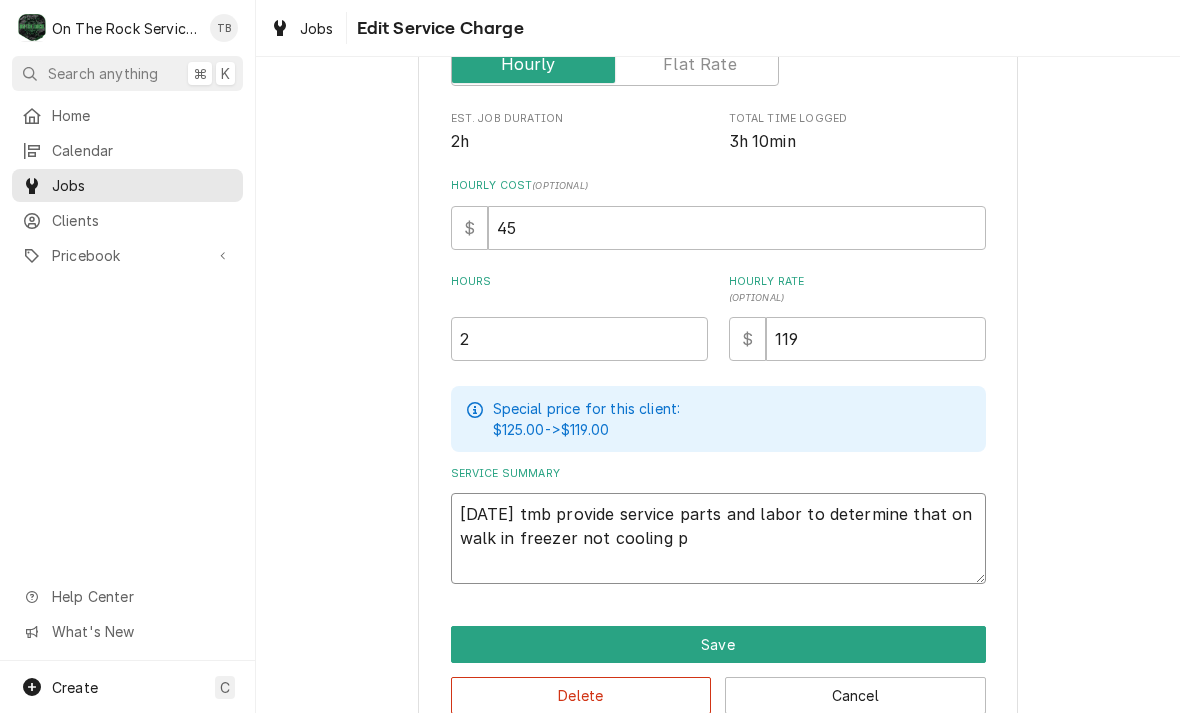 type on "7/10/25 tmb provide service parts and labor to determine that on walk in freezer not cooling pe" 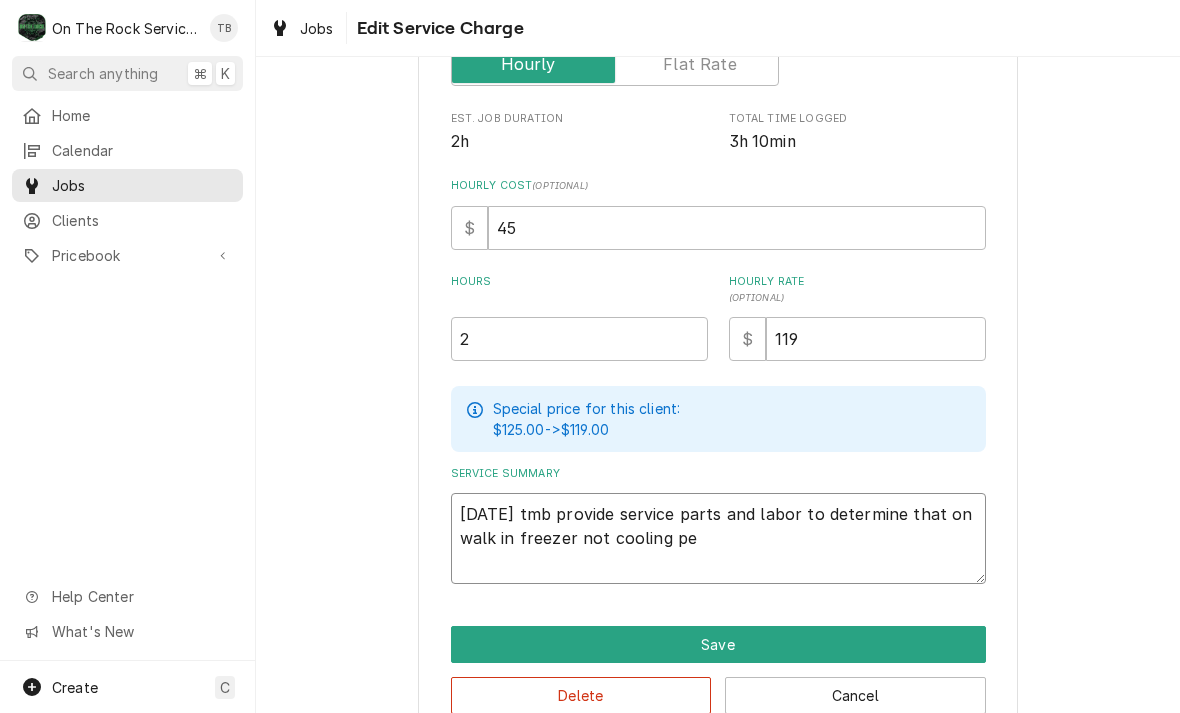 type on "x" 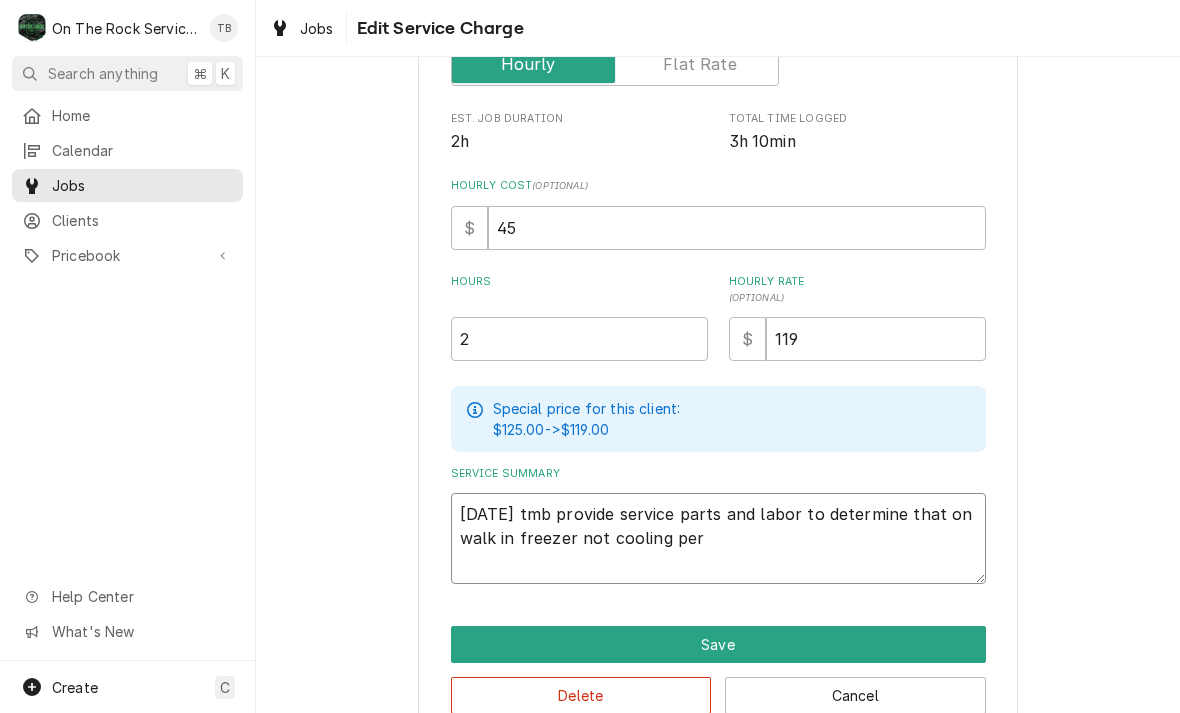 type on "x" 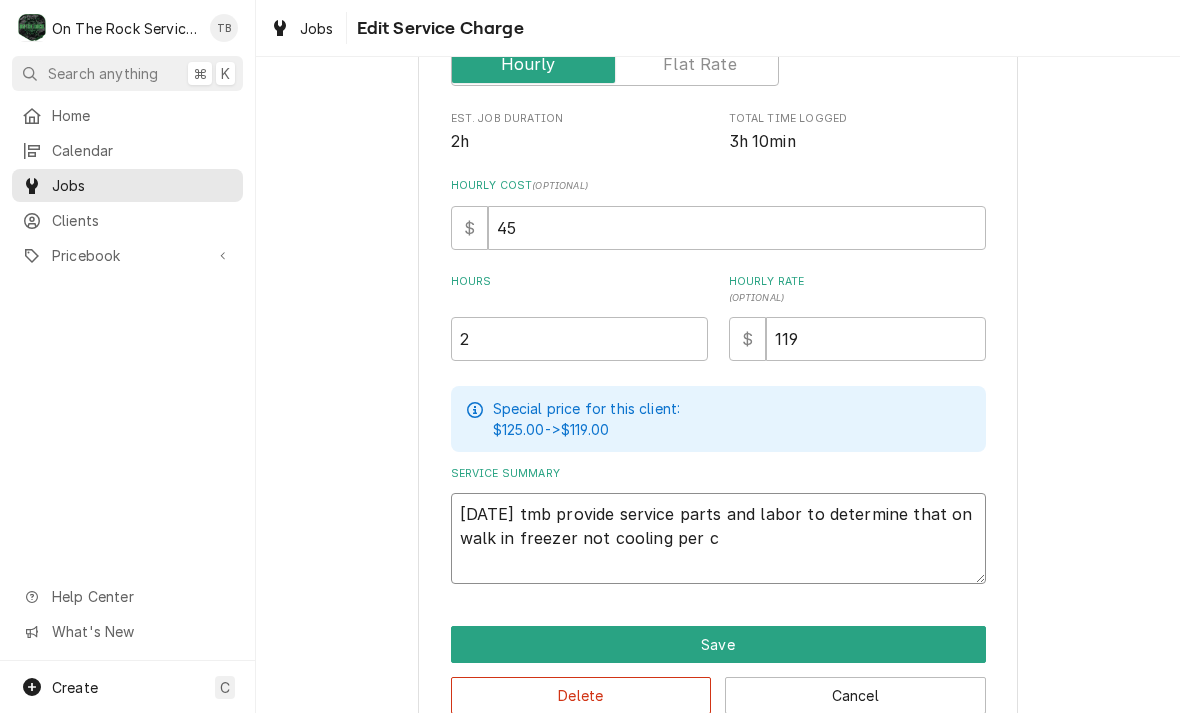 type on "x" 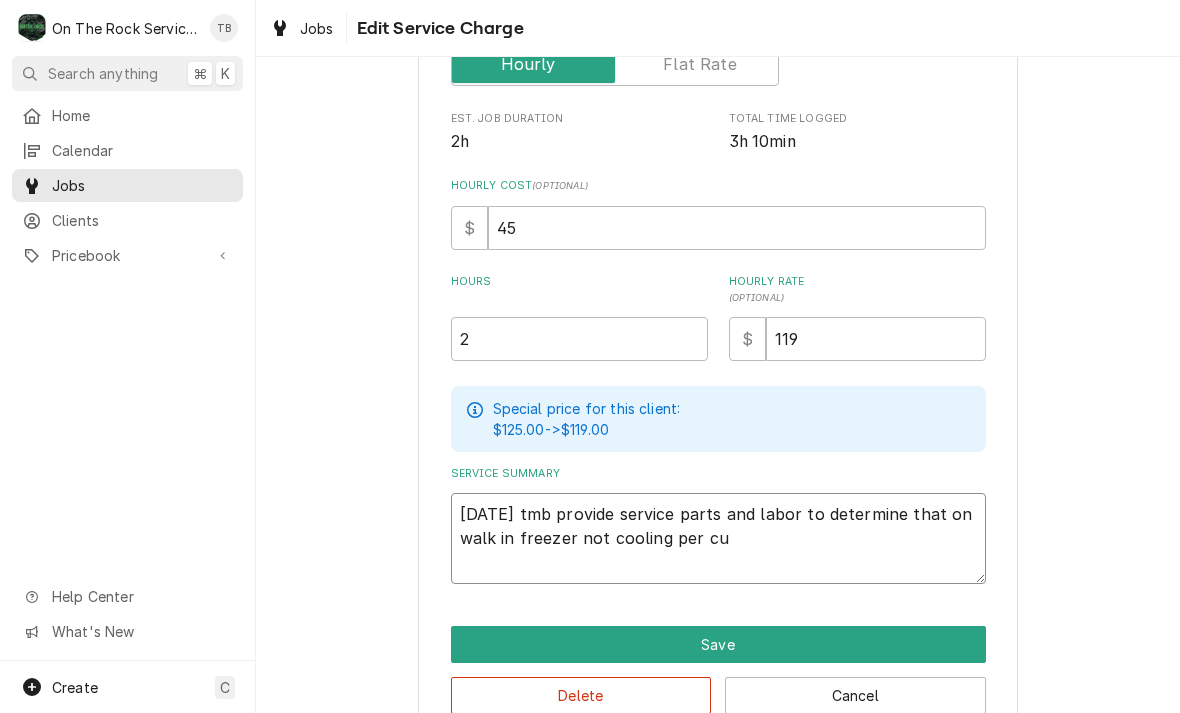 type on "x" 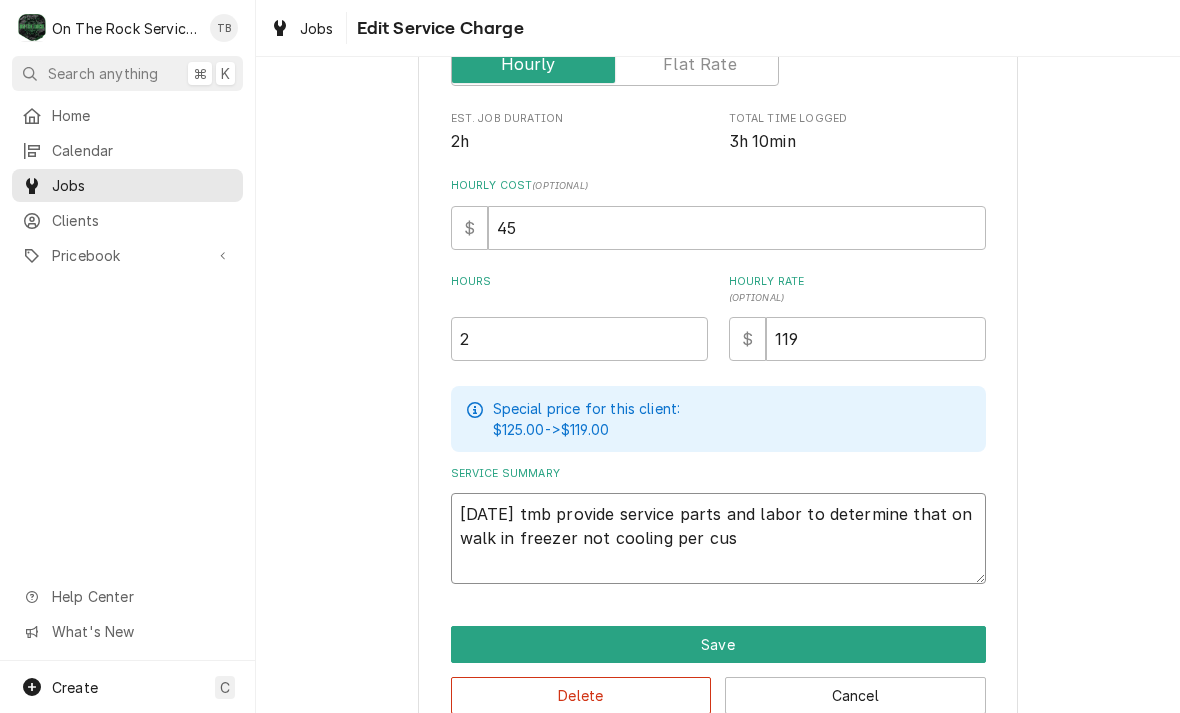 type on "7/10/25 tmb provide service parts and labor to determine that on walk in freezer not cooling per cust" 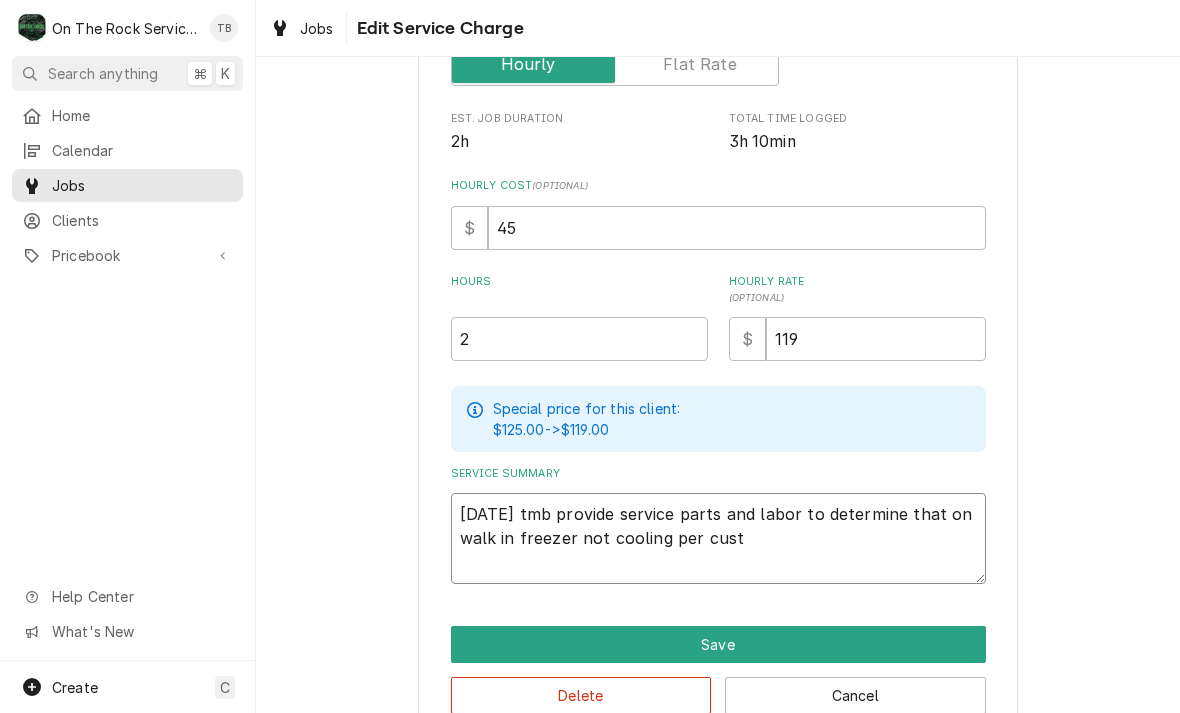 type on "x" 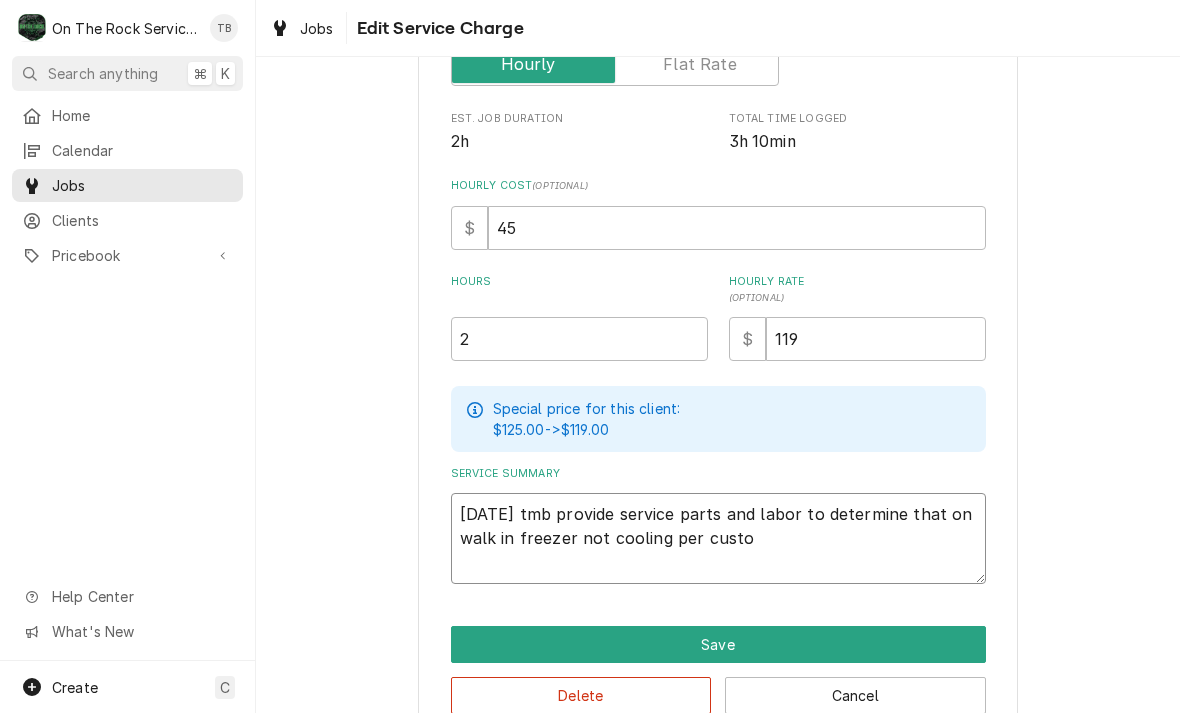 type on "x" 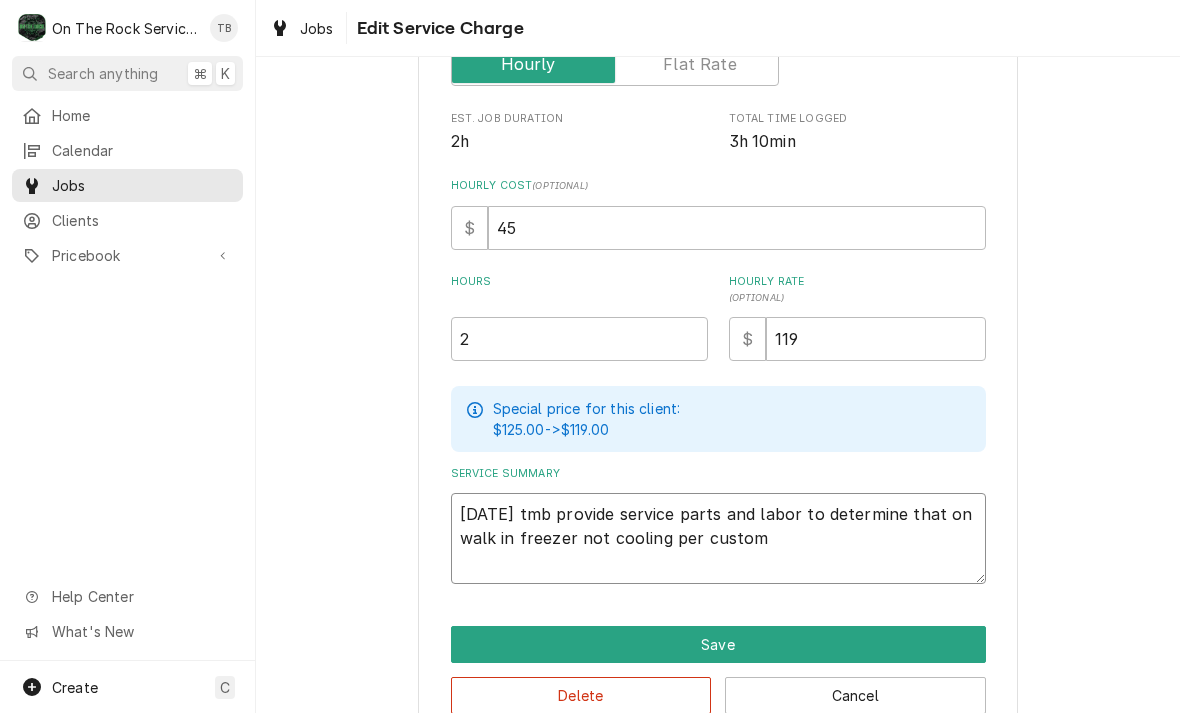 type on "x" 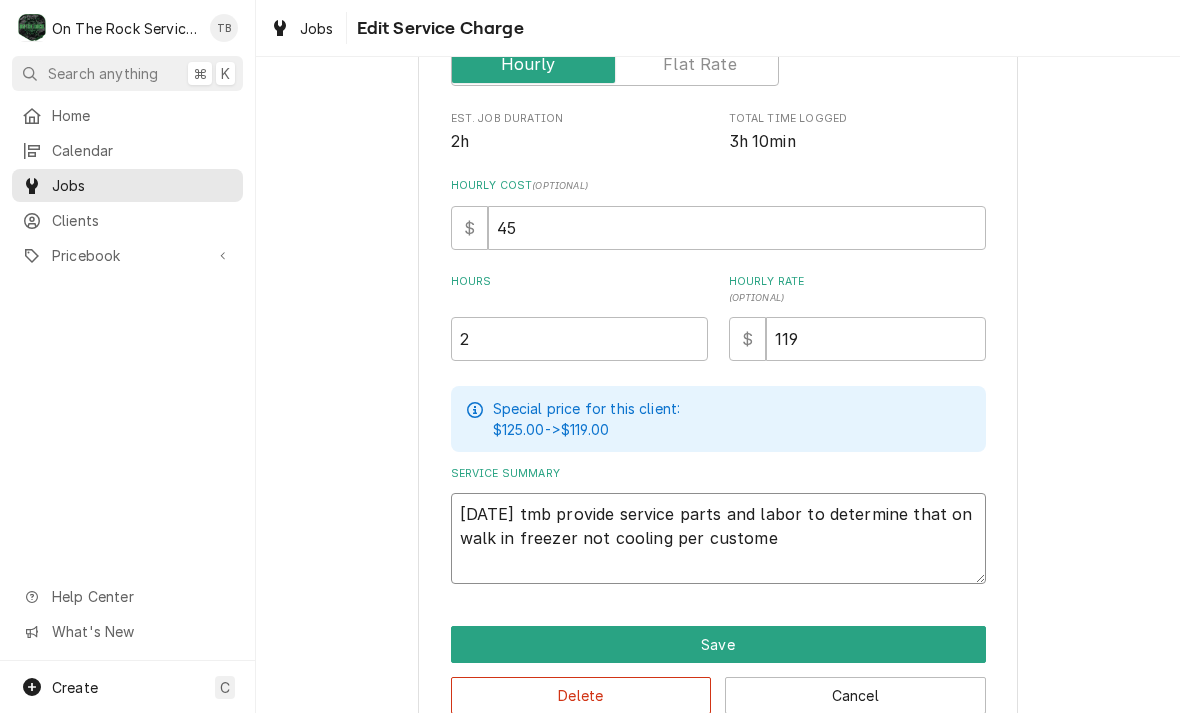 type on "x" 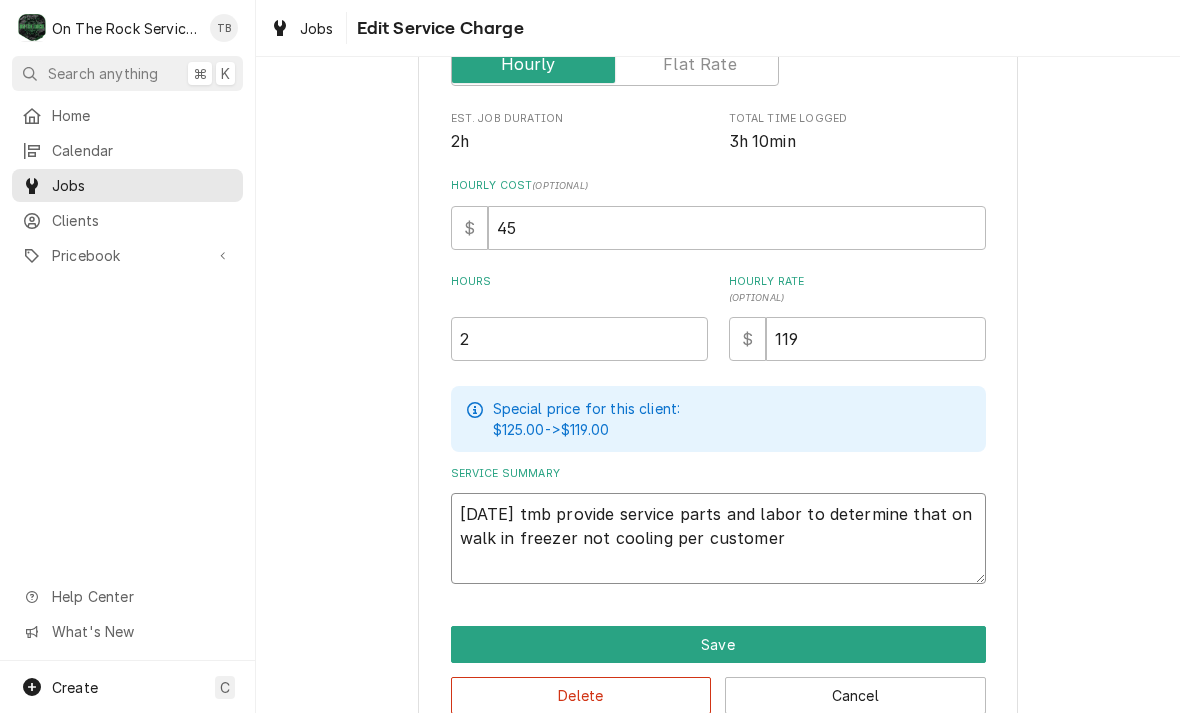 type on "x" 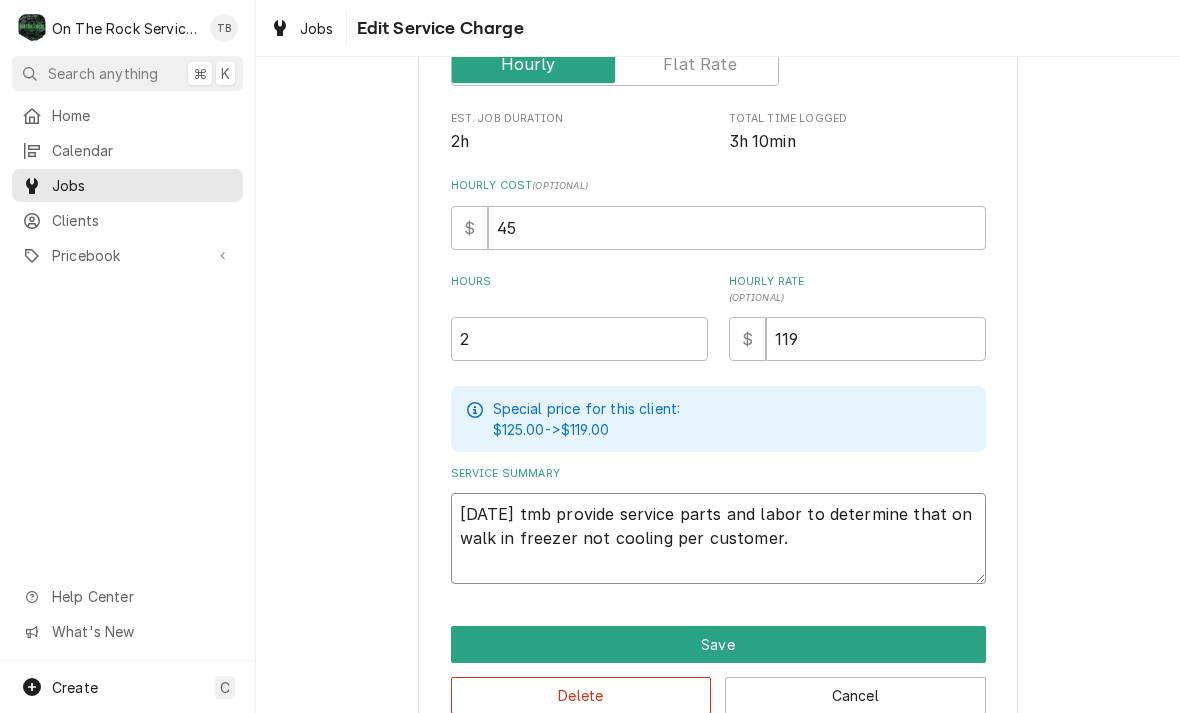 type 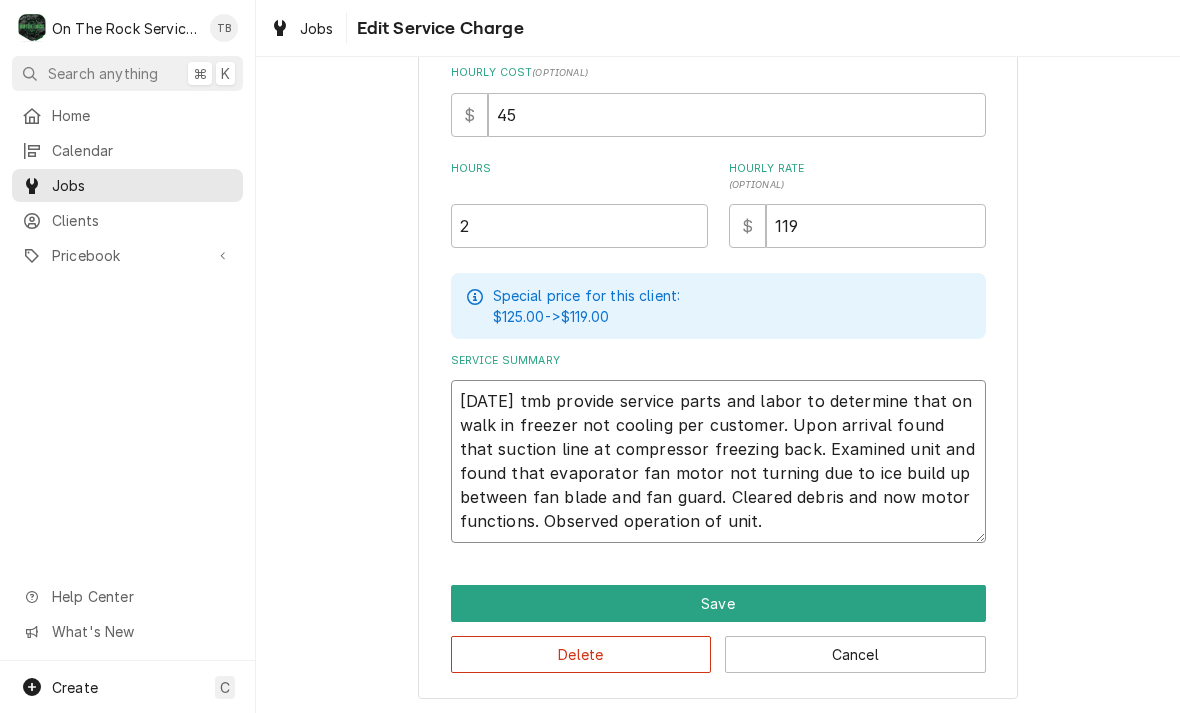 scroll, scrollTop: 454, scrollLeft: 0, axis: vertical 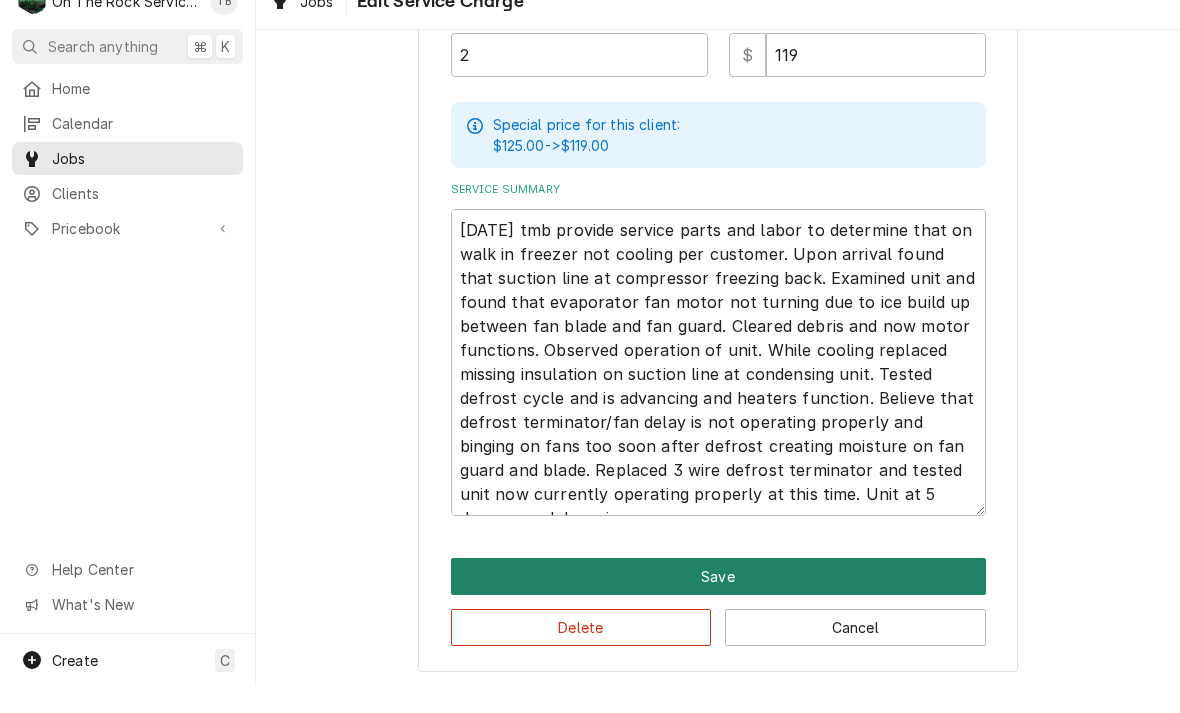 click on "Save" at bounding box center (718, 603) 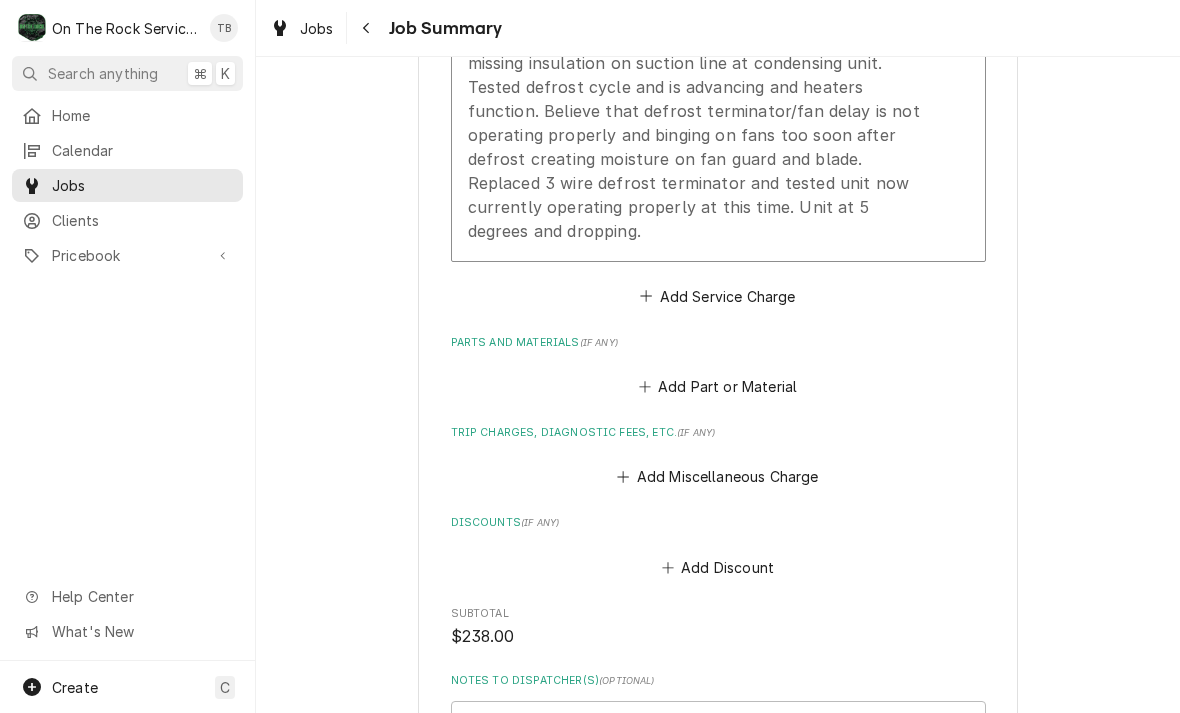 scroll, scrollTop: 1036, scrollLeft: 0, axis: vertical 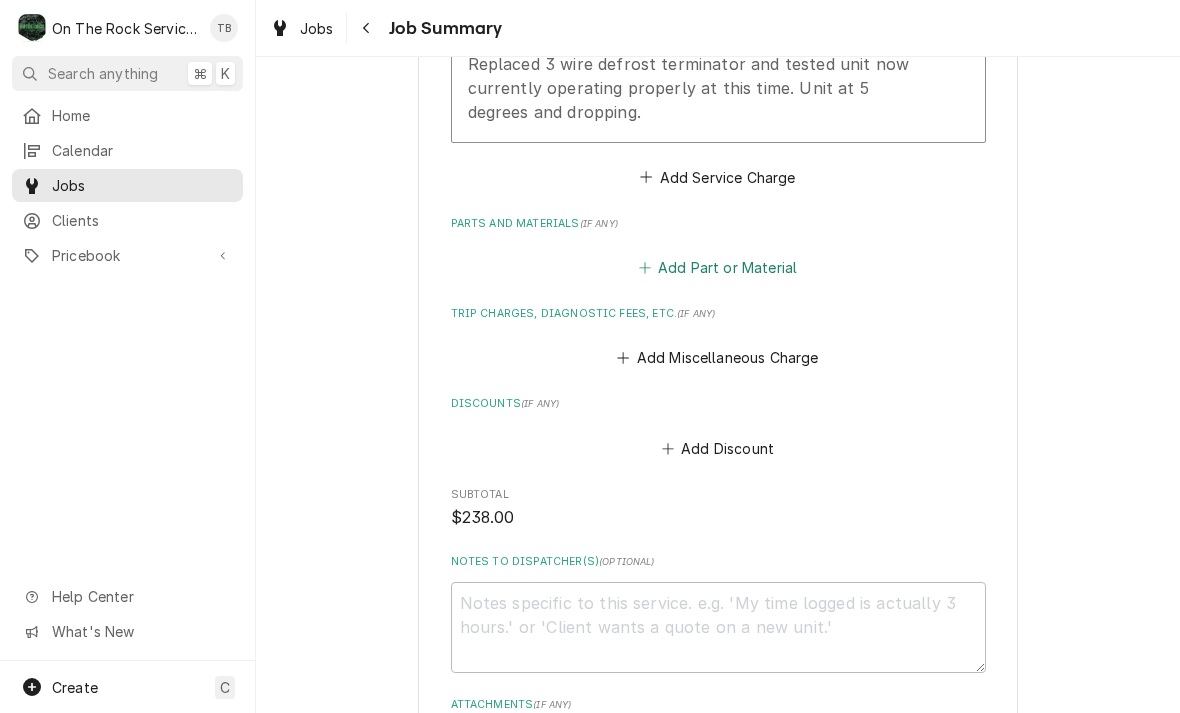 click on "Add Part or Material" at bounding box center (717, 268) 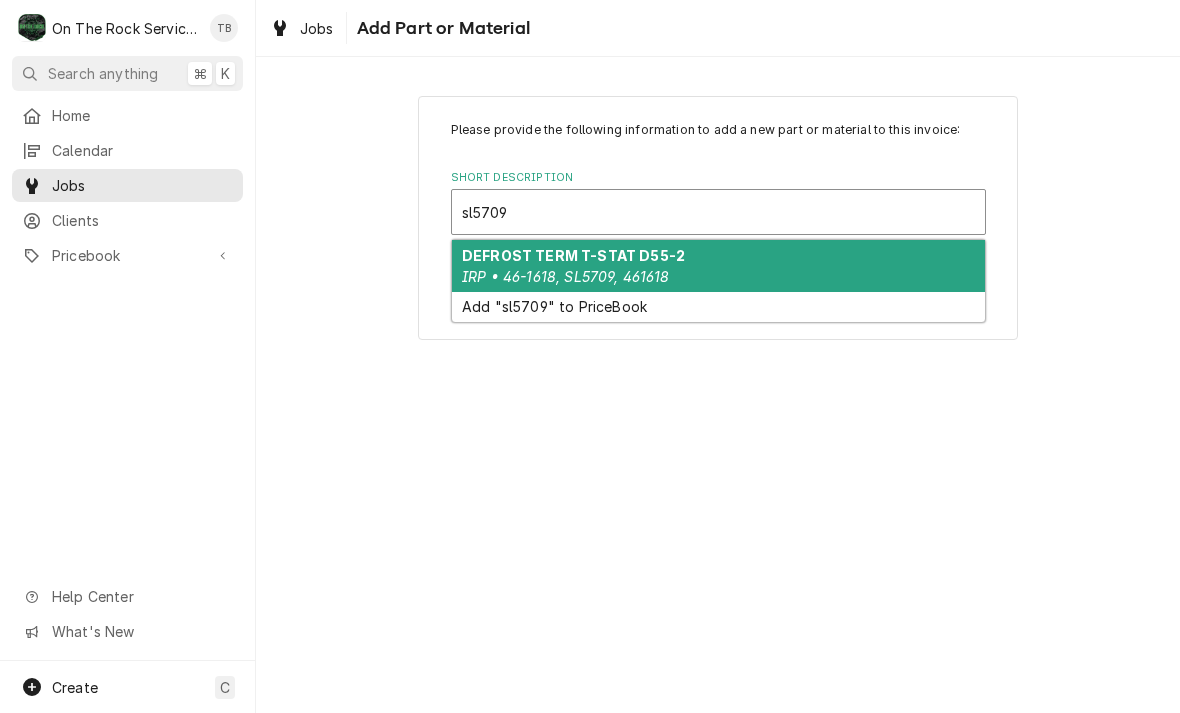 click on "DEFROST TERM T-STAT D55-2" at bounding box center (573, 255) 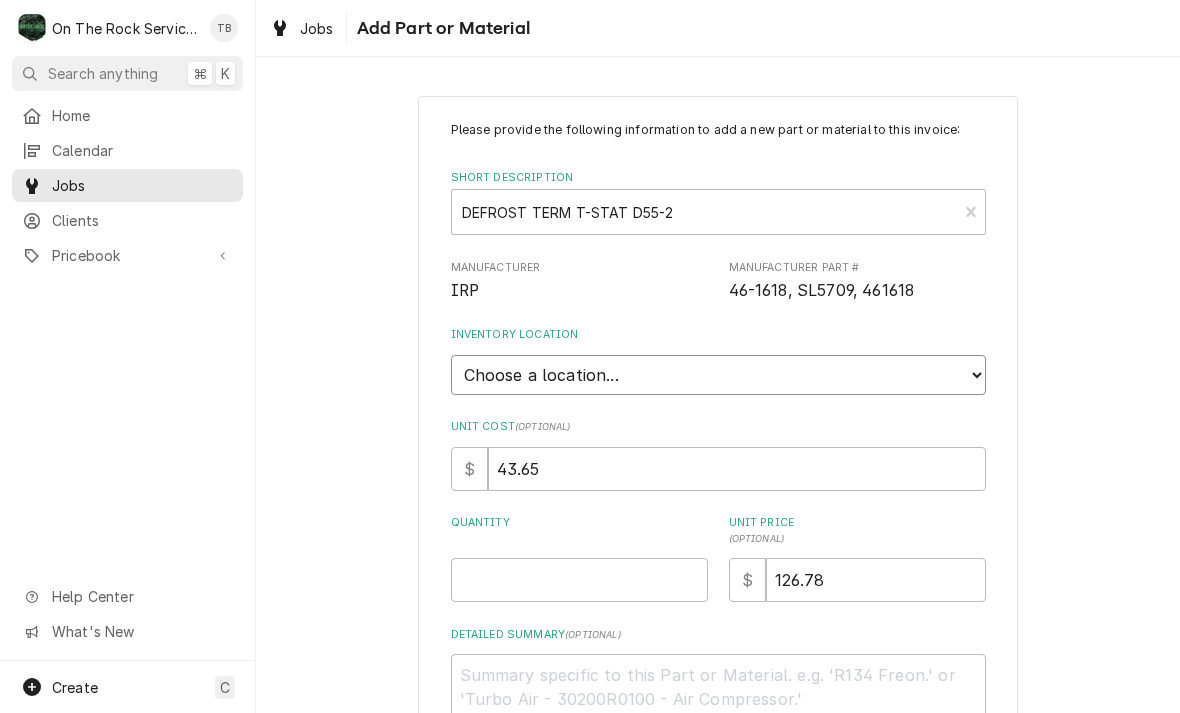 click on "Choose a location... Ray's Truck Rich's Truck Todd's Truck Warehouse" at bounding box center (718, 375) 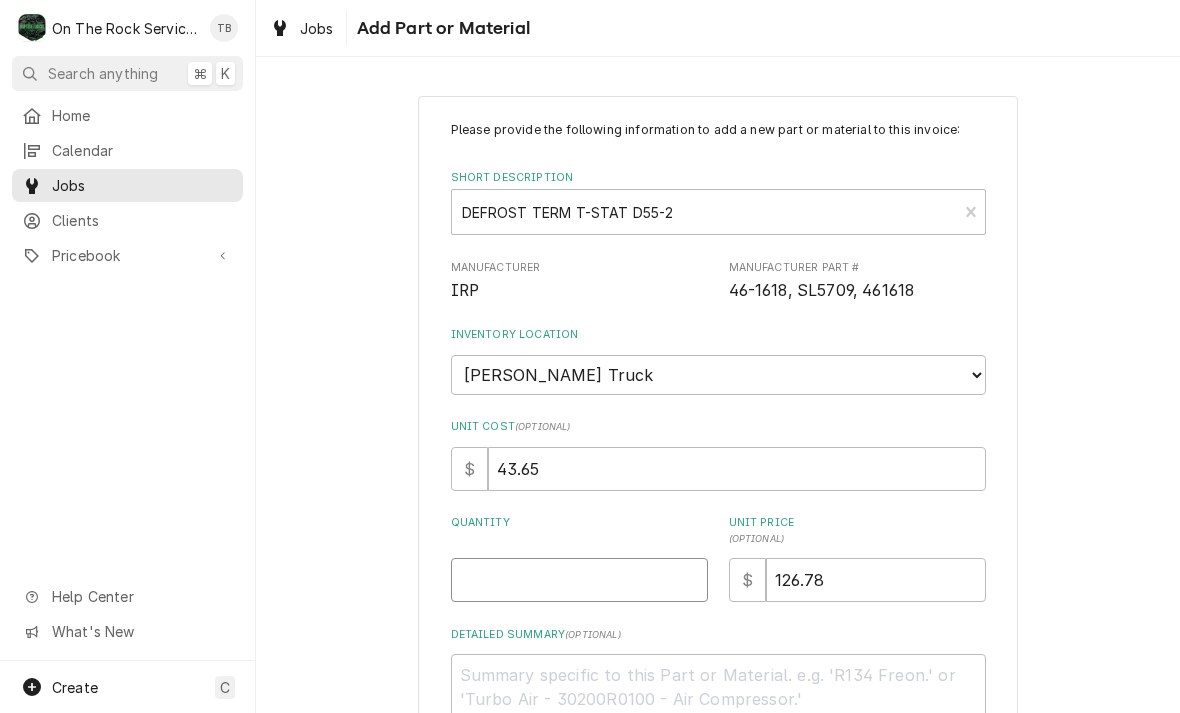 click on "Quantity" at bounding box center (579, 580) 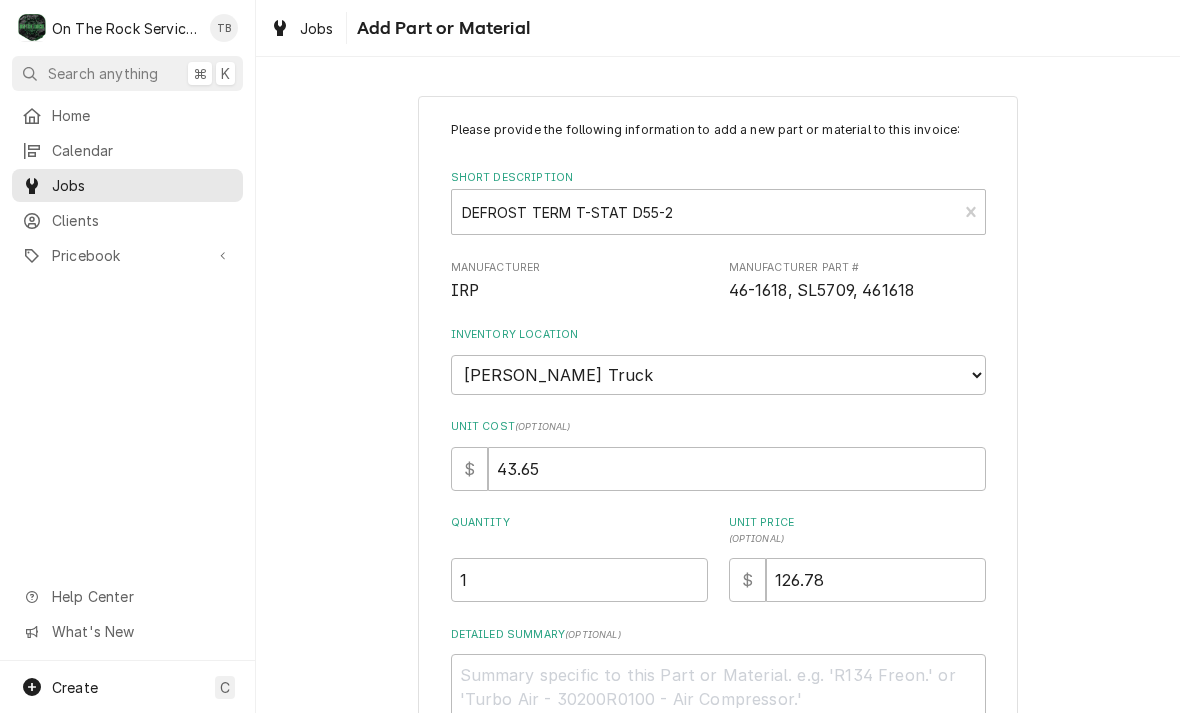 click on "Please provide the following information to add a new part or material to this invoice: Short Description DEFROST TERM T-STAT D55-2 IRP • 46-1618, SL5709, 461618 Manufacturer IRP Manufacturer Part # 46-1618, SL5709, 461618 Inventory Location Choose a location... Ray's Truck Rich's Truck Todd's Truck Warehouse Unit Cost  ( optional ) $ 43.65 Quantity 1 Unit Price  ( optional ) $ 126.78 Detailed Summary  ( optional ) Add Cancel" at bounding box center [718, 472] 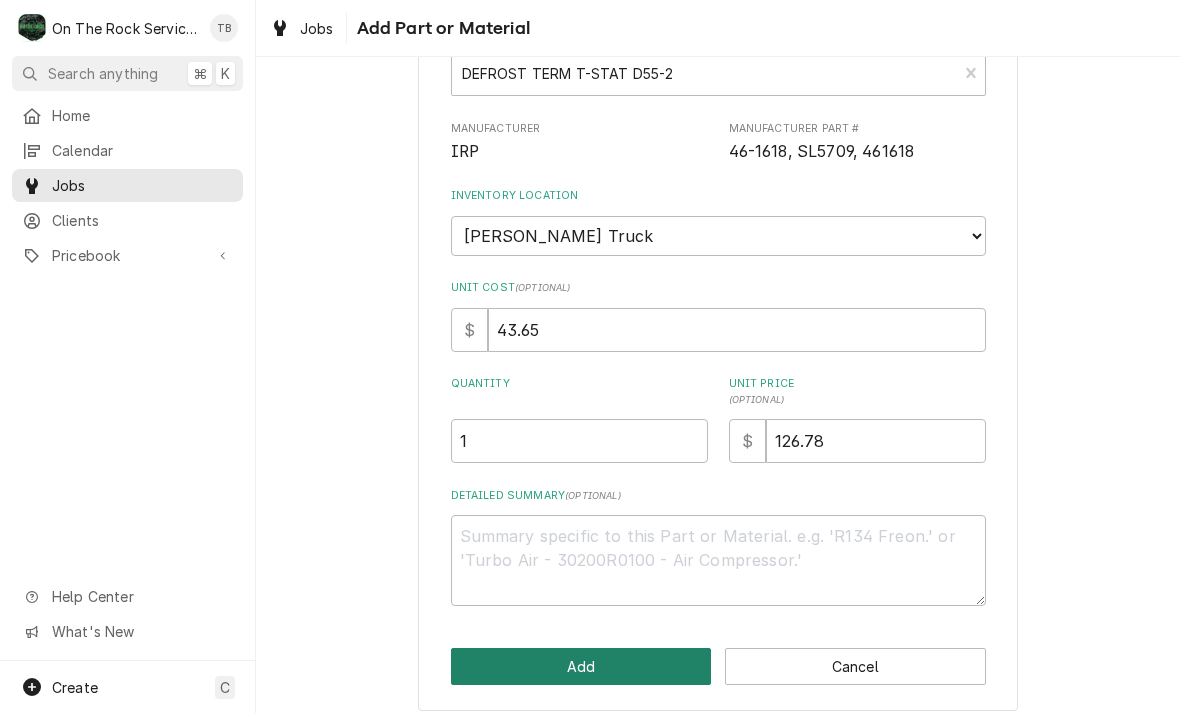click on "Add" at bounding box center (581, 666) 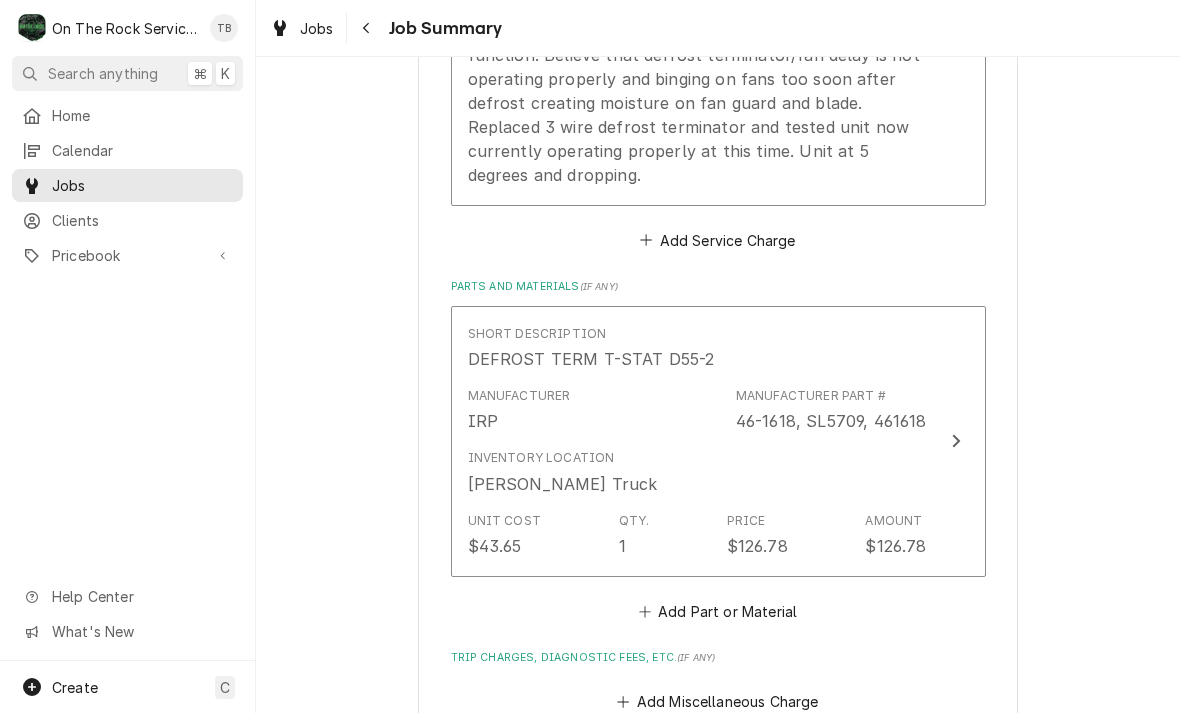 scroll, scrollTop: 910, scrollLeft: 0, axis: vertical 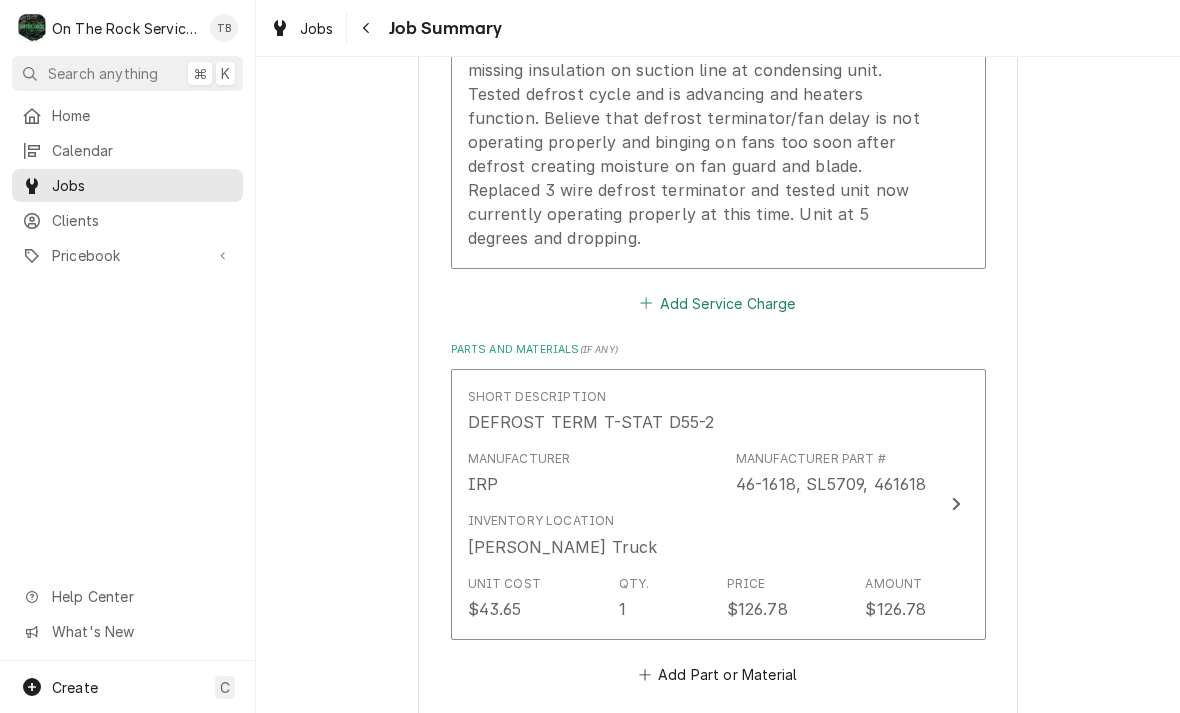 click on "Add Service Charge" at bounding box center (718, 303) 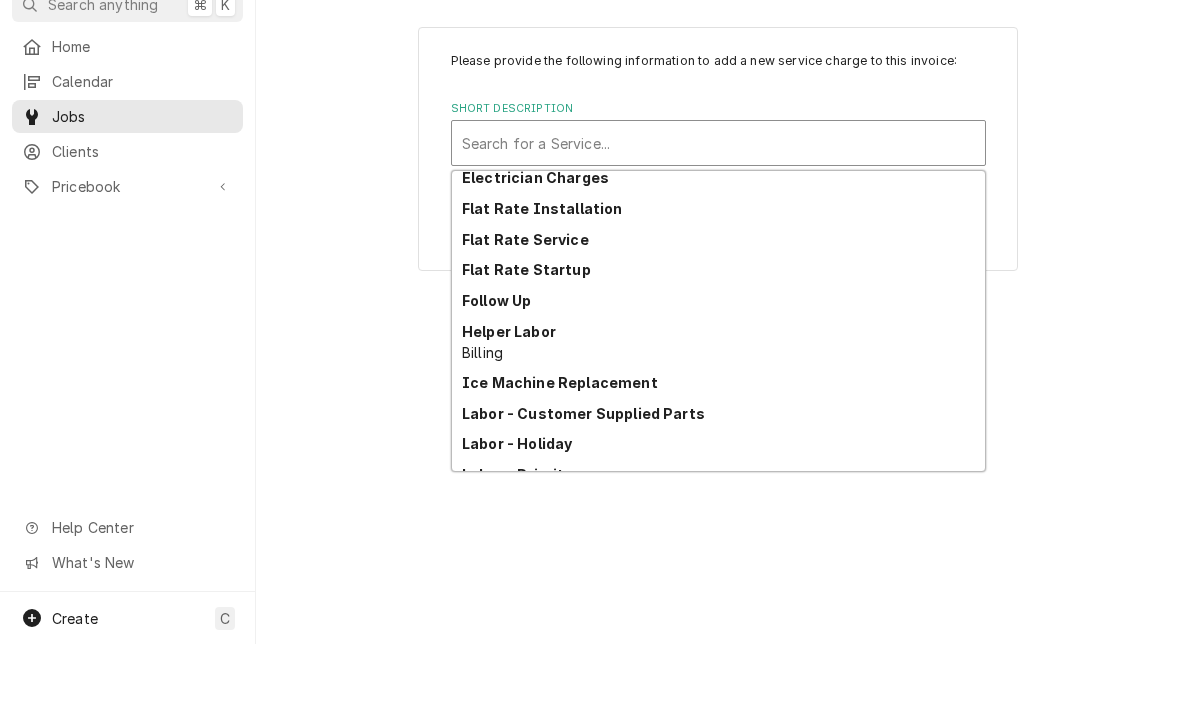 scroll, scrollTop: 190, scrollLeft: 0, axis: vertical 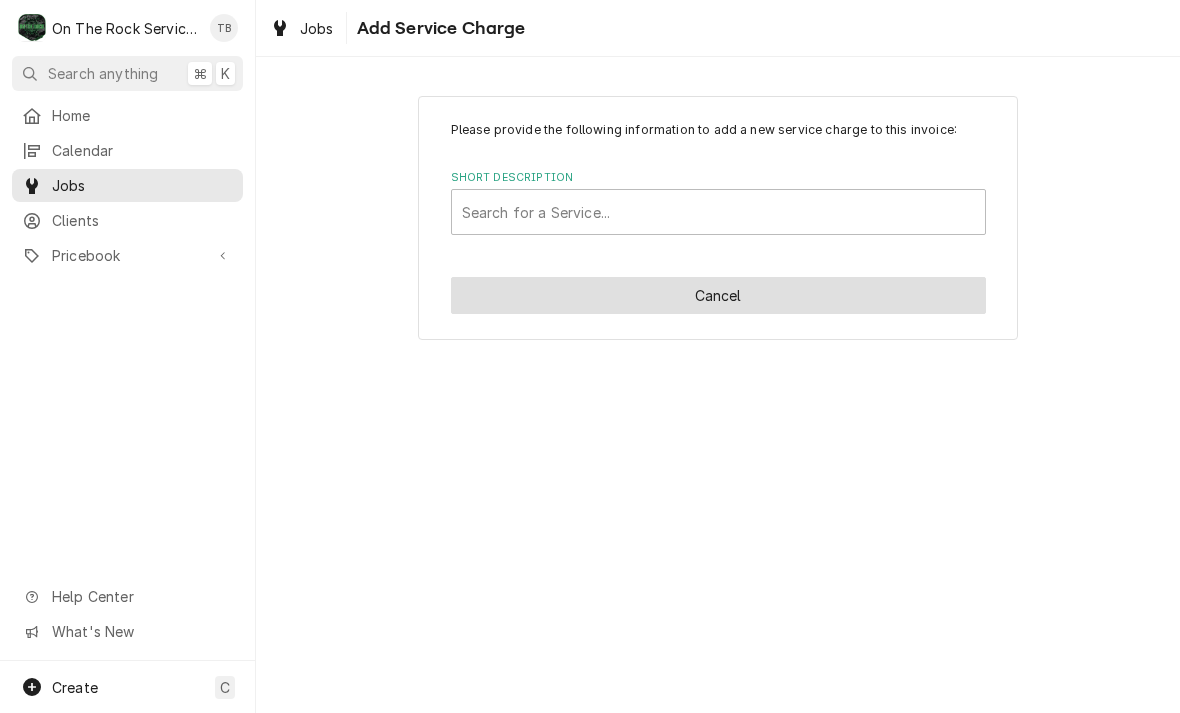 click on "Cancel" at bounding box center [718, 295] 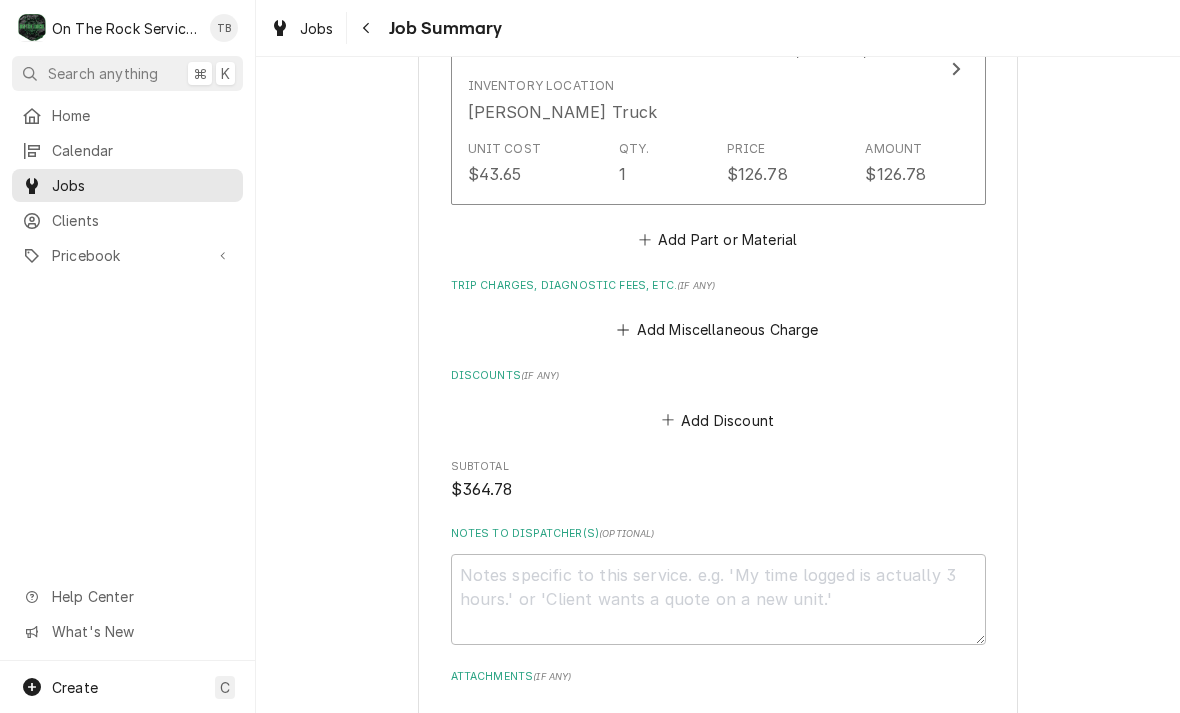 scroll, scrollTop: 1347, scrollLeft: 0, axis: vertical 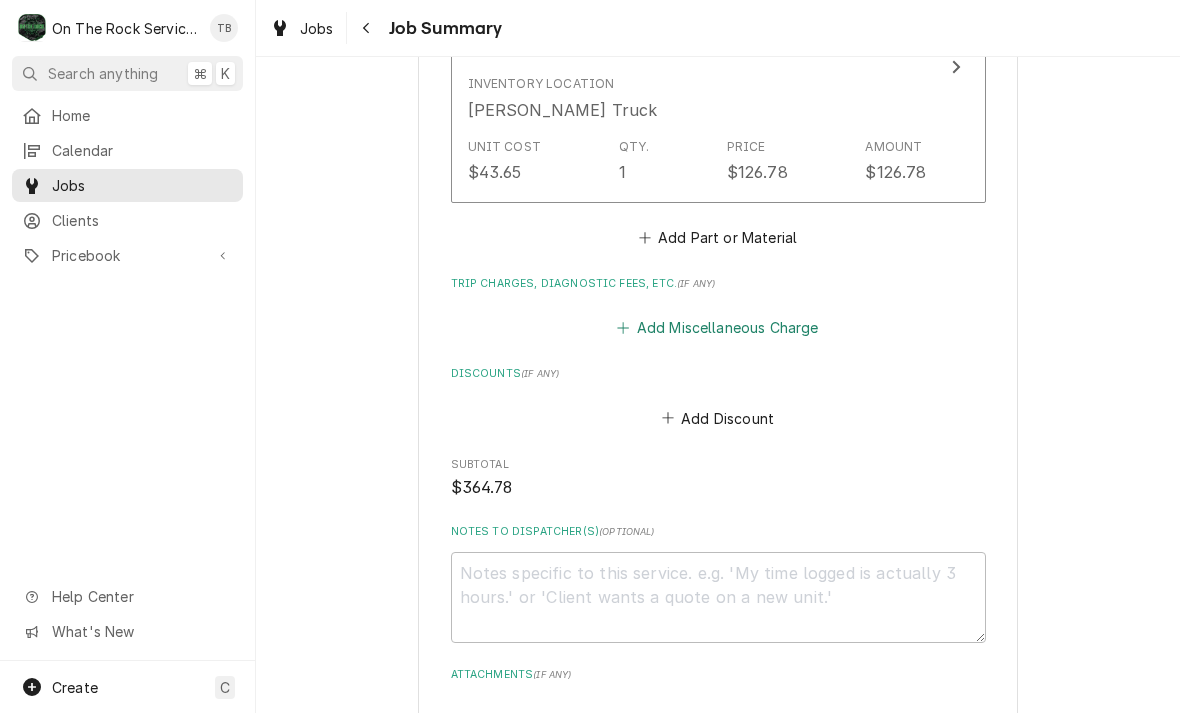 click on "Add Miscellaneous Charge" at bounding box center [718, 328] 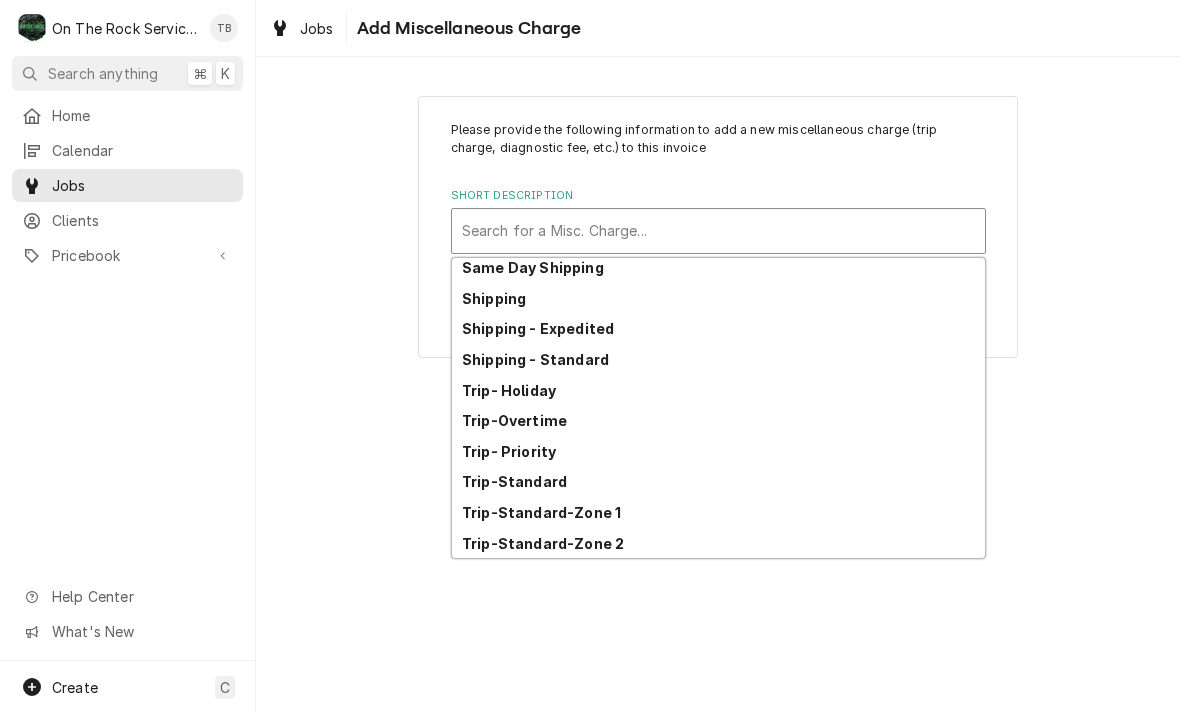 scroll, scrollTop: 251, scrollLeft: 0, axis: vertical 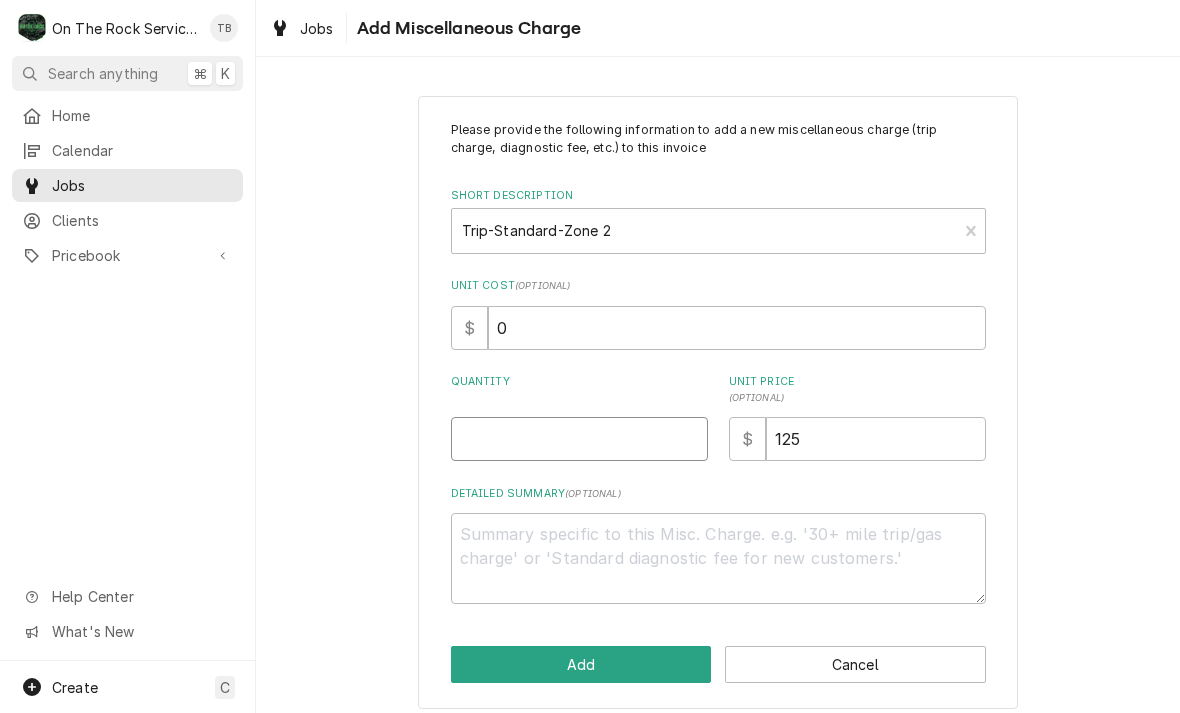 click on "Quantity" at bounding box center (579, 439) 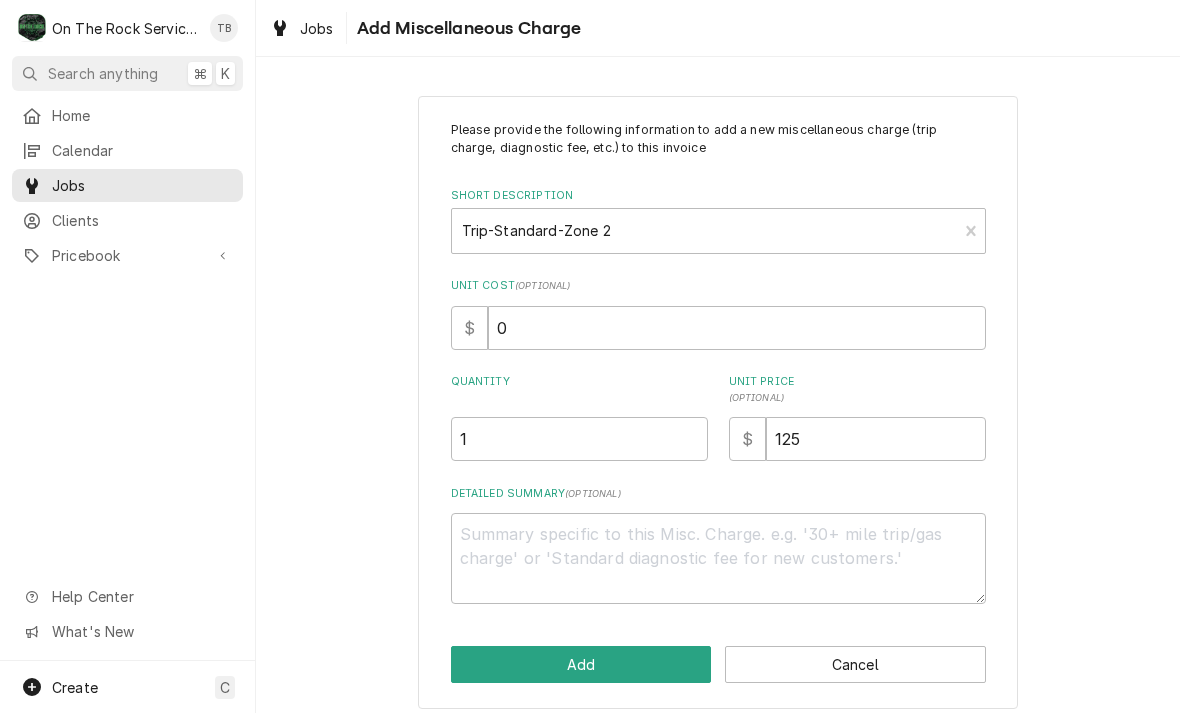 click on "Please provide the following information to add a new miscellaneous charge (trip charge, diagnostic fee, etc.) to this invoice Short Description Trip-Standard-Zone 2 Unit Cost  ( optional ) $ 0 Quantity 1 Unit Price  ( optional ) $ 125 Detailed Summary  ( optional ) Add Cancel" at bounding box center (718, 402) 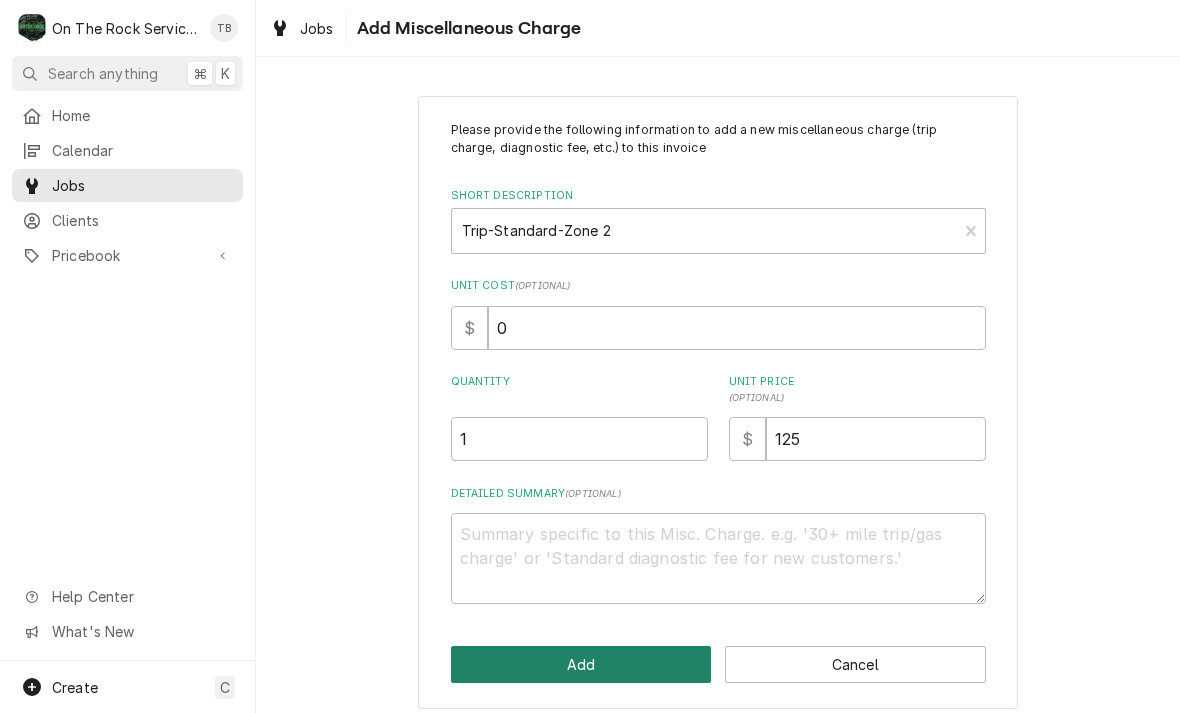 click on "Add" at bounding box center [581, 664] 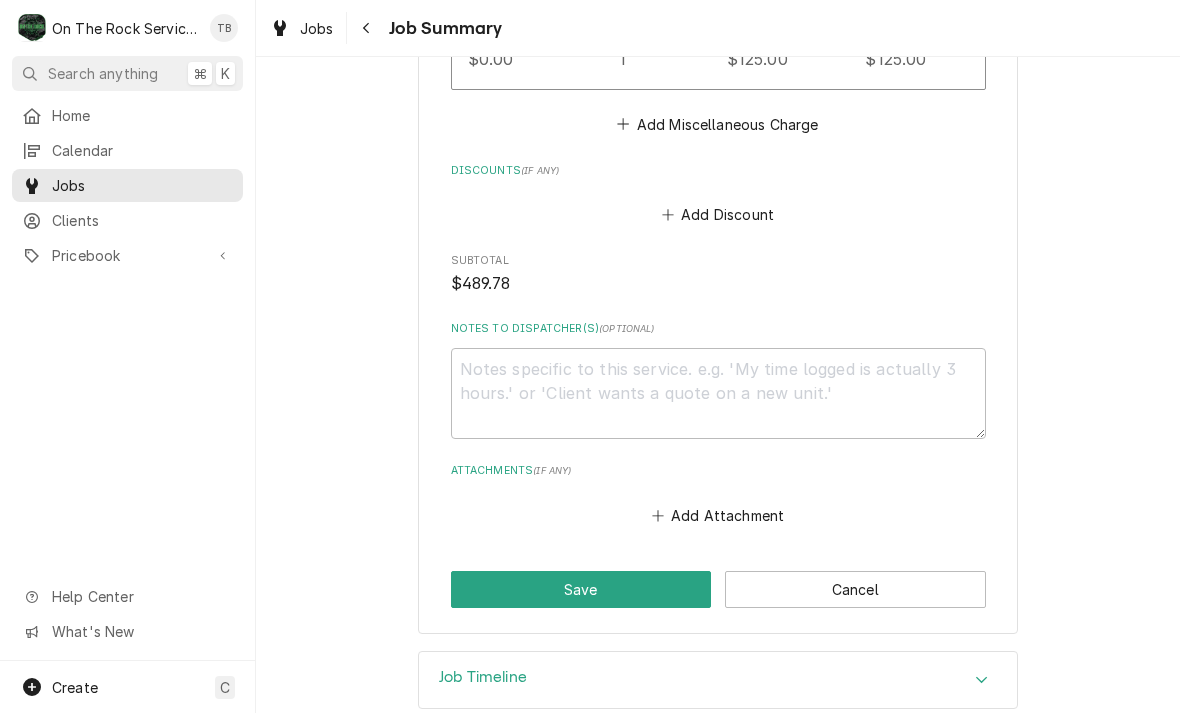 scroll, scrollTop: 1706, scrollLeft: 0, axis: vertical 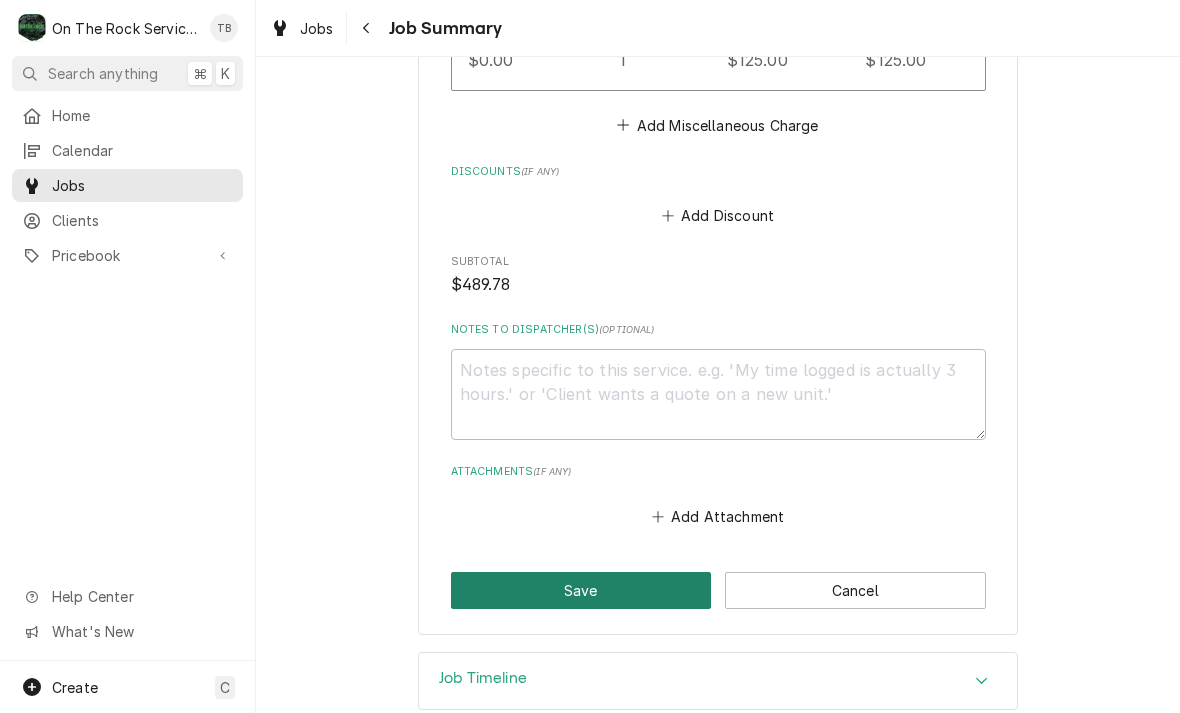 click on "Save" at bounding box center (581, 590) 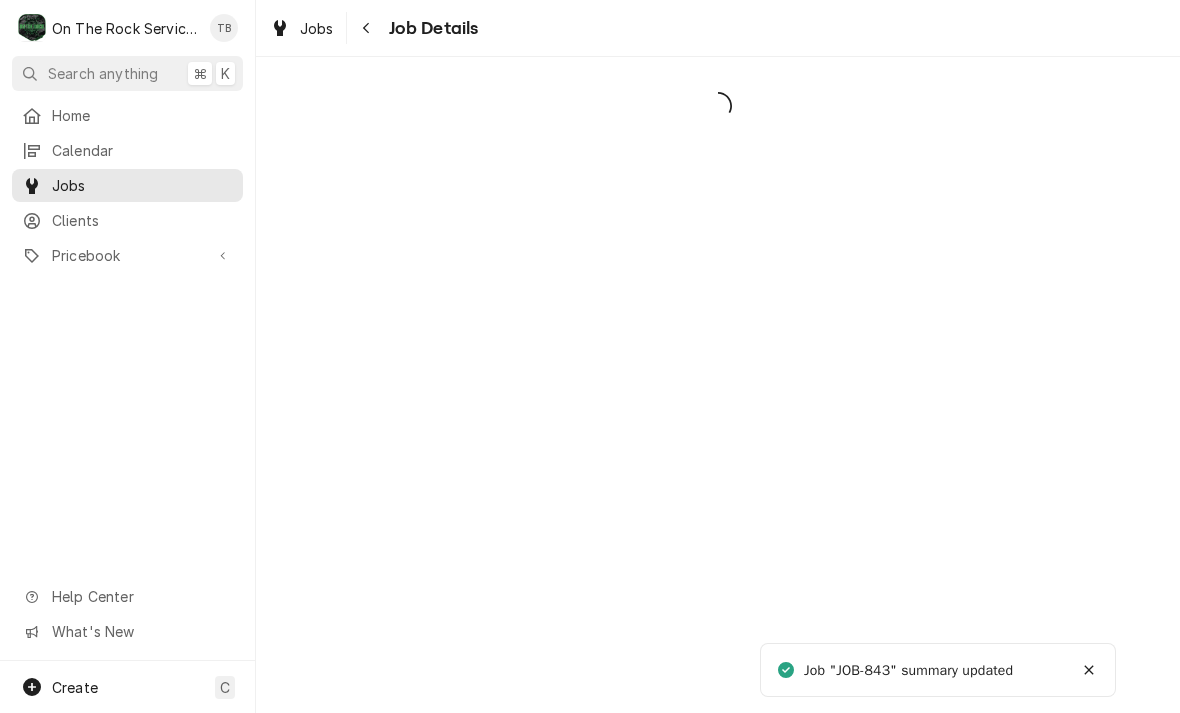scroll, scrollTop: 0, scrollLeft: 0, axis: both 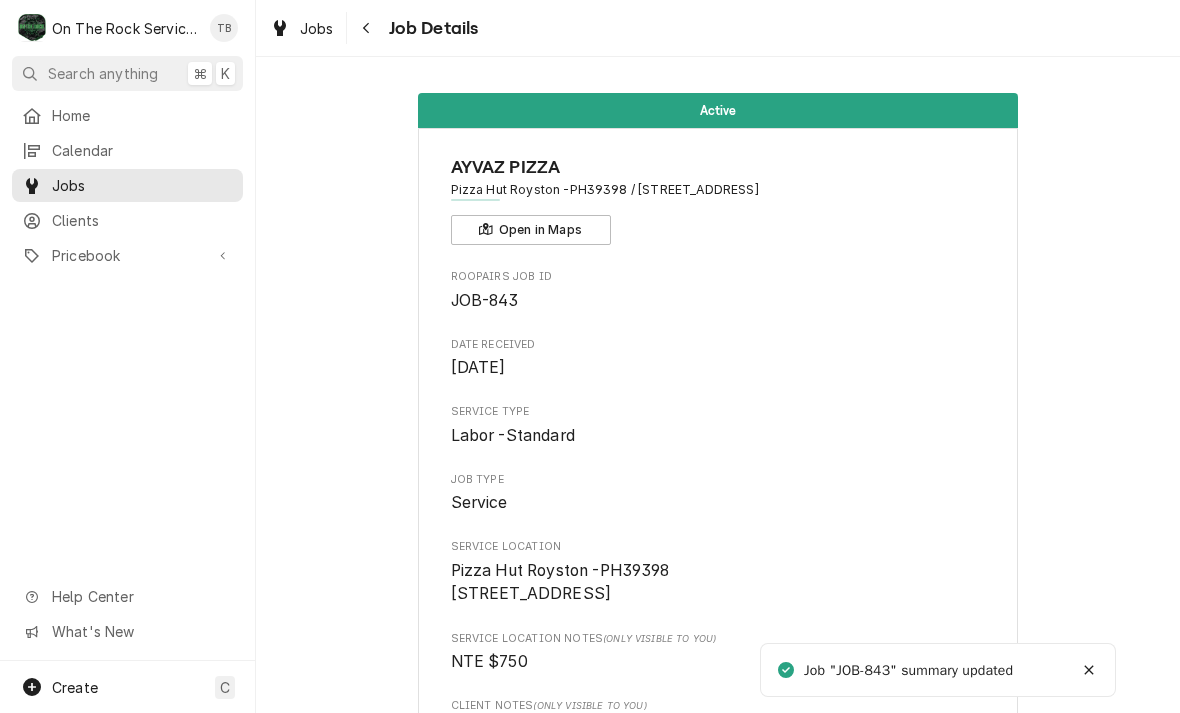 click on "Job Details" at bounding box center (415, 28) 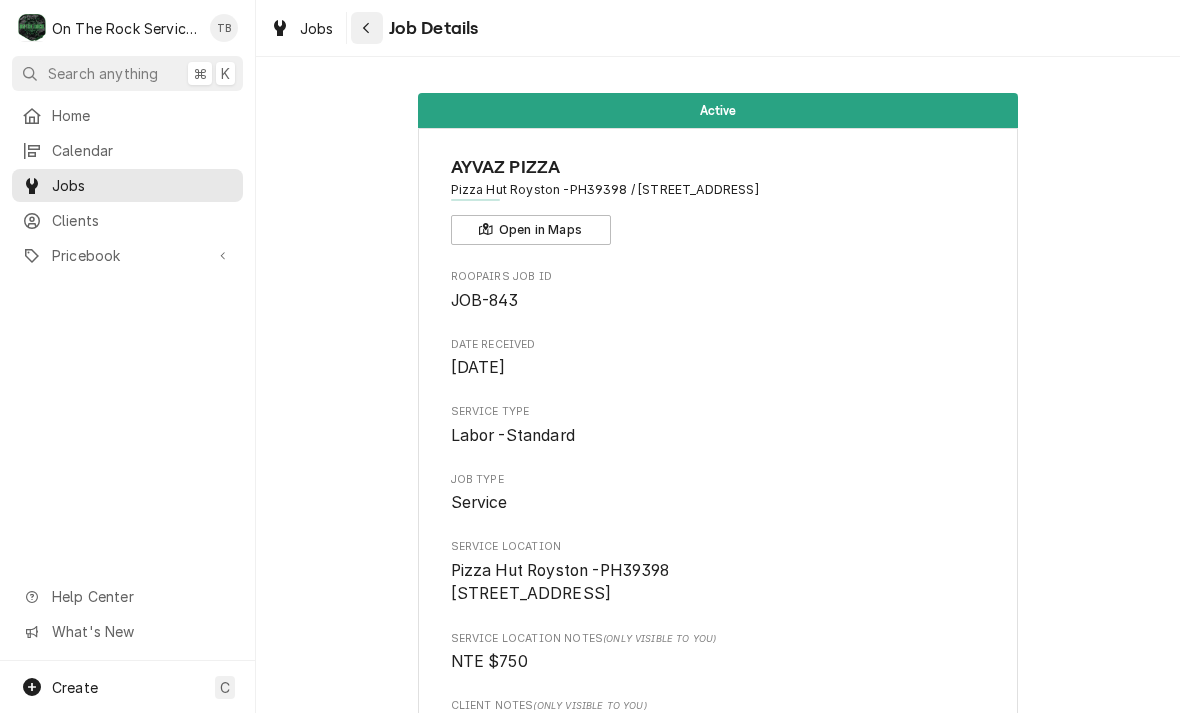 click at bounding box center [367, 28] 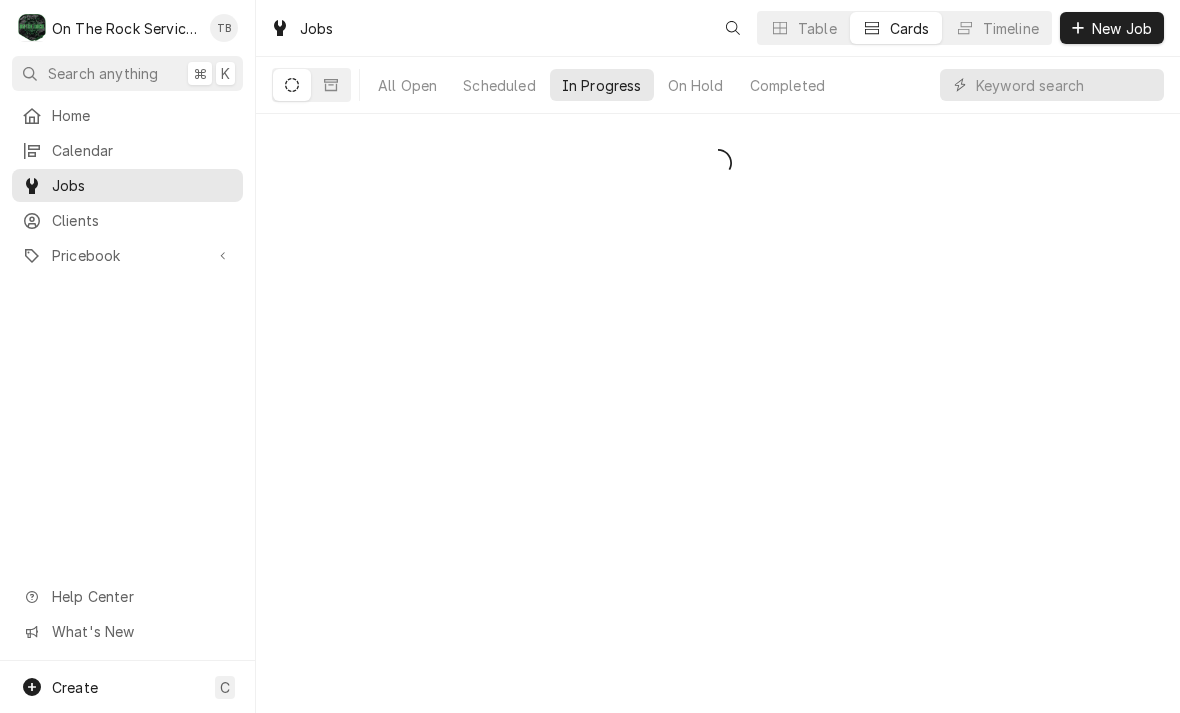 scroll, scrollTop: 0, scrollLeft: 0, axis: both 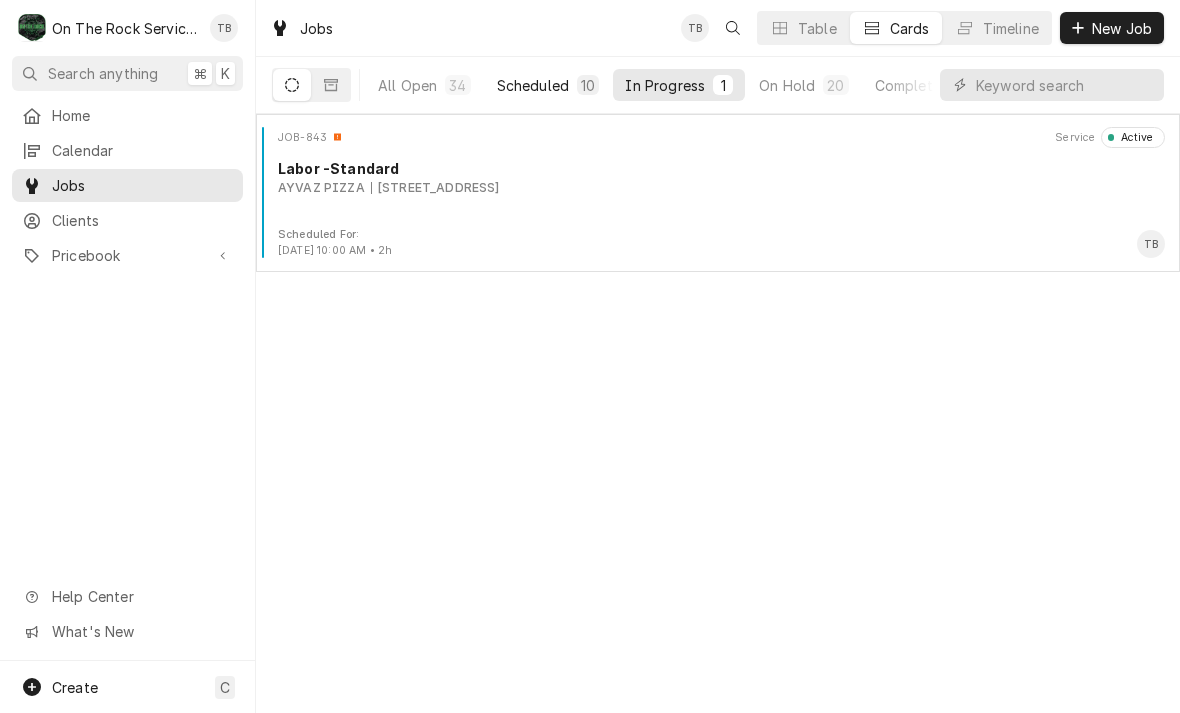 click on "Scheduled" at bounding box center [533, 85] 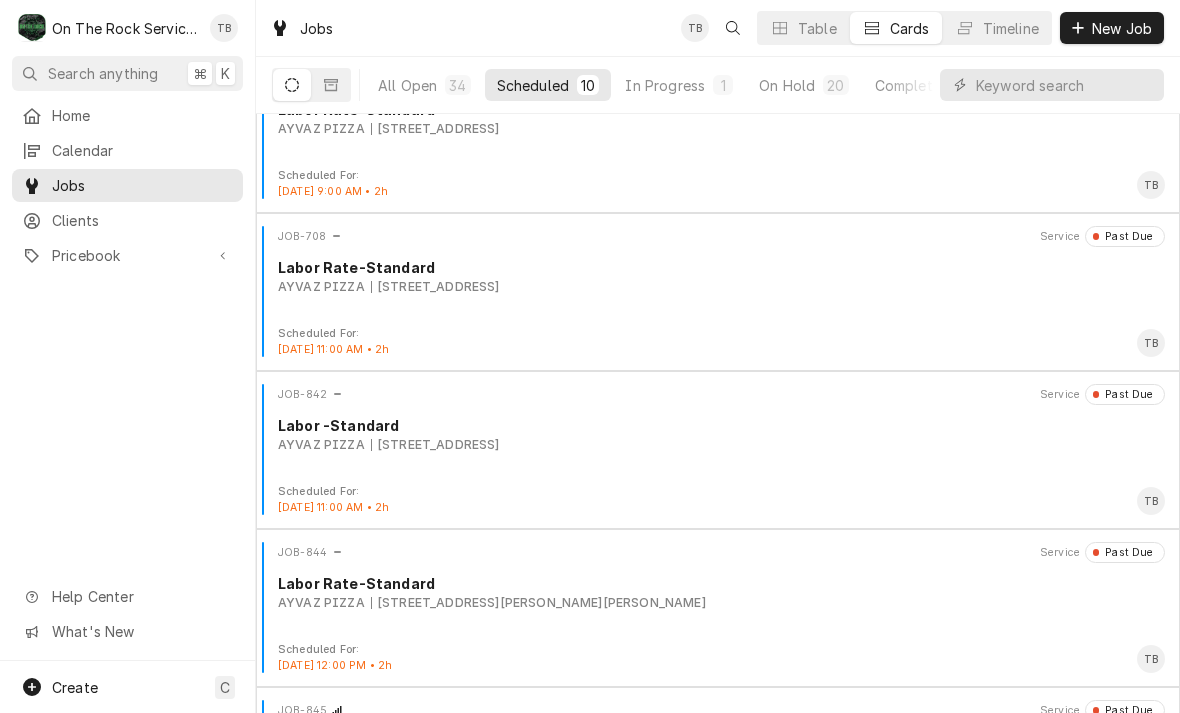 scroll, scrollTop: 539, scrollLeft: 0, axis: vertical 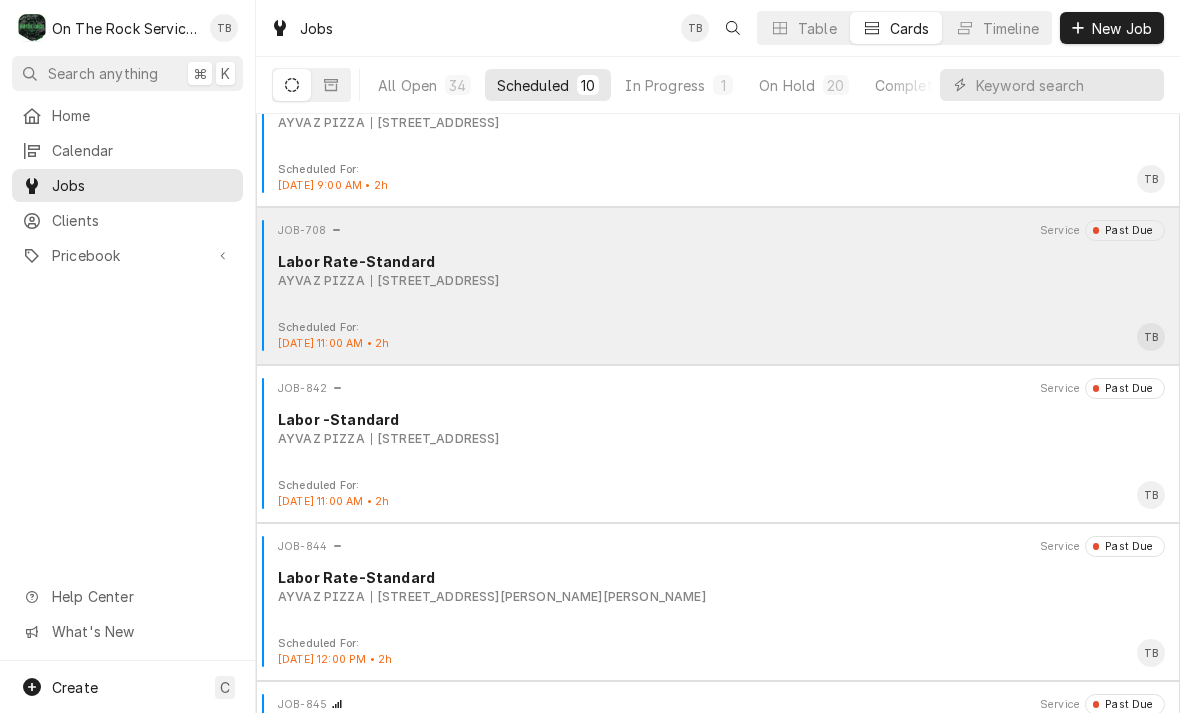 click on "JOB-708 Service Past Due Labor Rate-Standard AYVAZ PIZZA 200 Franklin Springs Cir, Royston, GA 30662" at bounding box center (718, 270) 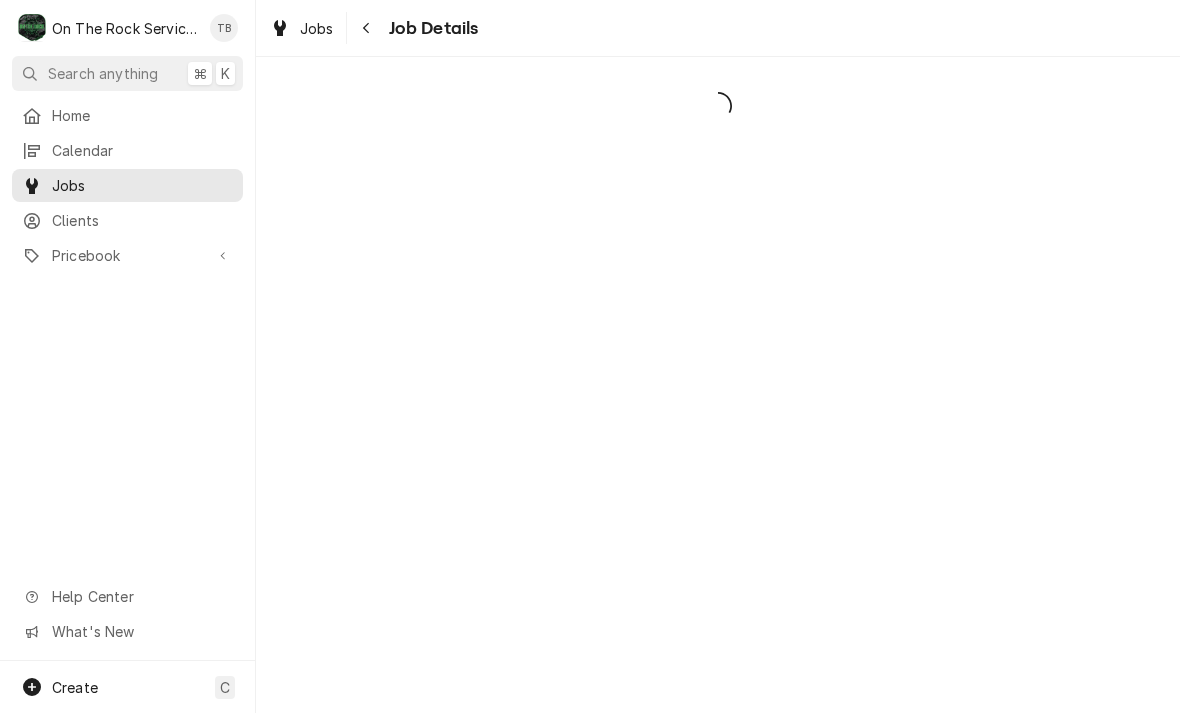 scroll, scrollTop: 0, scrollLeft: 0, axis: both 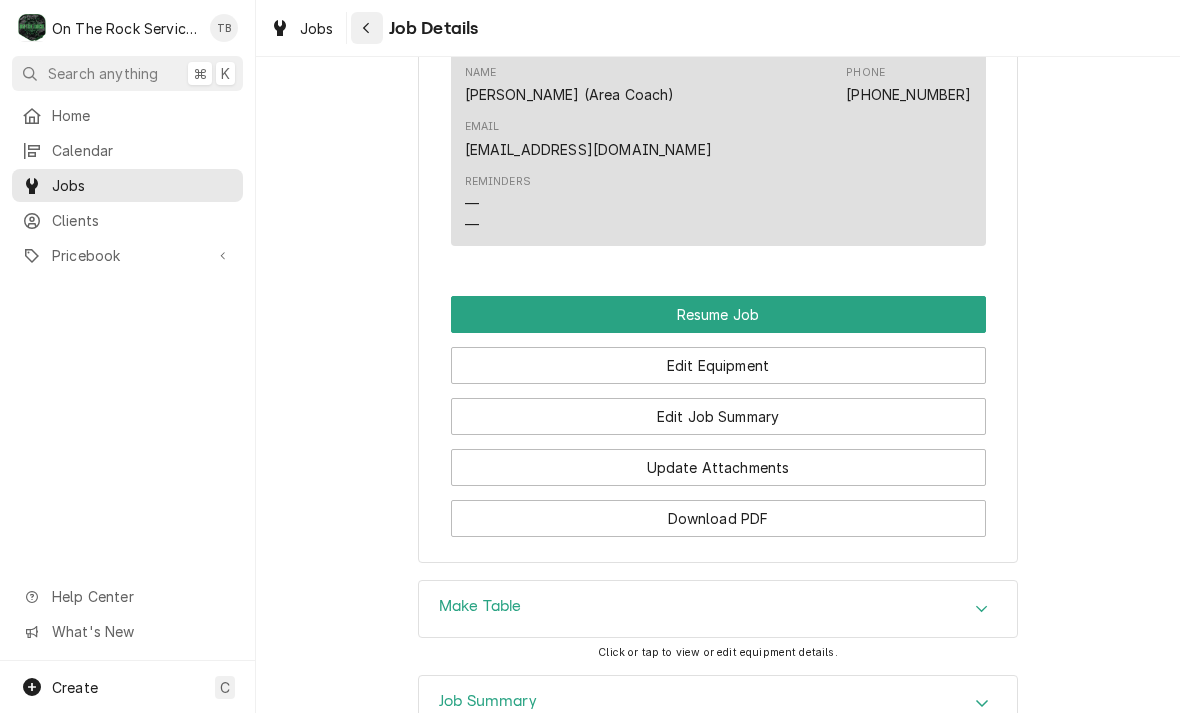 click at bounding box center (367, 28) 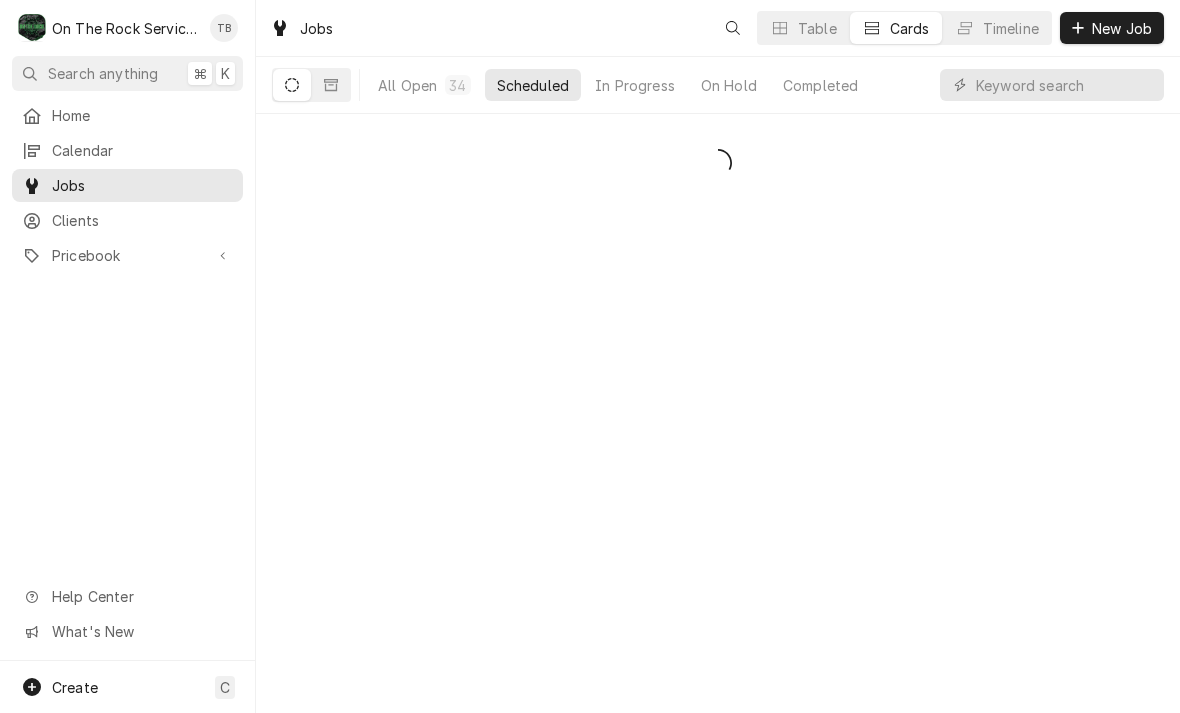 scroll, scrollTop: 0, scrollLeft: 0, axis: both 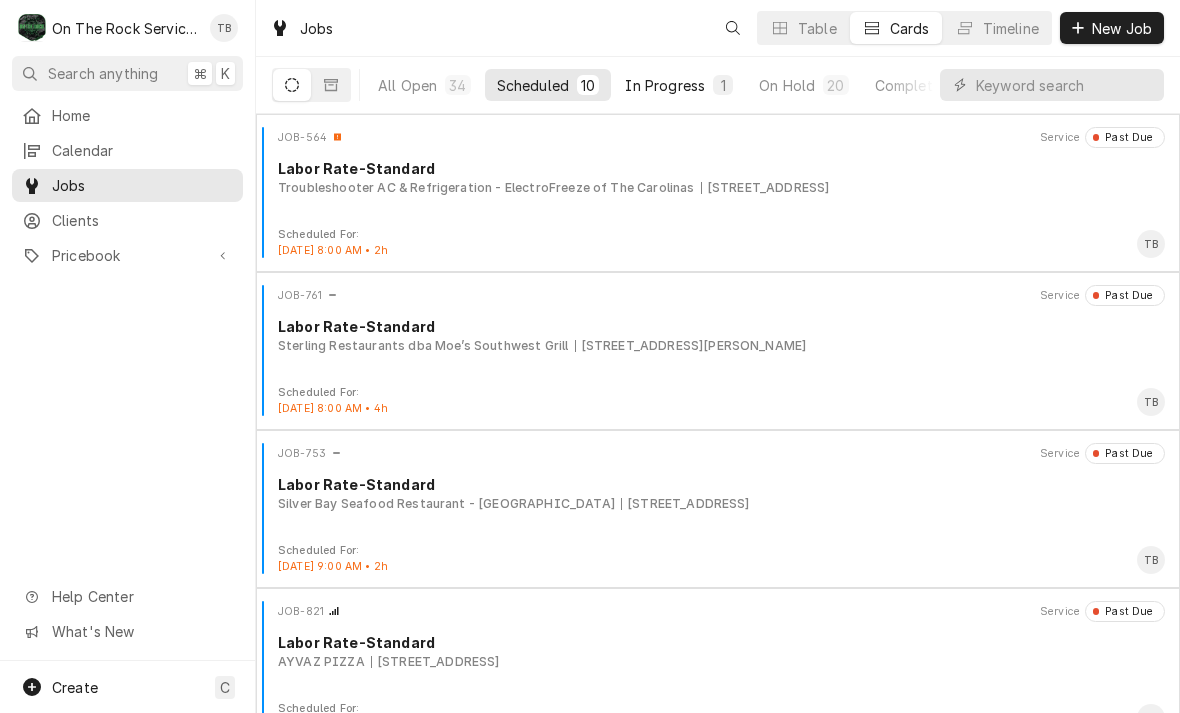 click on "In Progress" at bounding box center [665, 85] 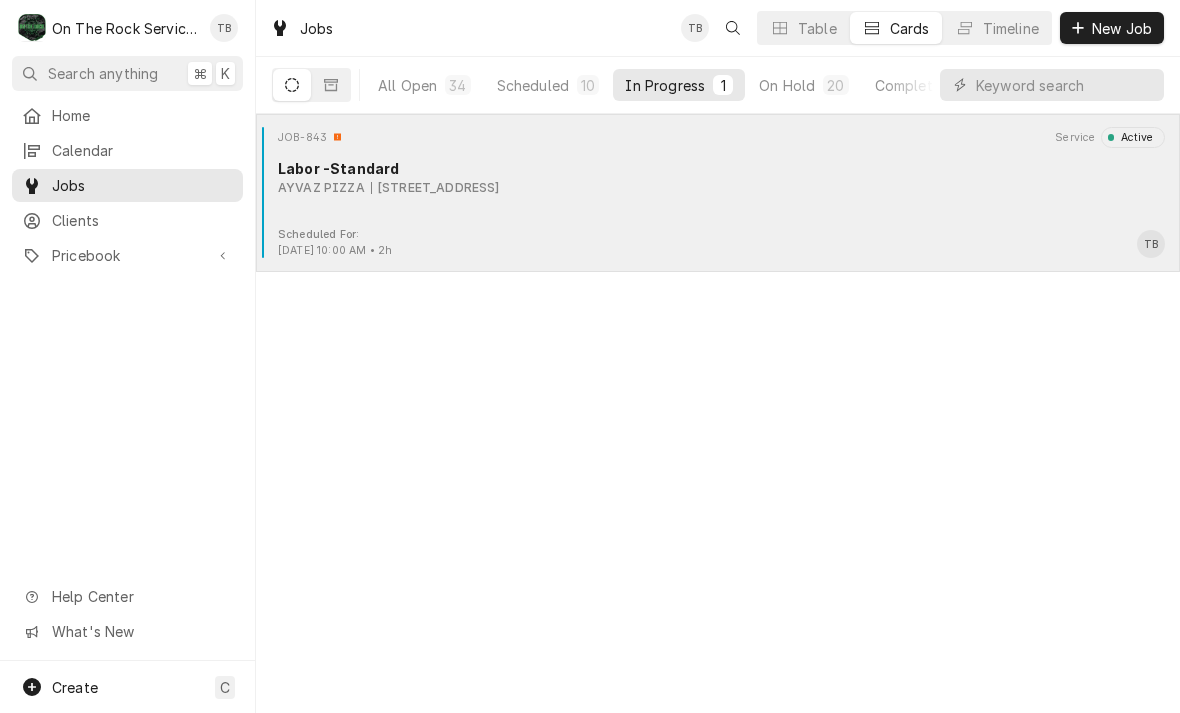 click on "Scheduled For: [DATE] 10:00 AM • 2h TB" at bounding box center [718, 243] 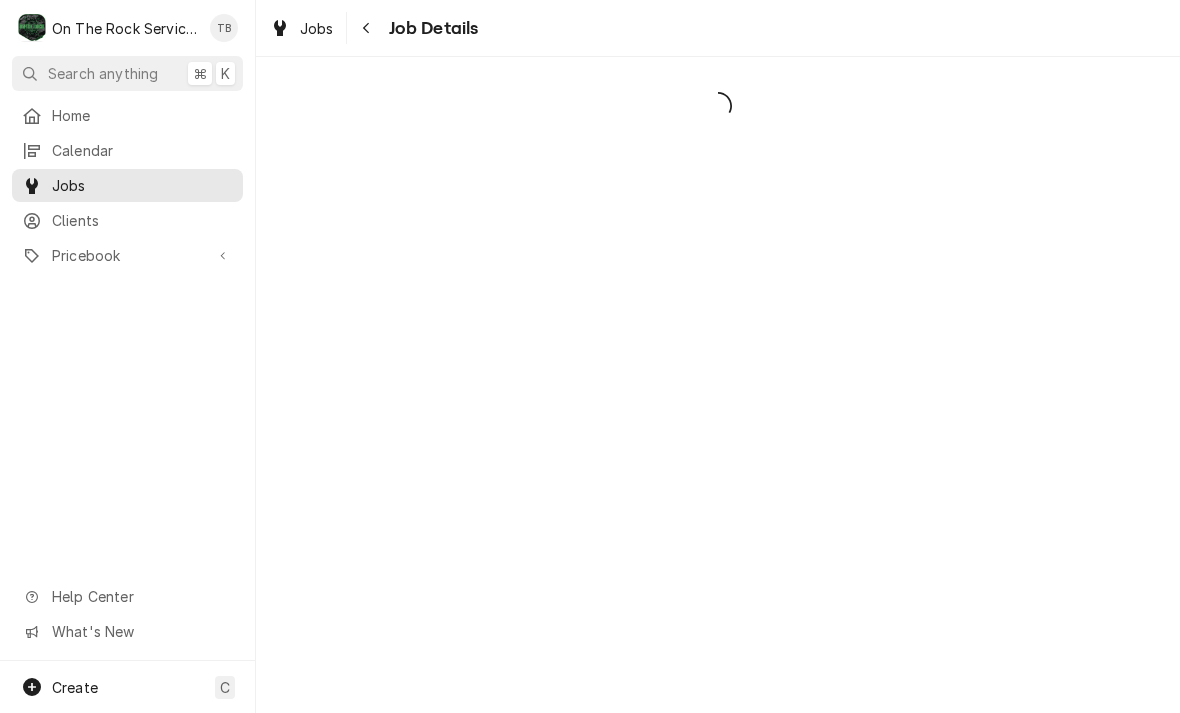 scroll, scrollTop: 0, scrollLeft: 0, axis: both 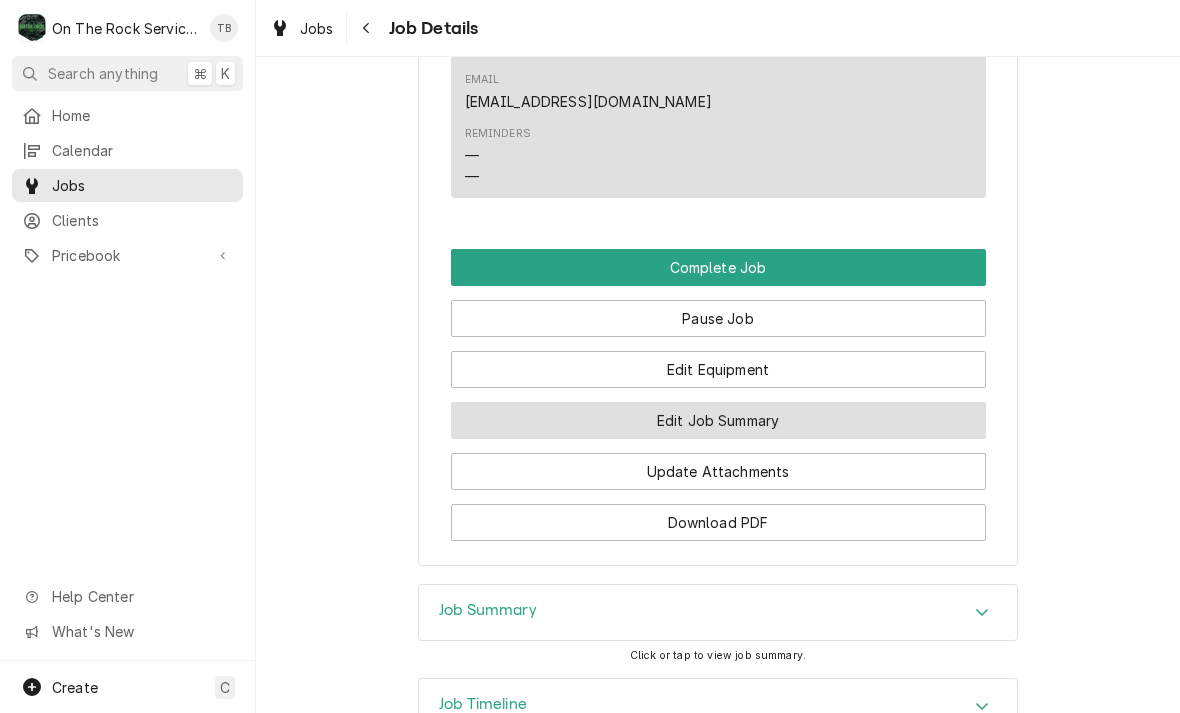 click on "Edit Job Summary" at bounding box center [718, 420] 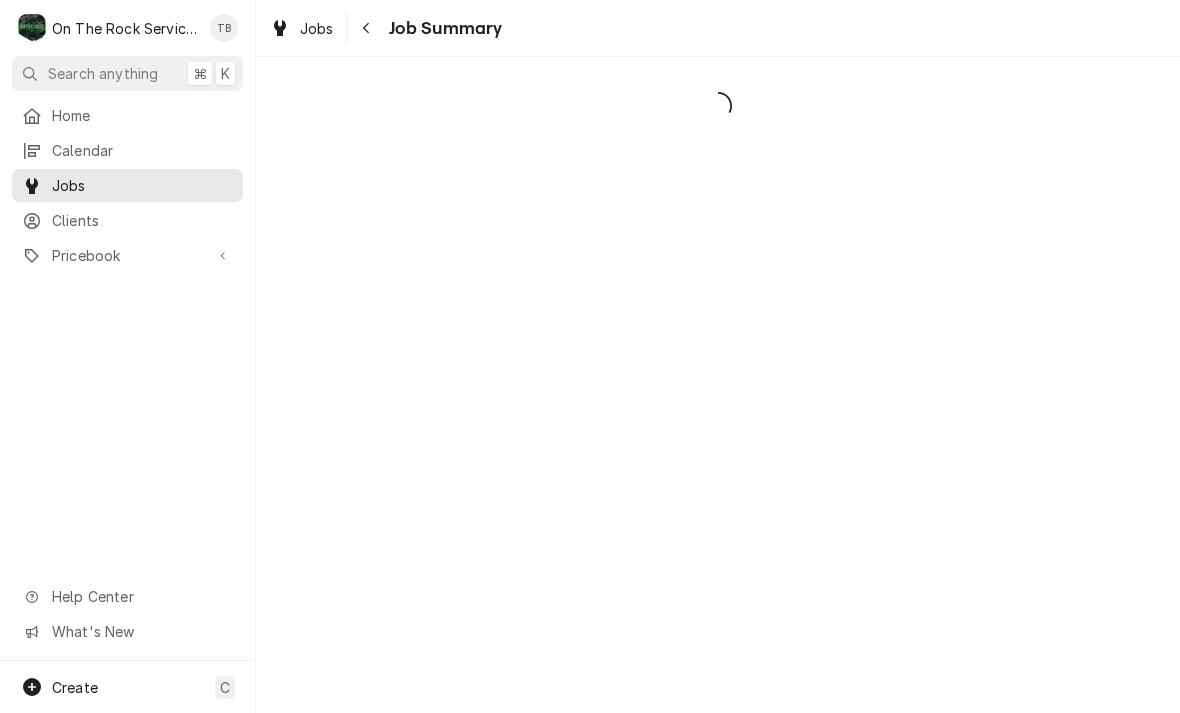 scroll, scrollTop: 0, scrollLeft: 0, axis: both 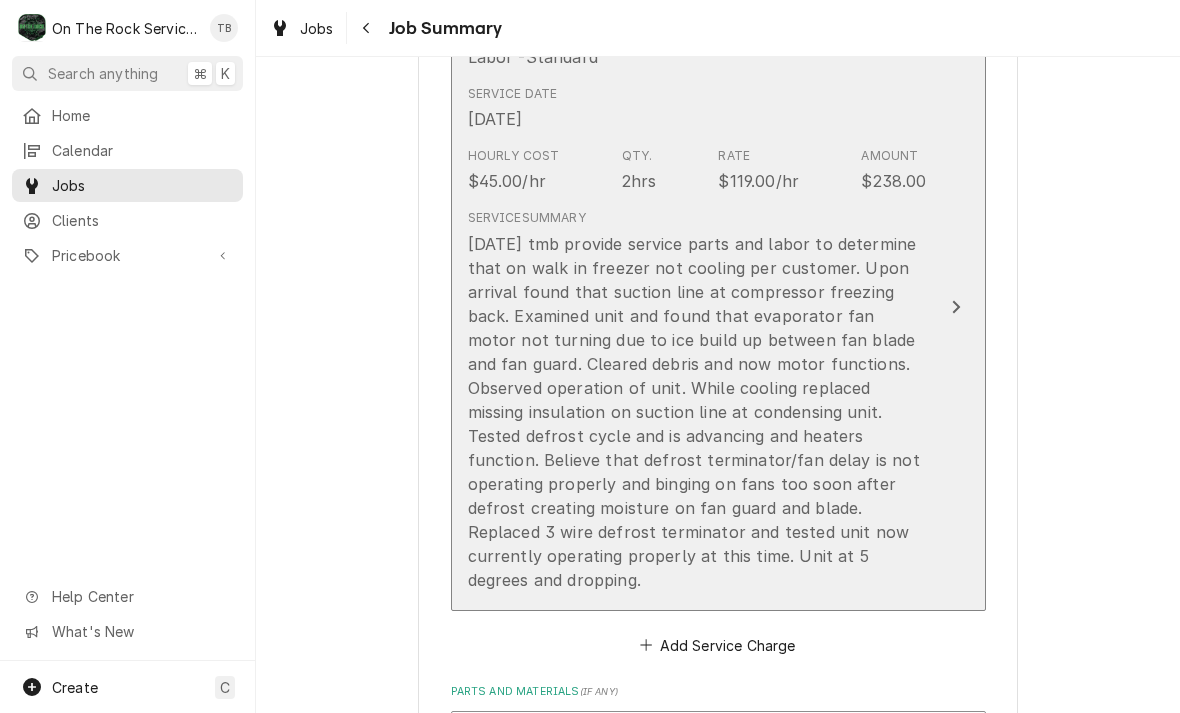 click on "Short Description Labor -Standard Service Date [DATE] Hourly Cost $45.00/hr Qty. 2hrs Rate $119.00/hr Amount $238.00 Service  Summary [DATE] tmb provide service parts and labor to determine that on walk in freezer not cooling per customer. Upon arrival found that suction line at compressor freezing back. Examined unit and found that evaporator fan motor not turning due to ice build up between fan blade and fan guard. Cleared debris and now motor functions. Observed operation of unit. While cooling replaced missing insulation on suction line at condensing unit. Tested defrost cycle and is advancing and heaters function. Believe that defrost terminator/fan delay is not operating properly and binging on fans too soon after defrost creating moisture on fan guard and blade. Replaced 3 wire defrost terminator and tested unit now currently operating properly at this time. Unit at 5 degrees and dropping." at bounding box center [718, 307] 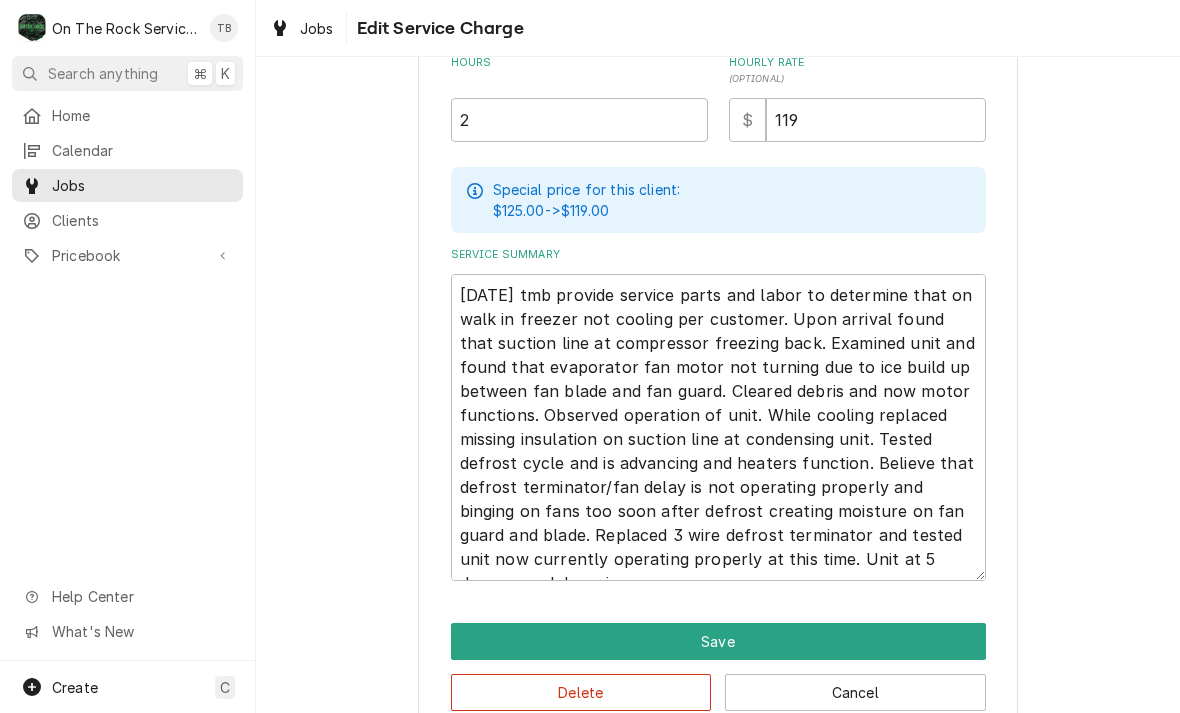 scroll, scrollTop: 594, scrollLeft: 0, axis: vertical 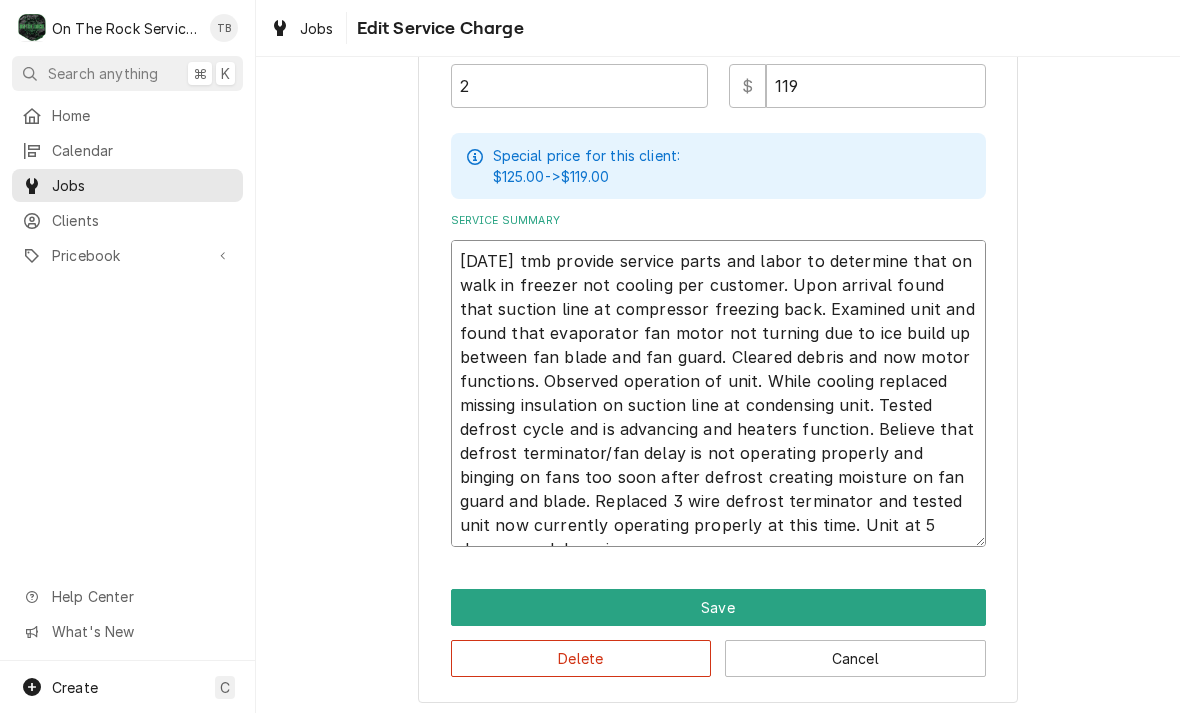 click on "[DATE] tmb provide service parts and labor to determine that on walk in freezer not cooling per customer. Upon arrival found that suction line at compressor freezing back. Examined unit and found that evaporator fan motor not turning due to ice build up between fan blade and fan guard. Cleared debris and now motor functions. Observed operation of unit. While cooling replaced missing insulation on suction line at condensing unit. Tested defrost cycle and is advancing and heaters function. Believe that defrost terminator/fan delay is not operating properly and binging on fans too soon after defrost creating moisture on fan guard and blade. Replaced 3 wire defrost terminator and tested unit now currently operating properly at this time. Unit at 5 degrees and dropping." at bounding box center (718, 393) 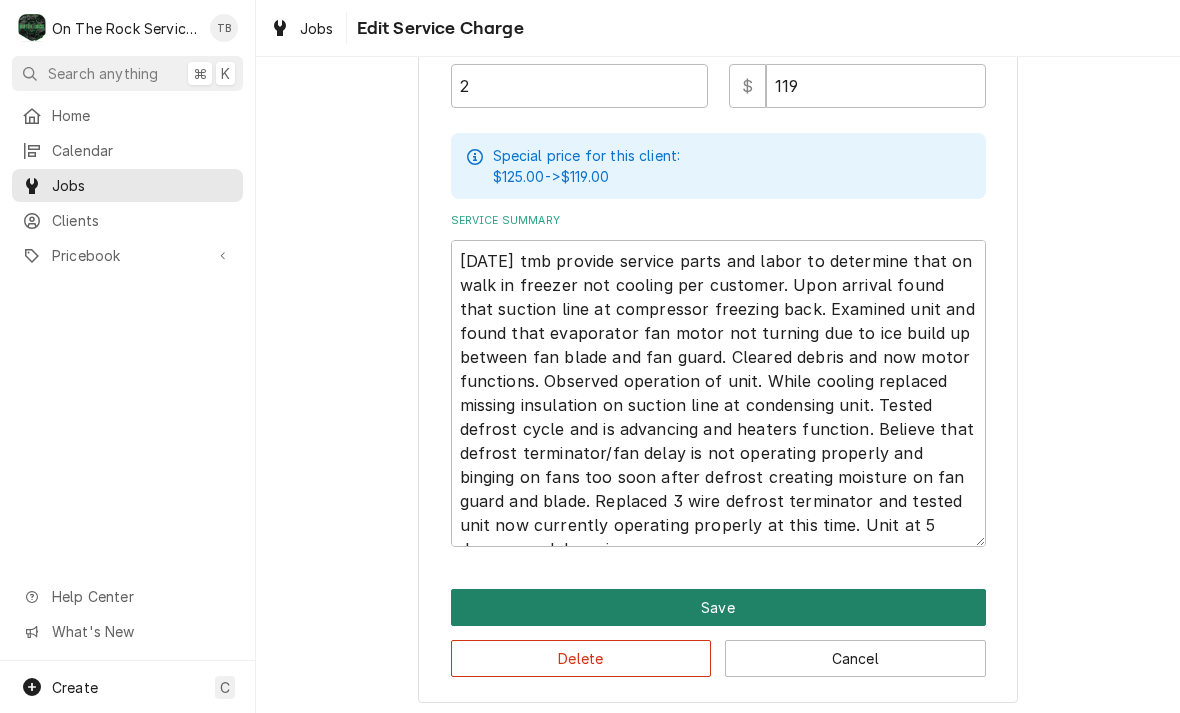 click on "Save" at bounding box center [718, 607] 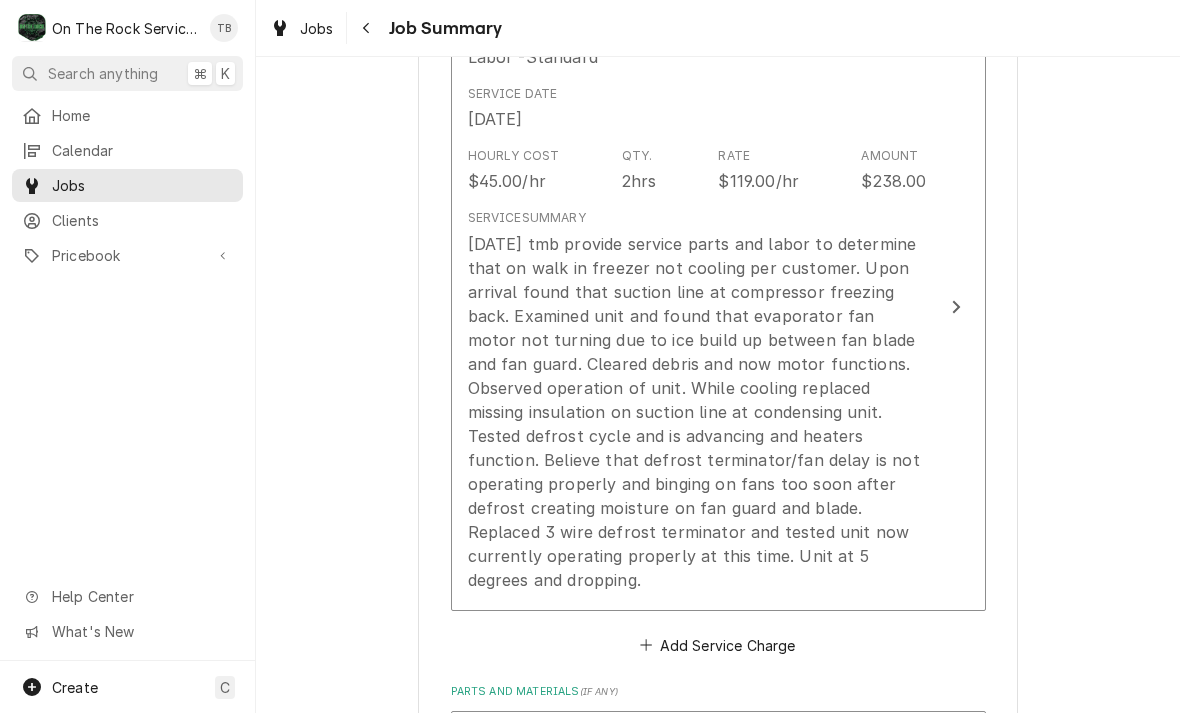 type on "x" 